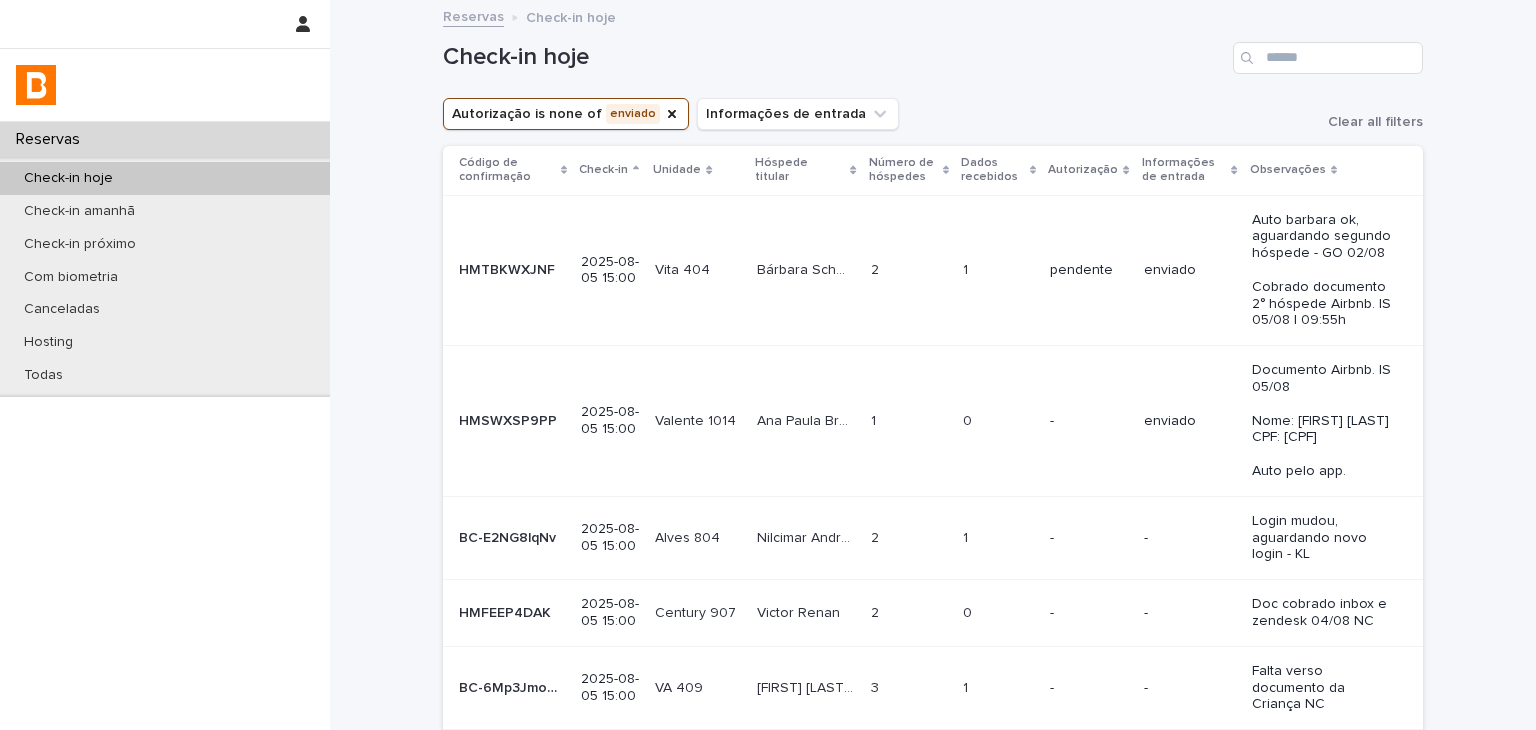 scroll, scrollTop: 0, scrollLeft: 0, axis: both 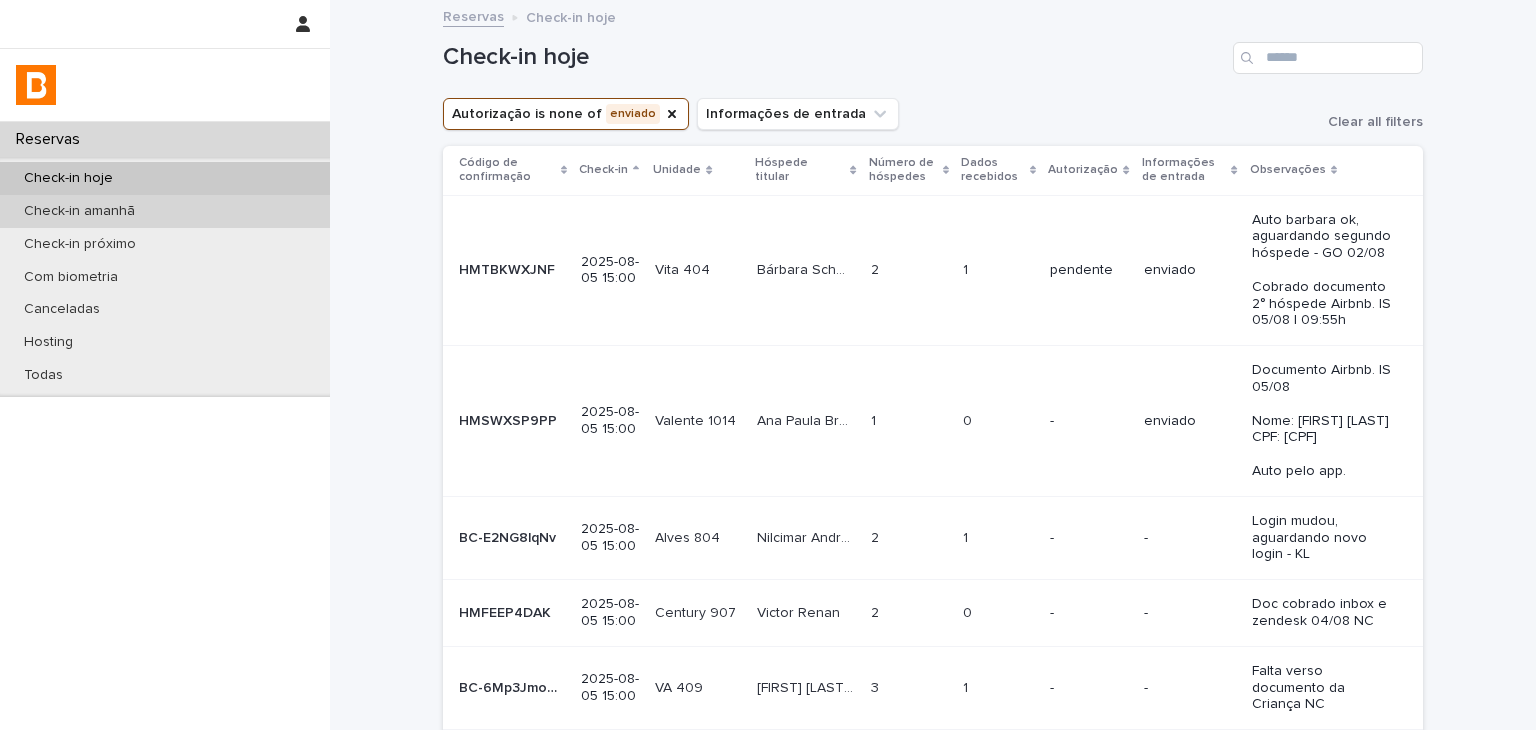 click on "Check-in amanhã" at bounding box center (165, 211) 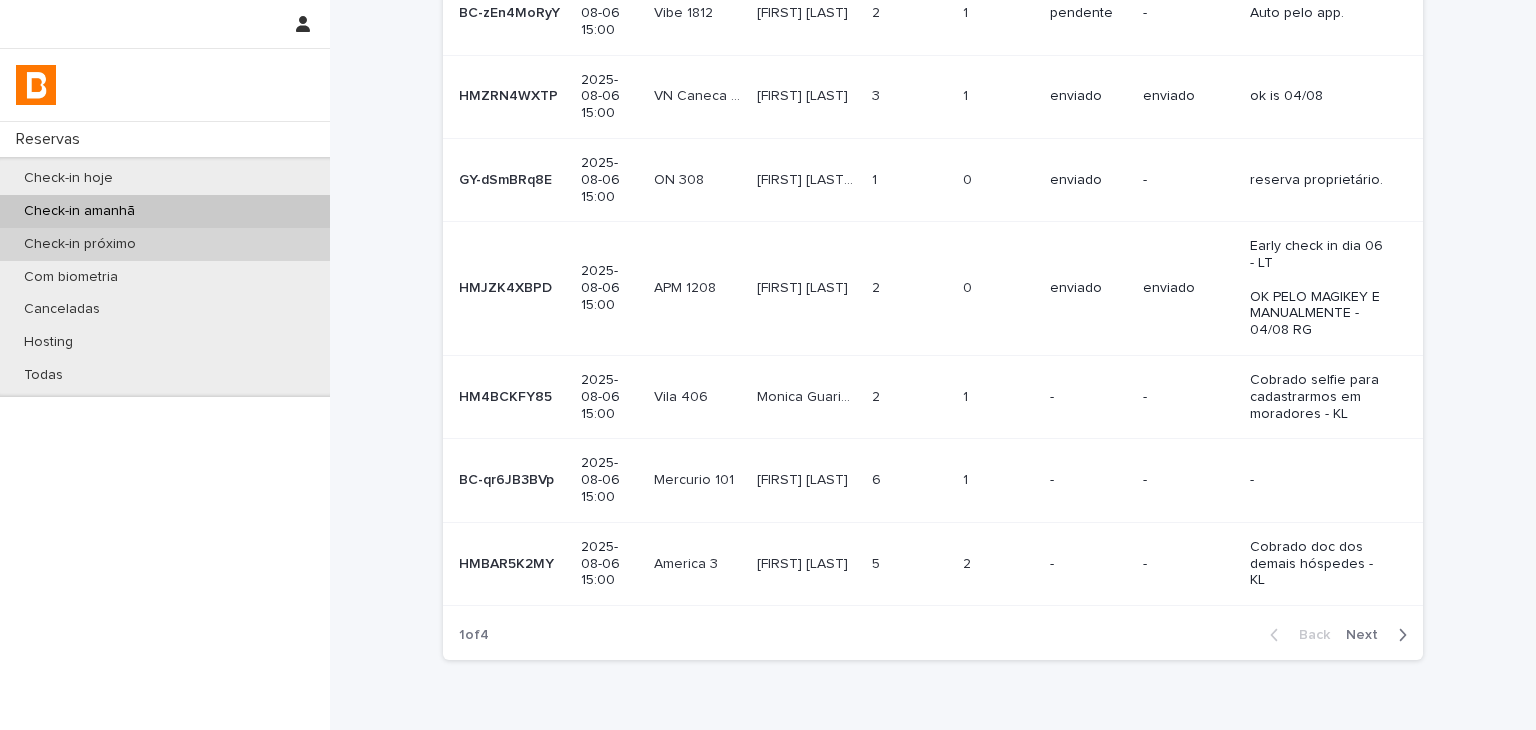 scroll, scrollTop: 308, scrollLeft: 0, axis: vertical 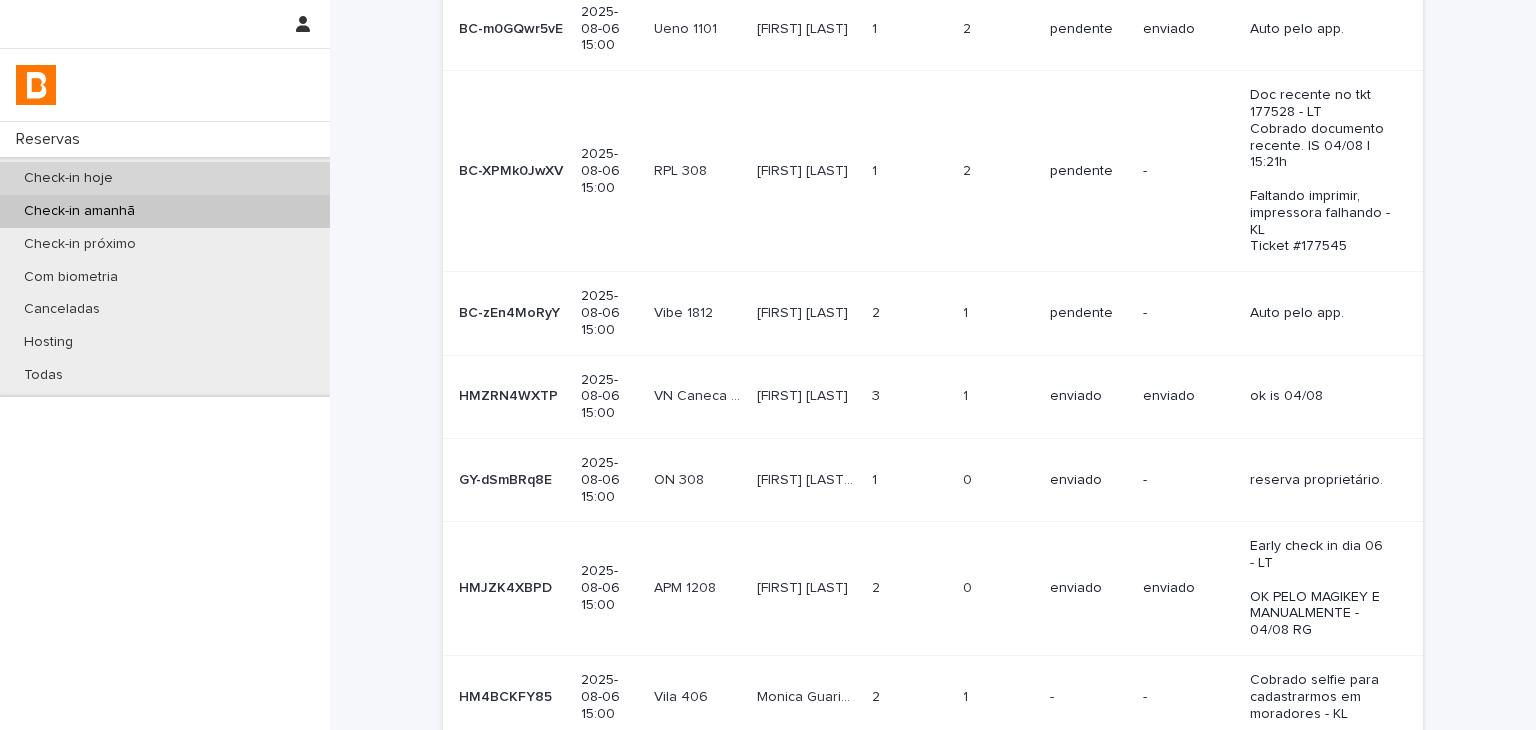 click on "Check-in hoje" at bounding box center (165, 178) 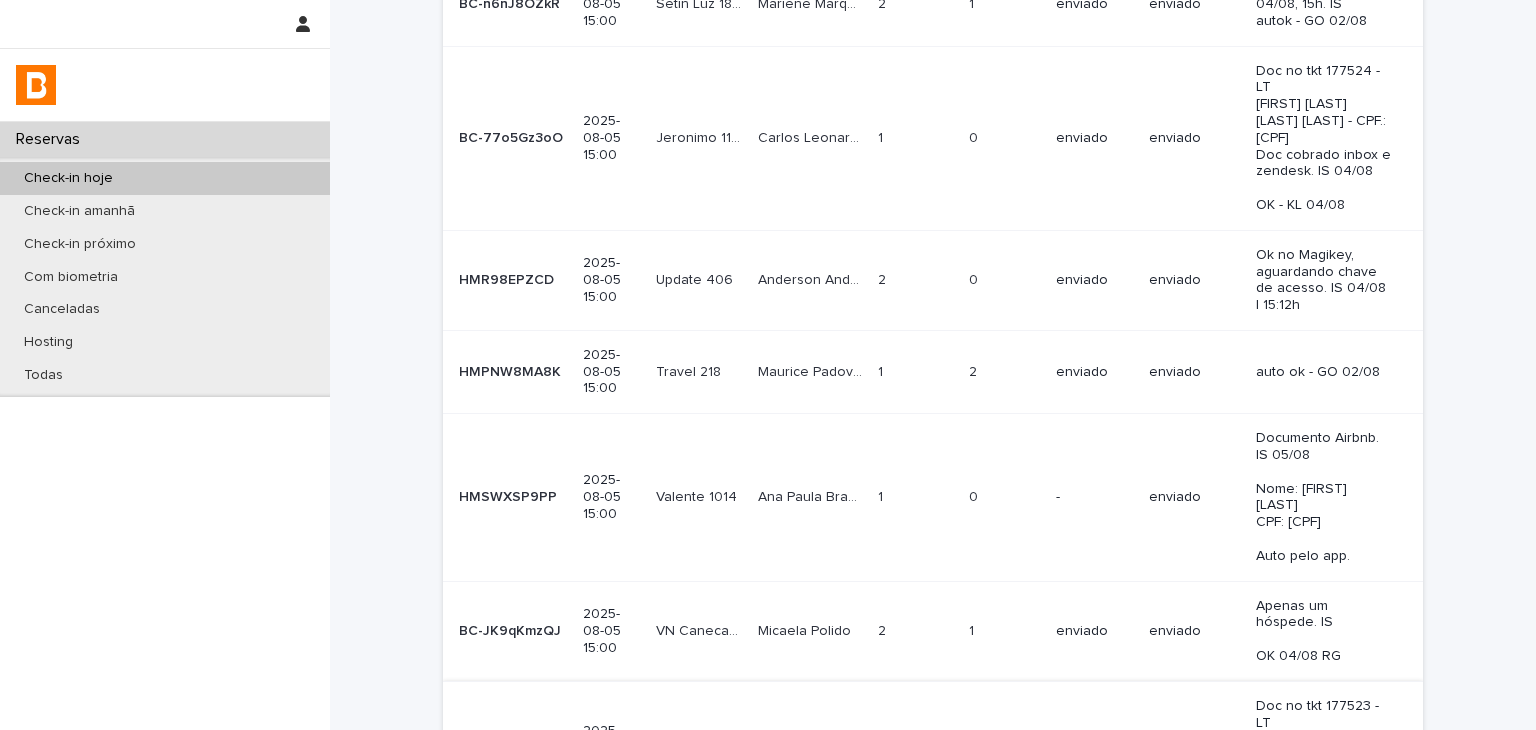 scroll, scrollTop: 944, scrollLeft: 0, axis: vertical 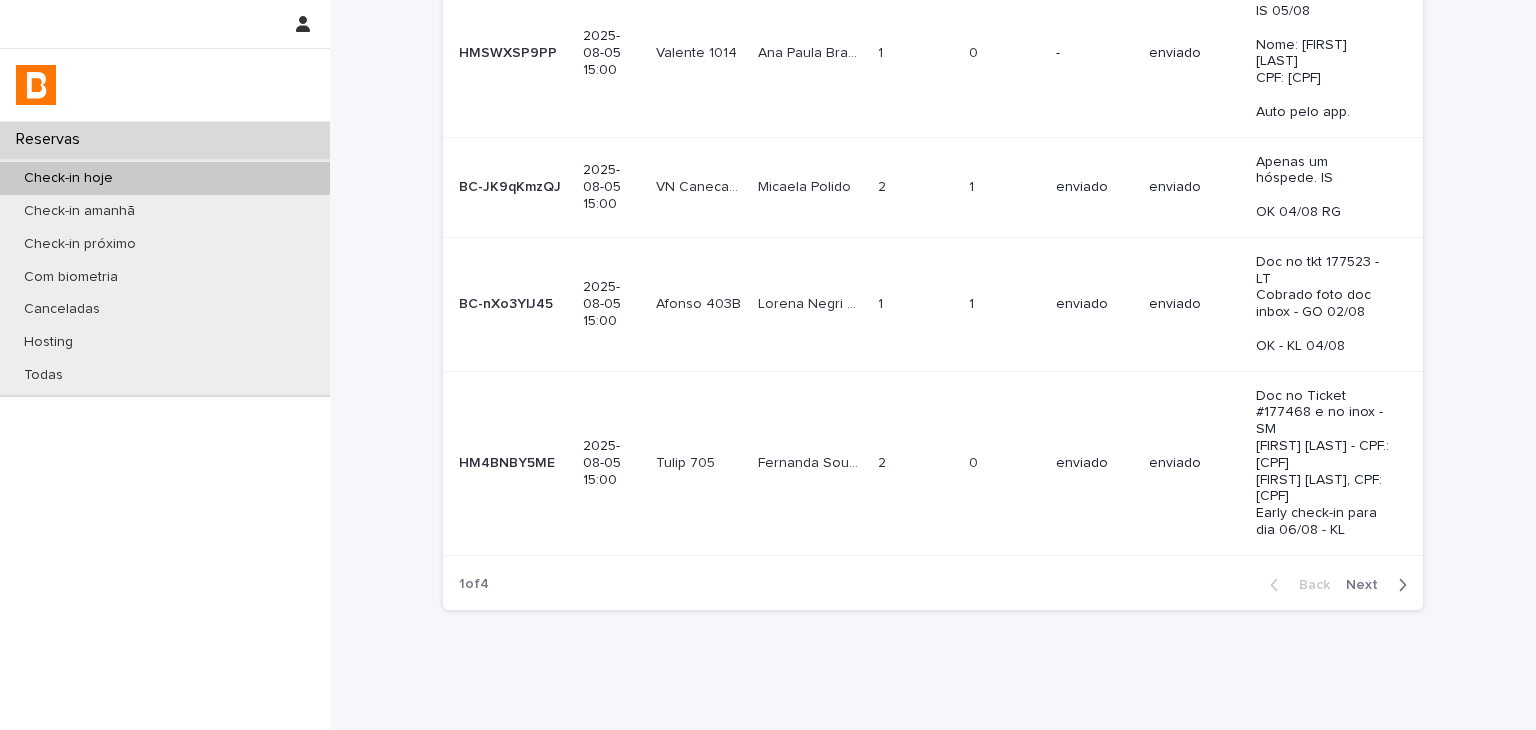 drag, startPoint x: 826, startPoint y: 680, endPoint x: 377, endPoint y: 421, distance: 518.34546 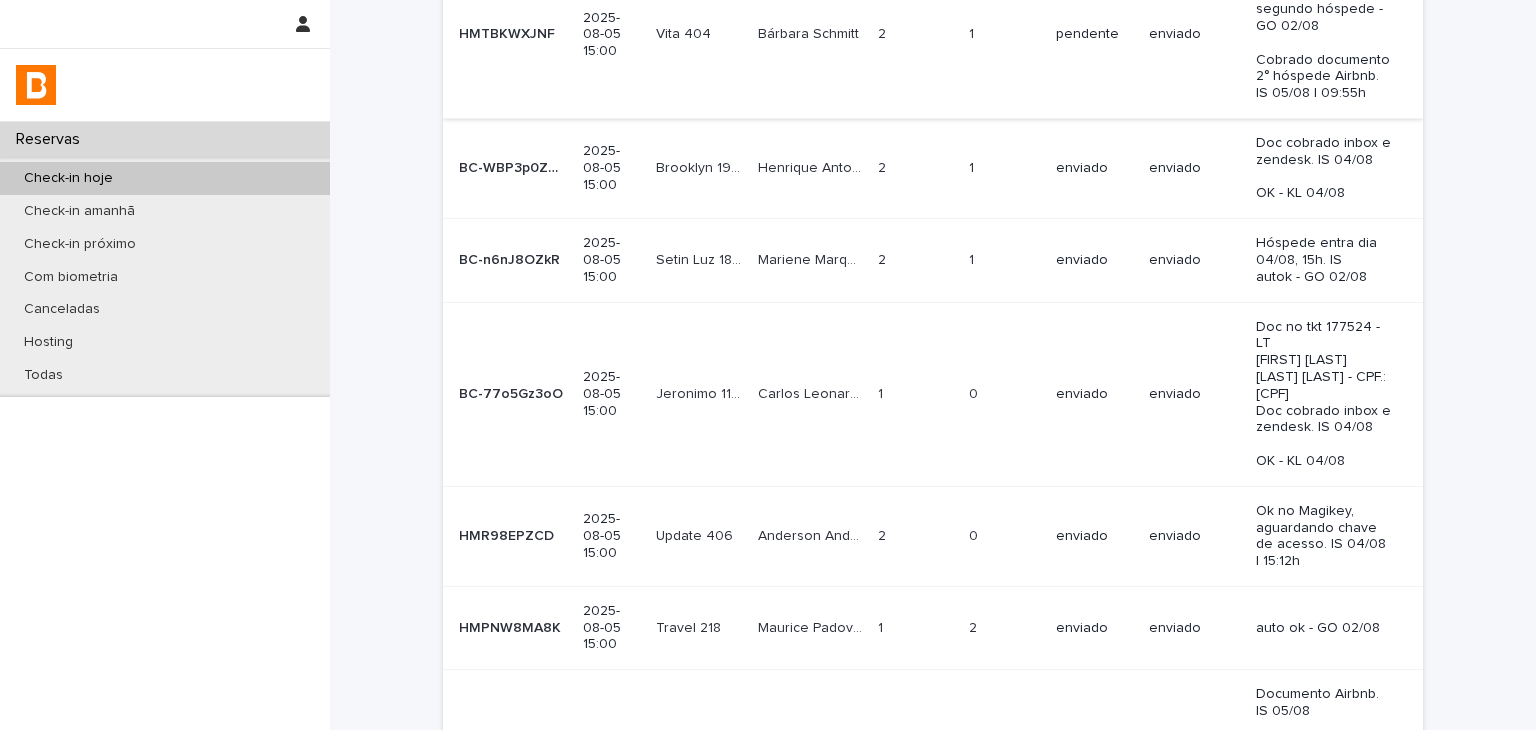 scroll, scrollTop: 0, scrollLeft: 0, axis: both 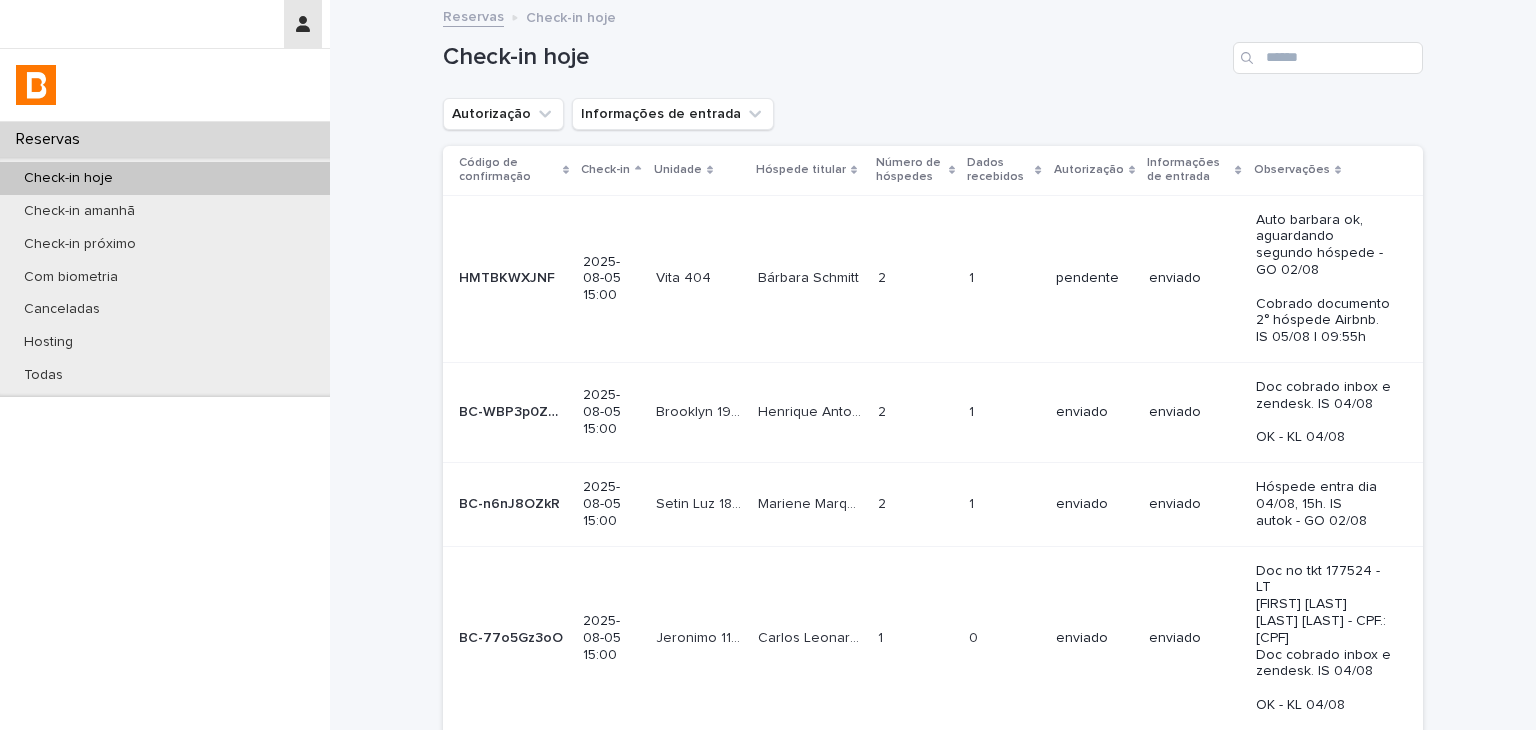 click 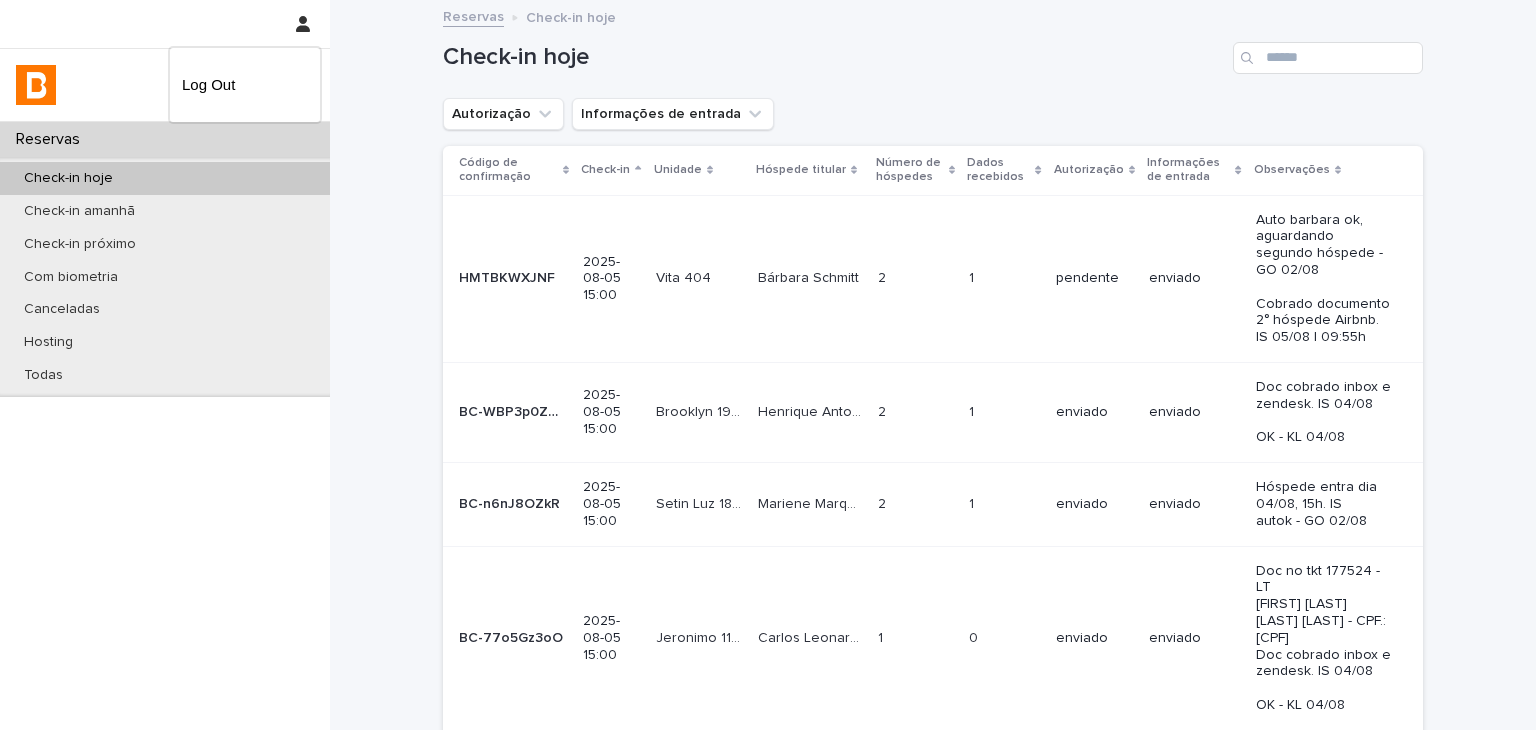 click at bounding box center (768, 365) 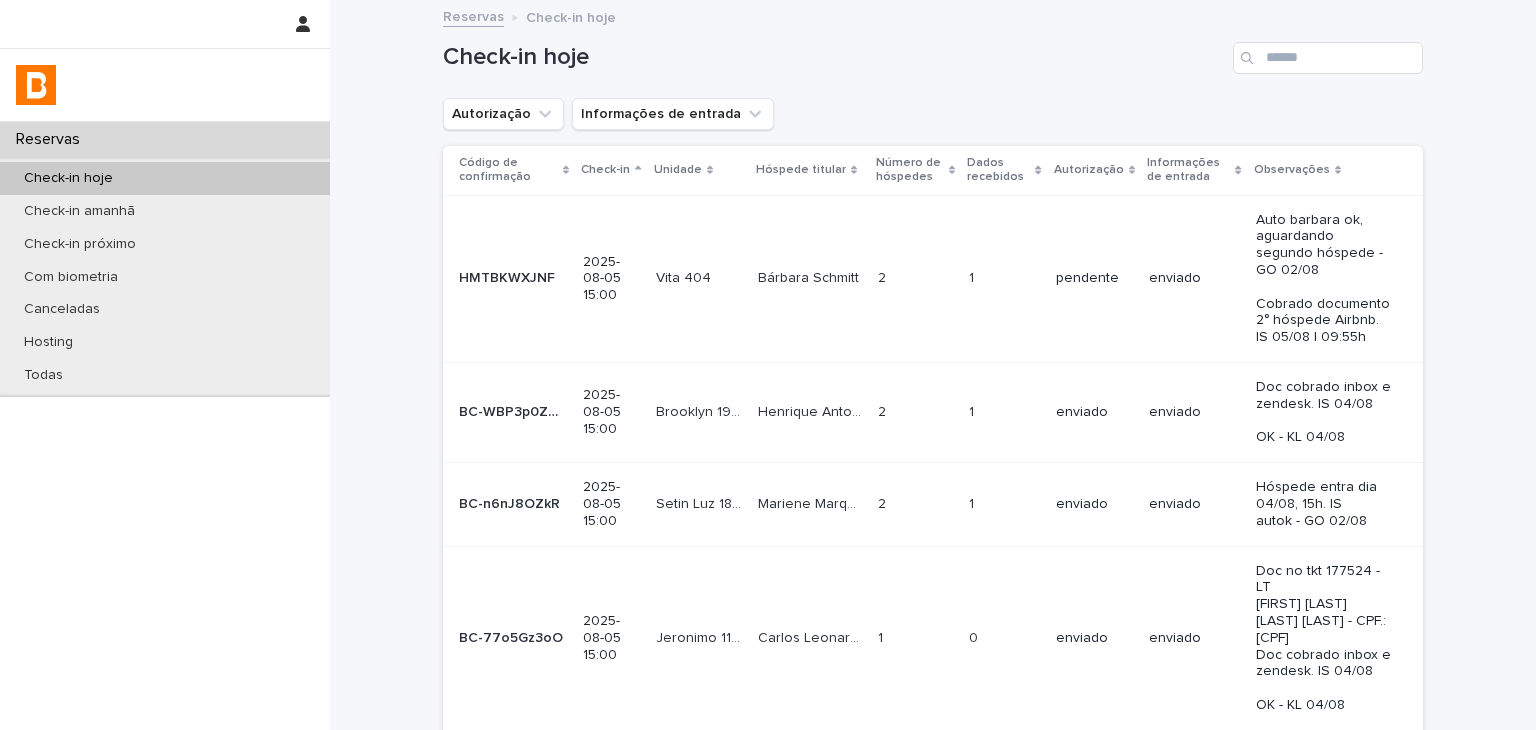 click on "Check-in hoje" at bounding box center (933, 50) 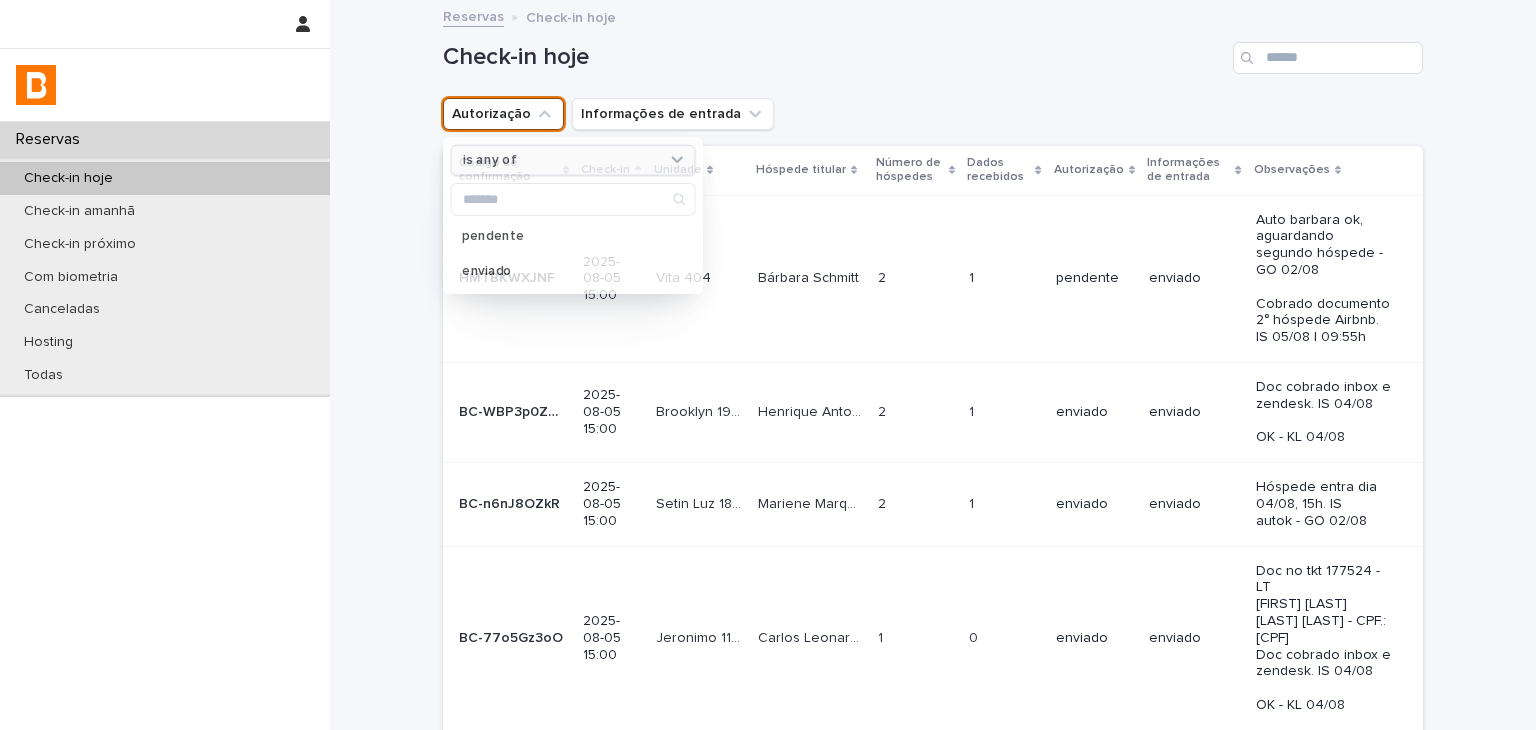 click on "is any of" at bounding box center [490, 160] 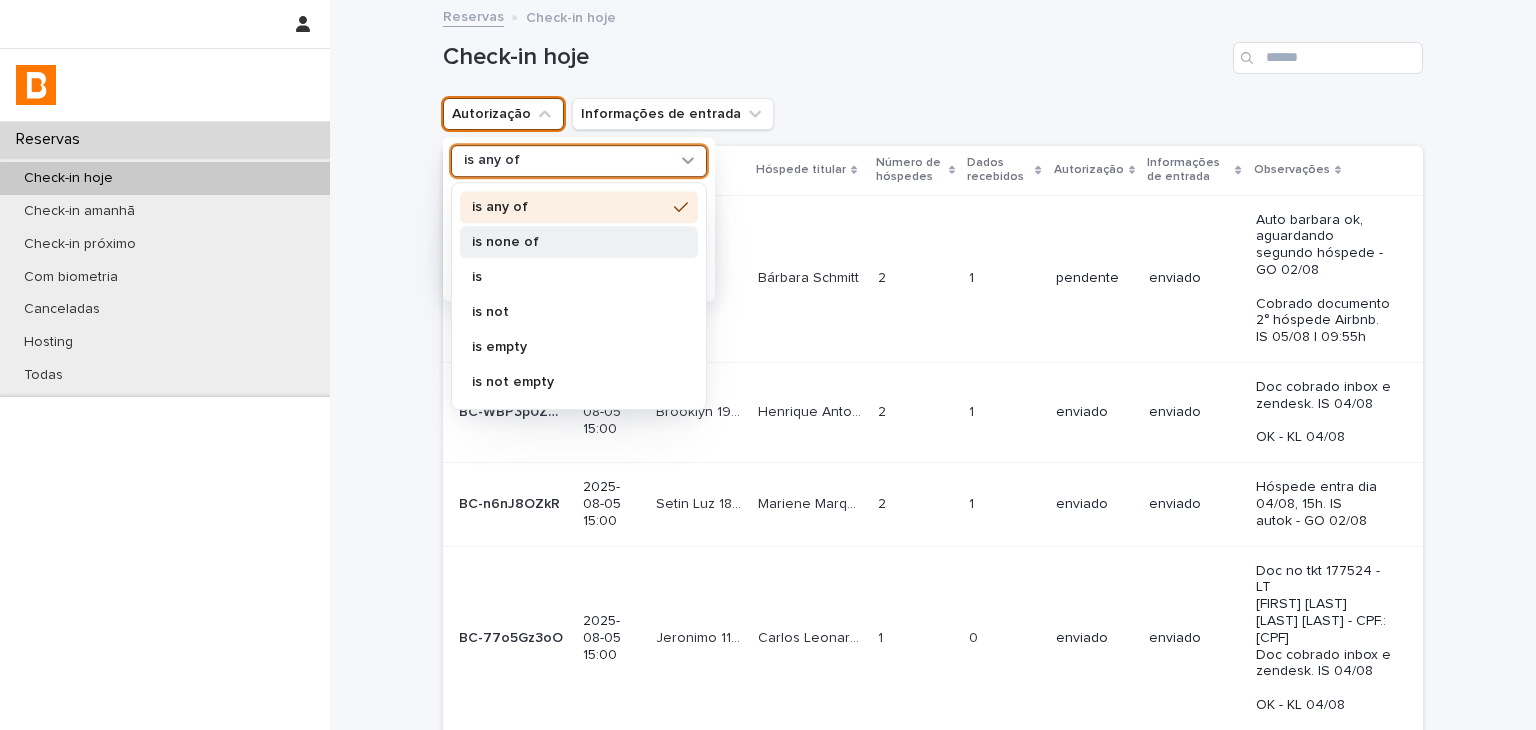 click on "is none of" at bounding box center [569, 242] 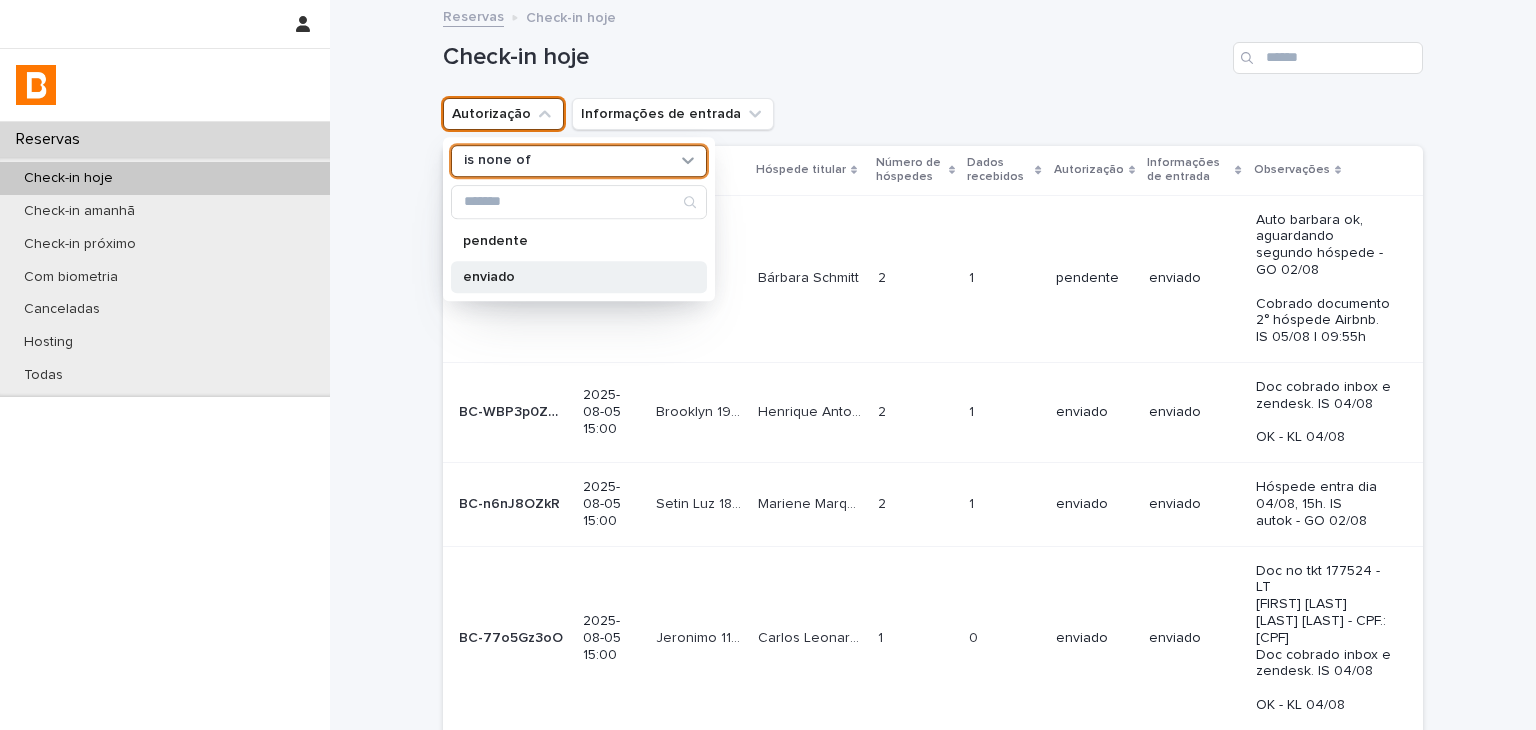 click on "enviado" at bounding box center (569, 277) 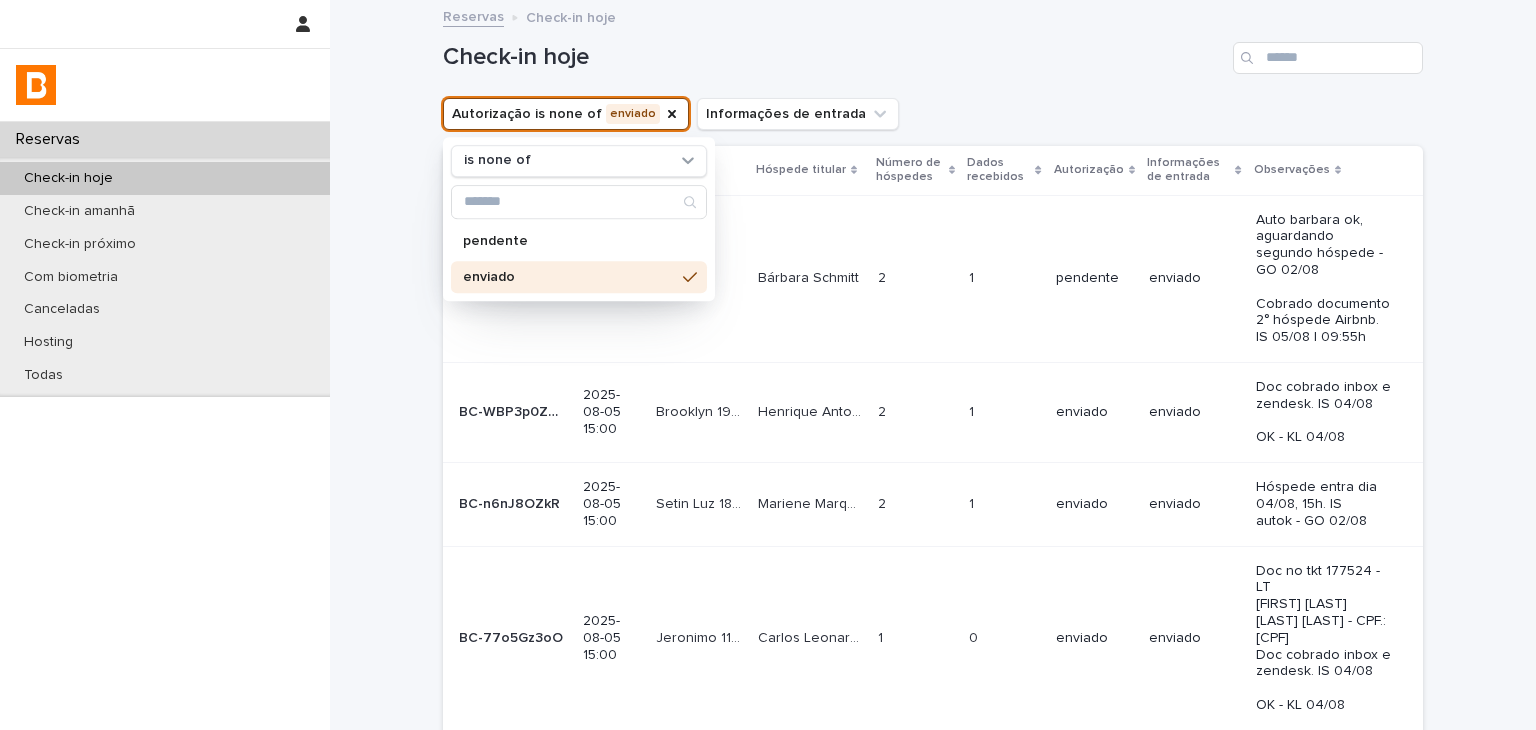 click on "Check-in hoje" at bounding box center (834, 57) 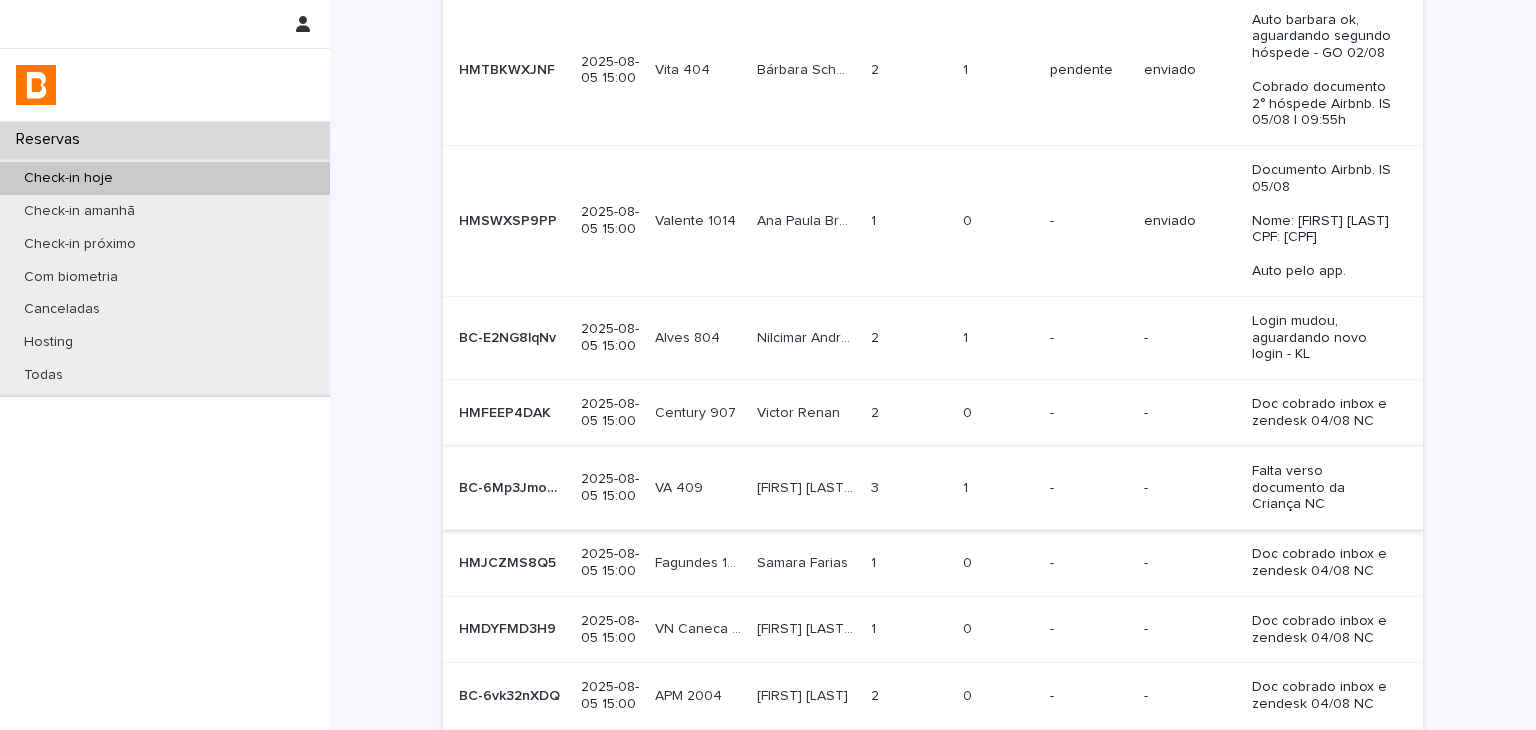 scroll, scrollTop: 400, scrollLeft: 0, axis: vertical 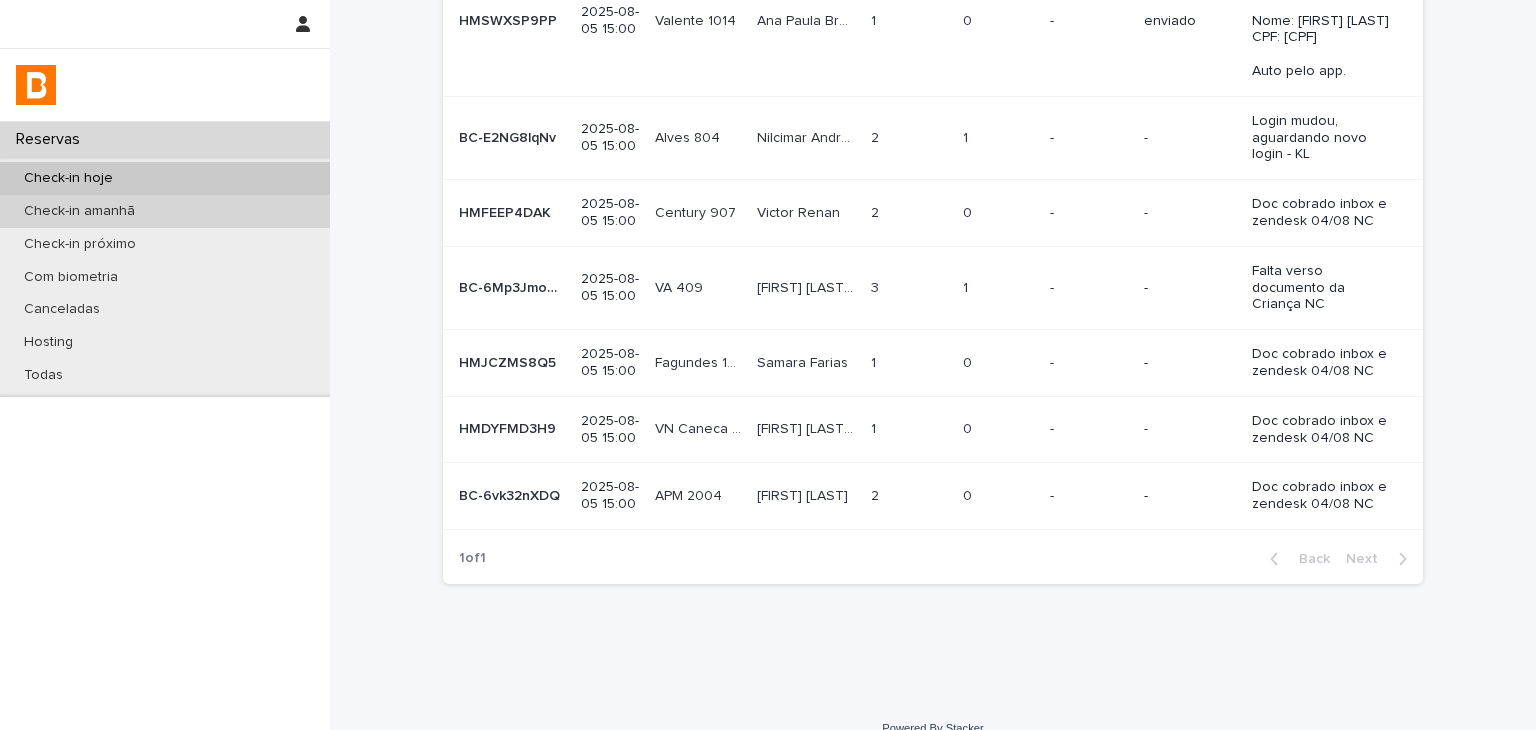 click on "Check-in amanhã" at bounding box center (165, 211) 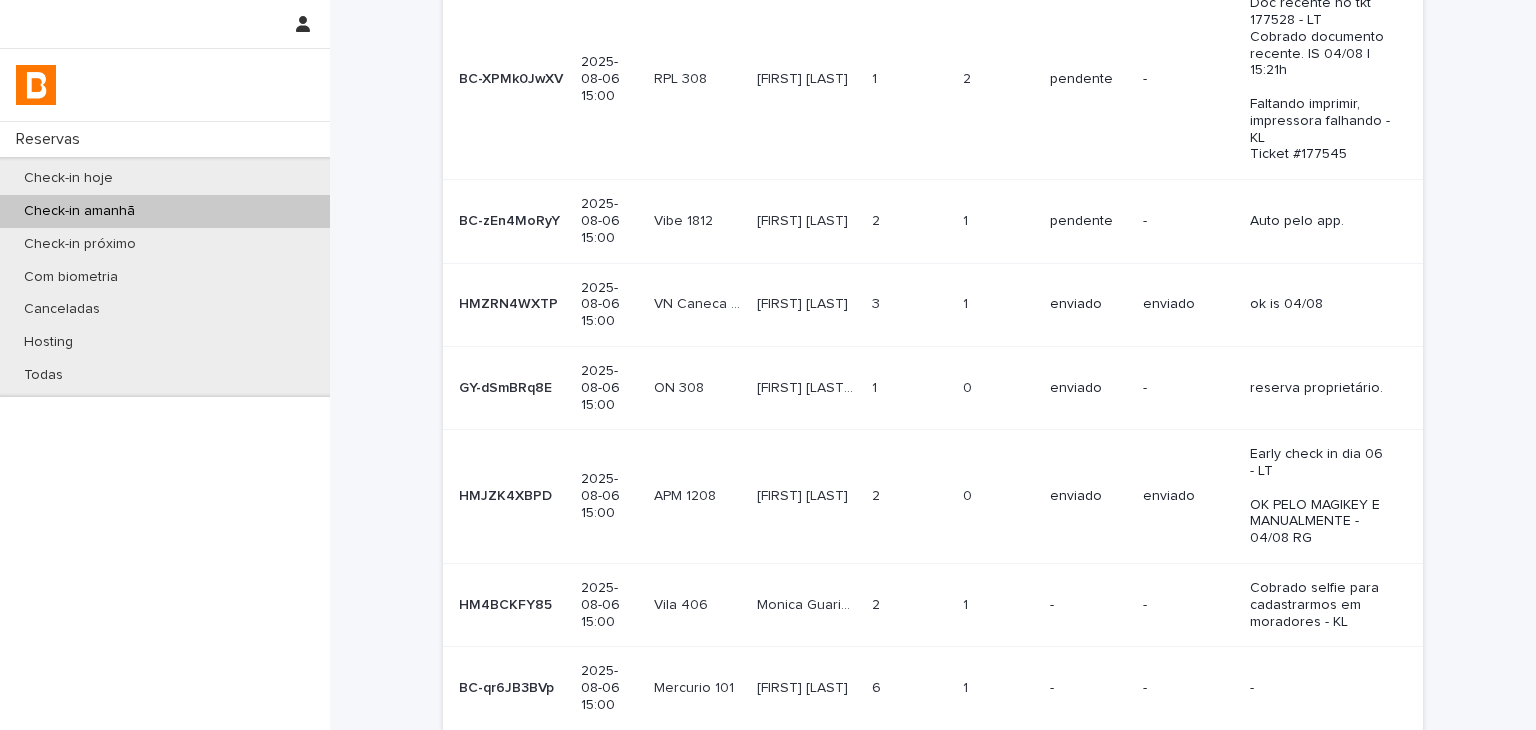 scroll, scrollTop: 0, scrollLeft: 0, axis: both 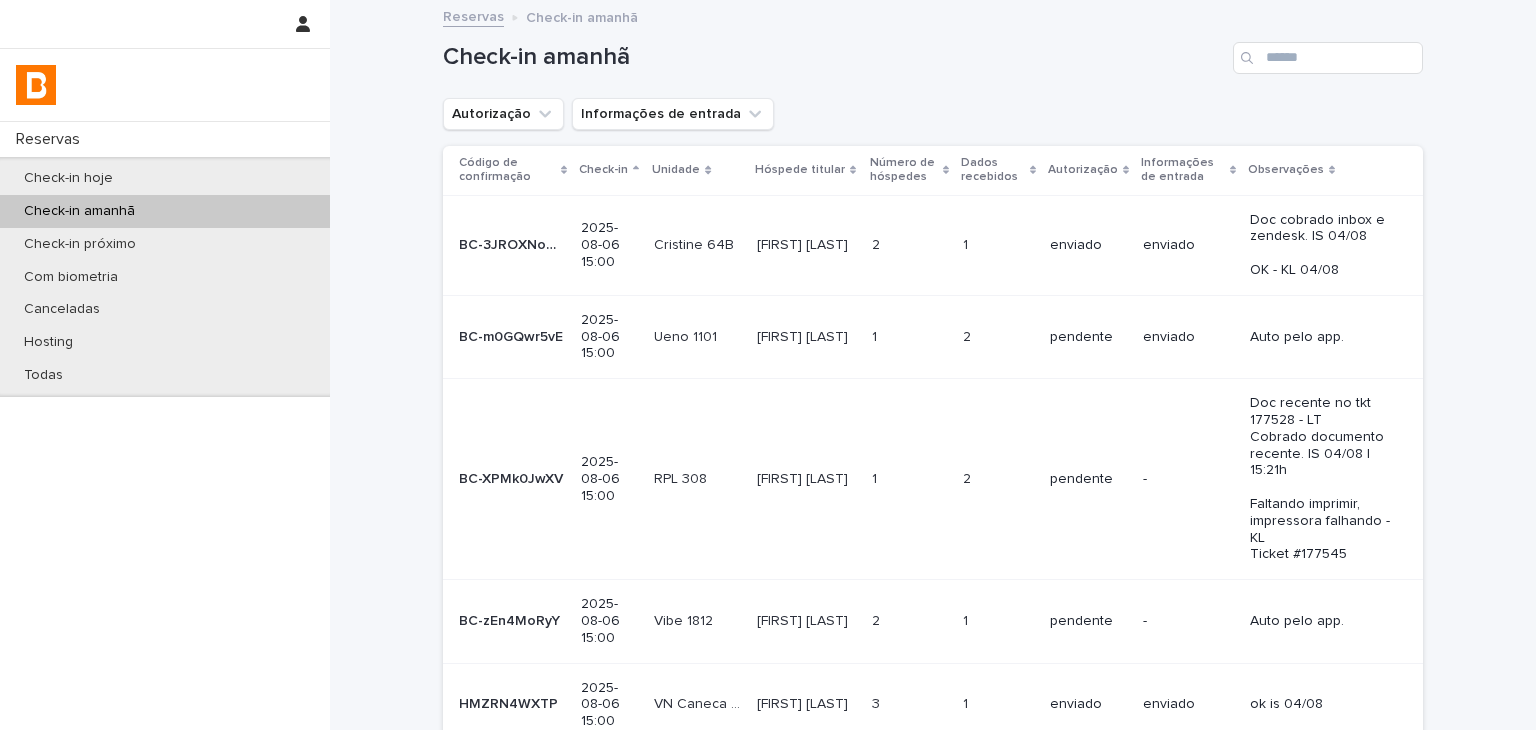click on "Autorização" at bounding box center [503, 114] 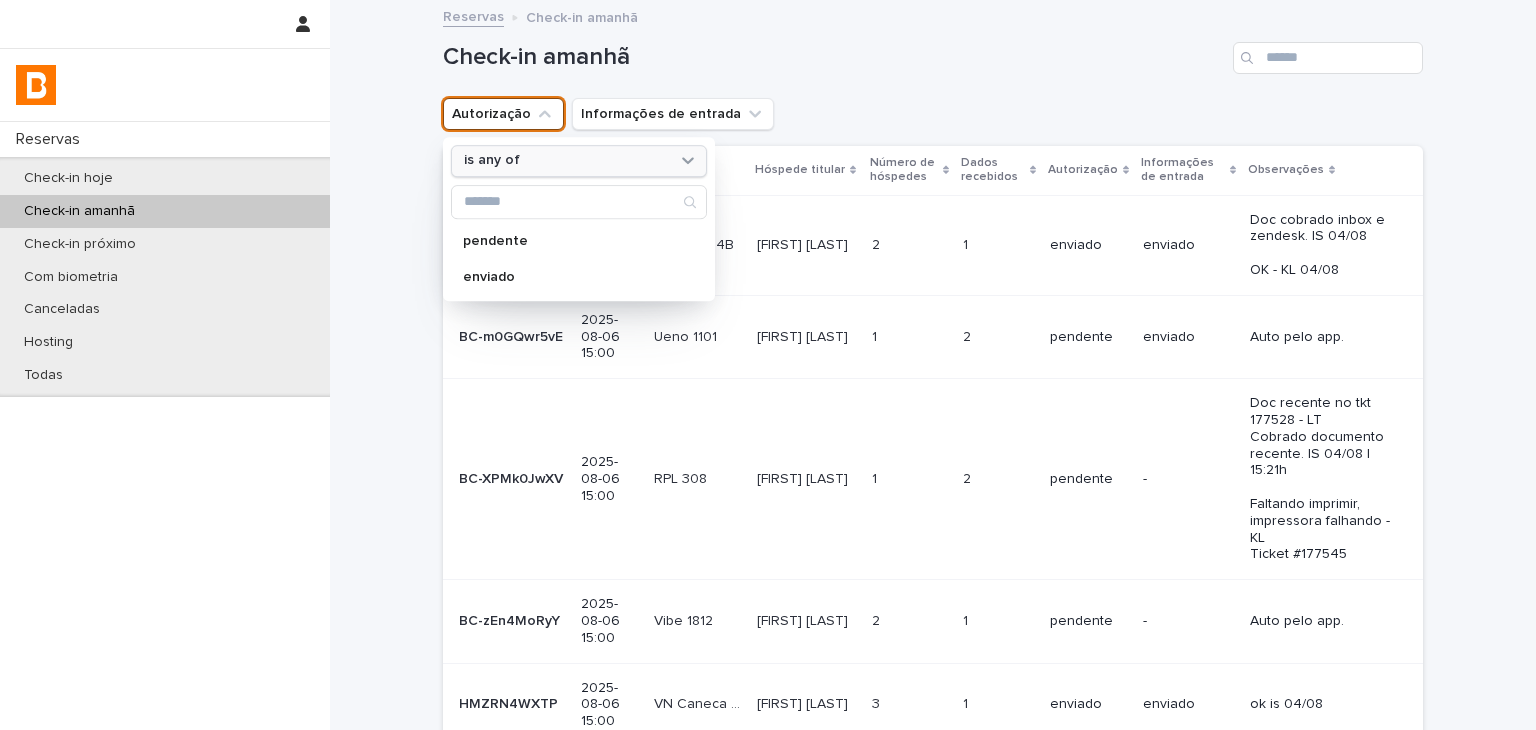 click on "is any of" at bounding box center [566, 161] 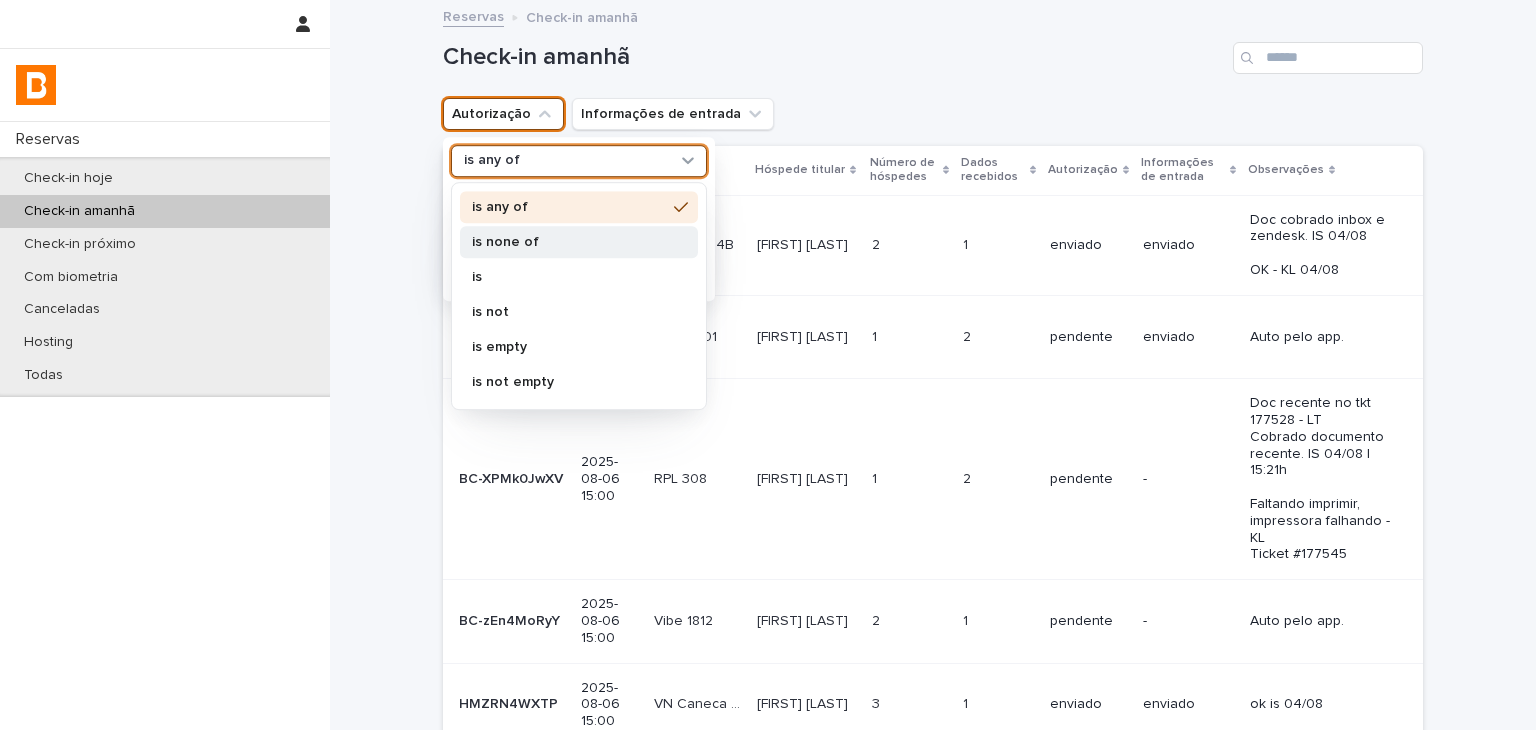 click on "is none of" at bounding box center (569, 242) 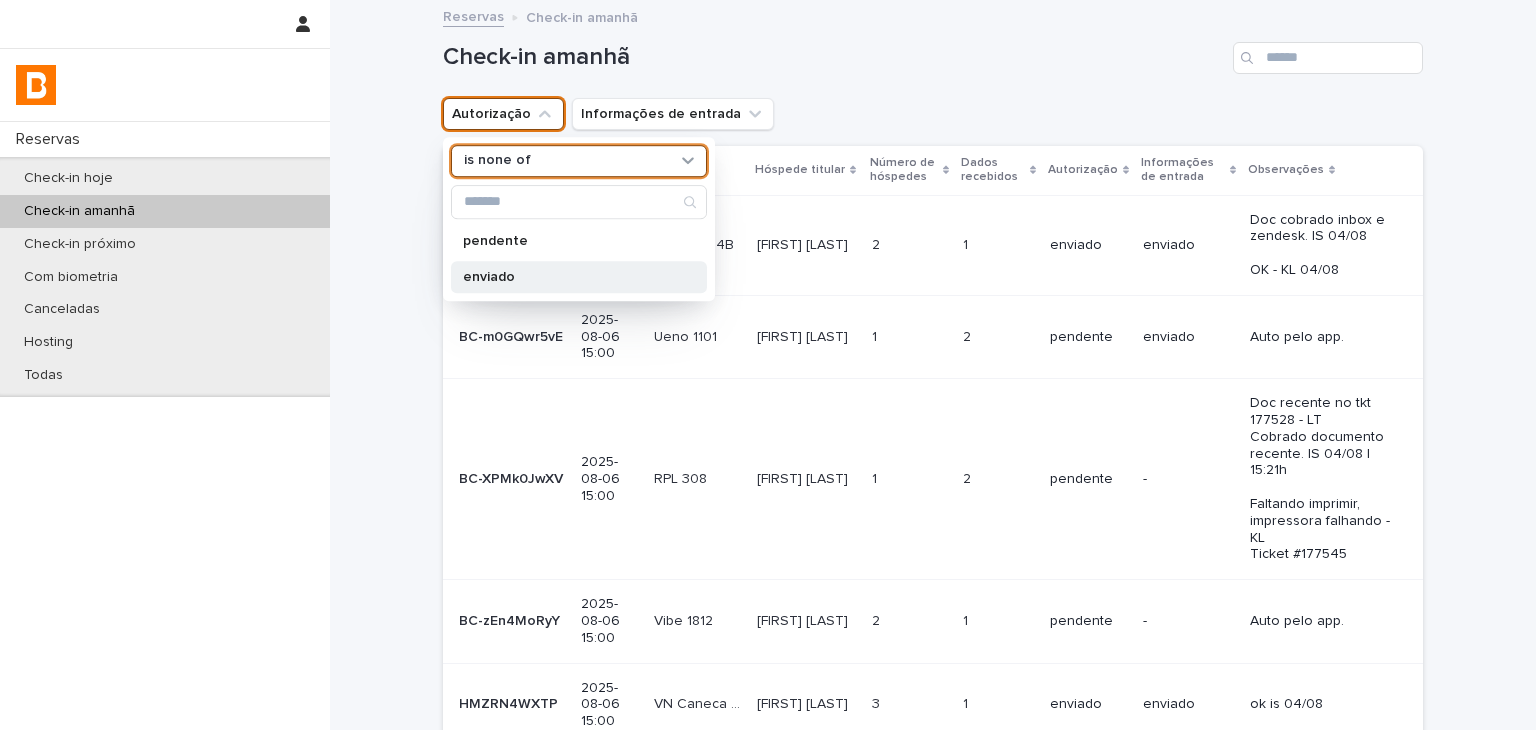 click on "enviado" at bounding box center (579, 277) 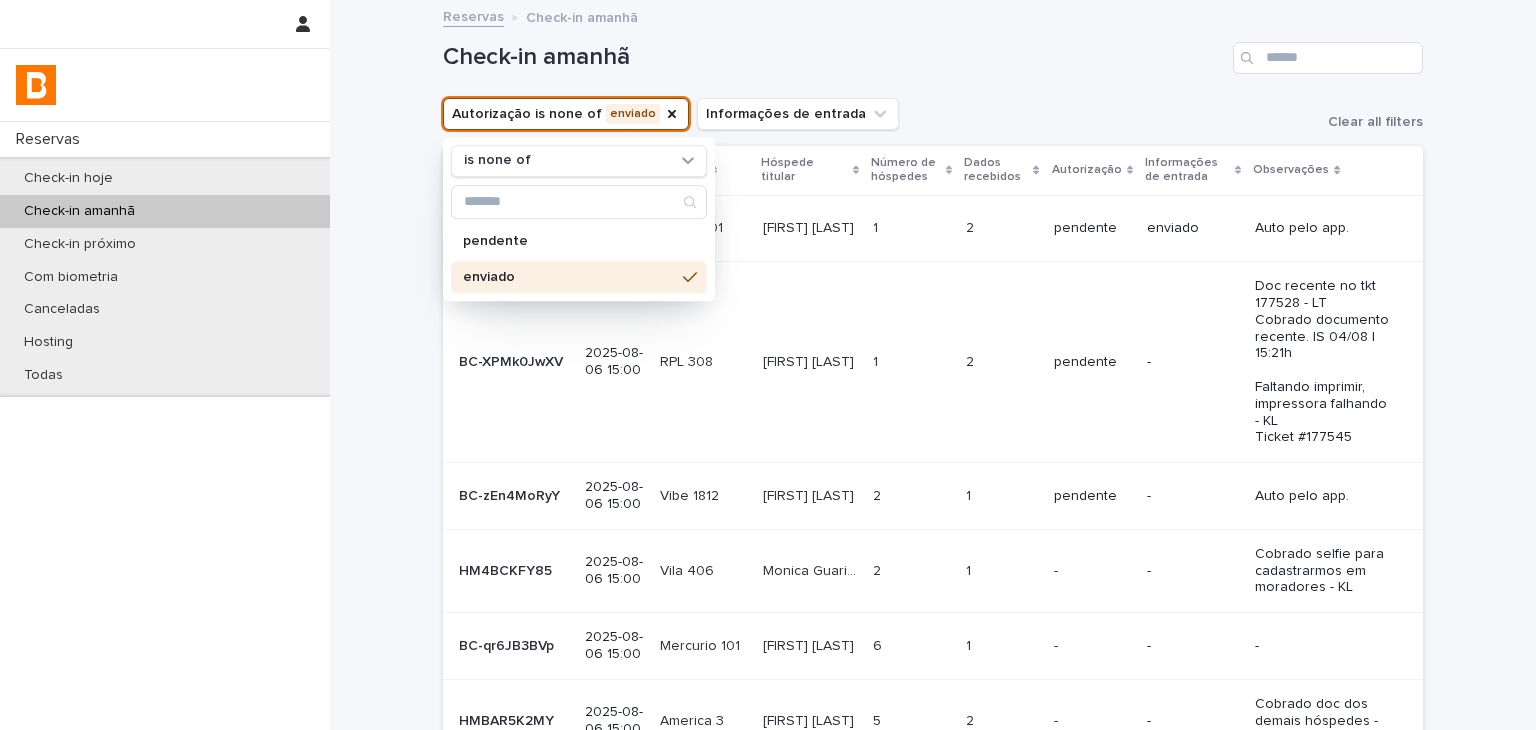 click on "Check-in amanhã" at bounding box center (933, 50) 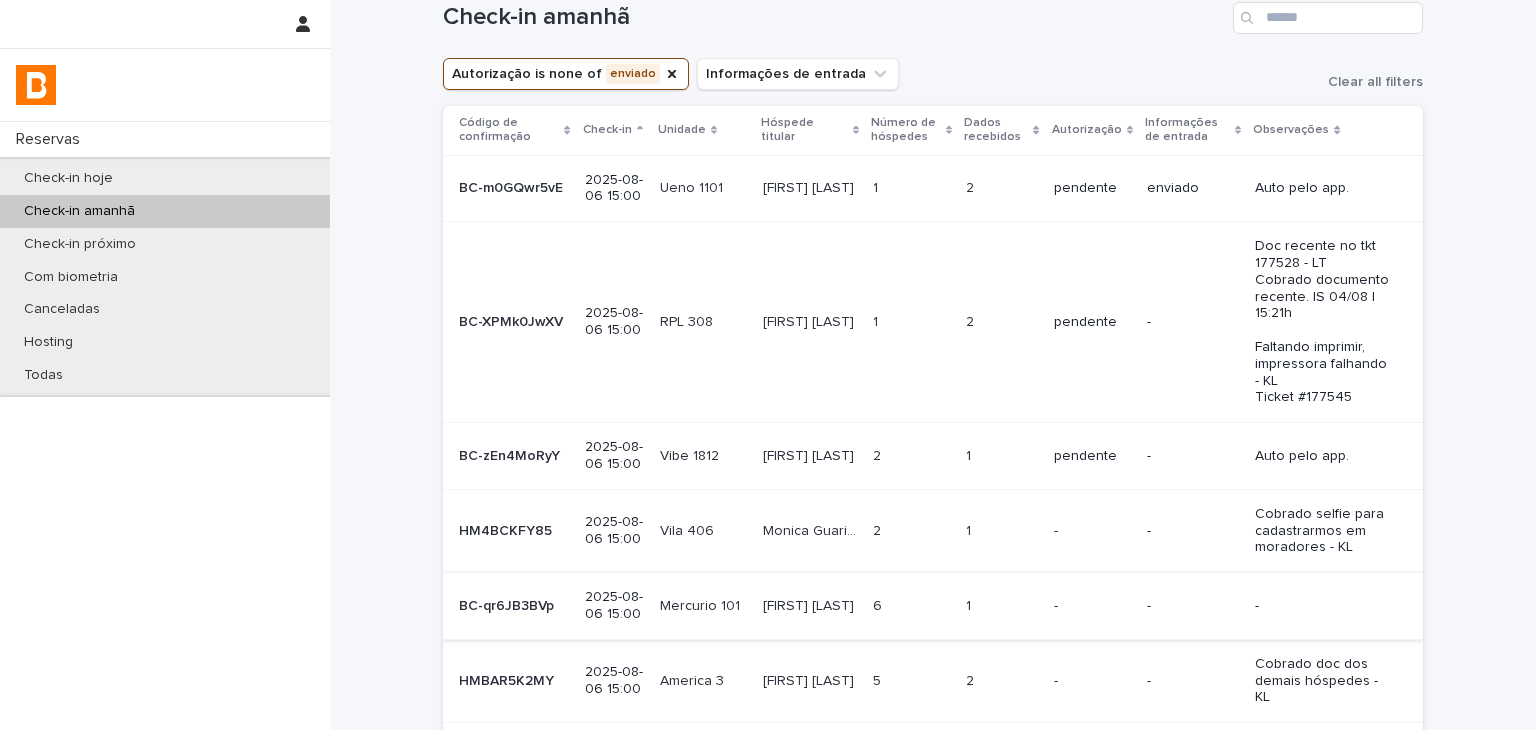 scroll, scrollTop: 0, scrollLeft: 0, axis: both 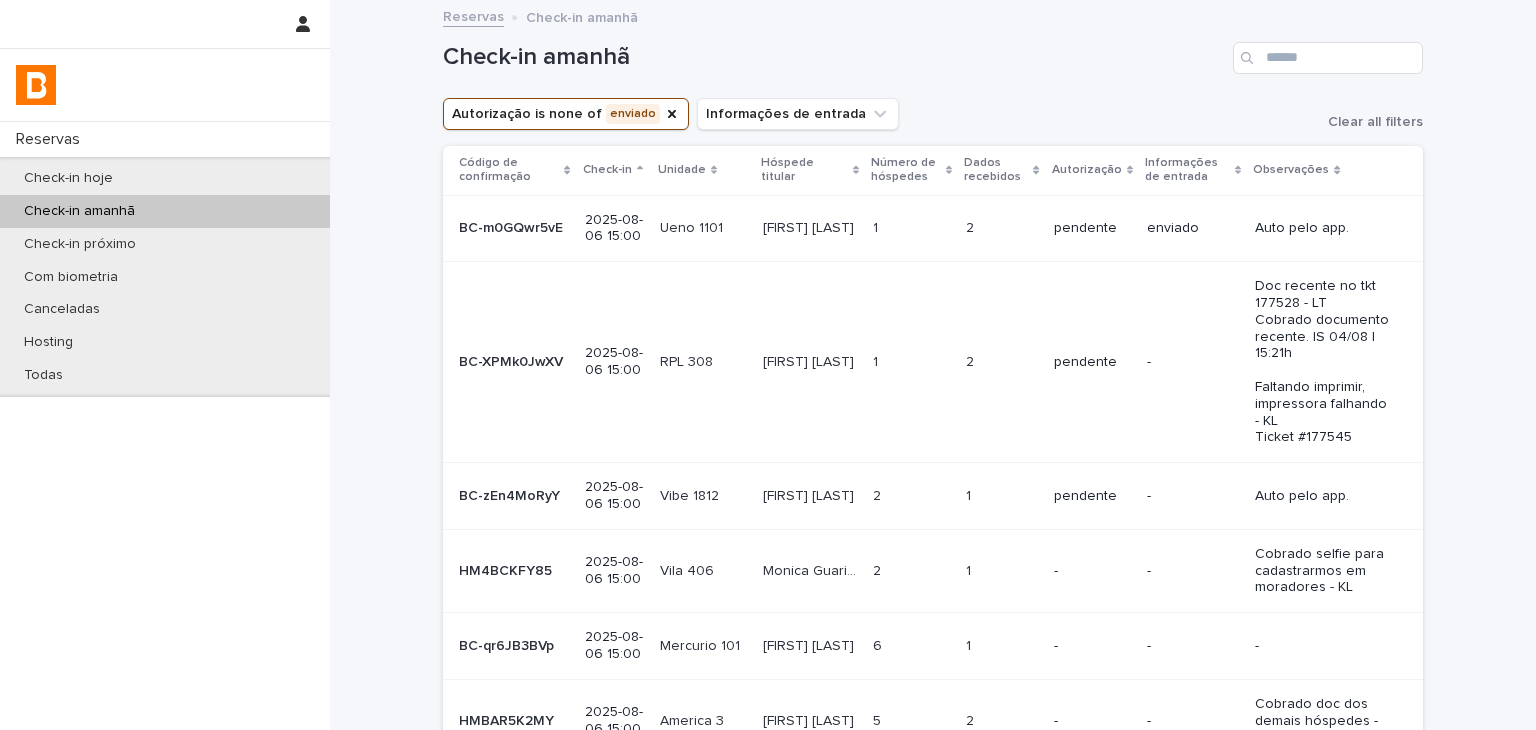click on "RPL 308 RPL 308" at bounding box center [703, 362] 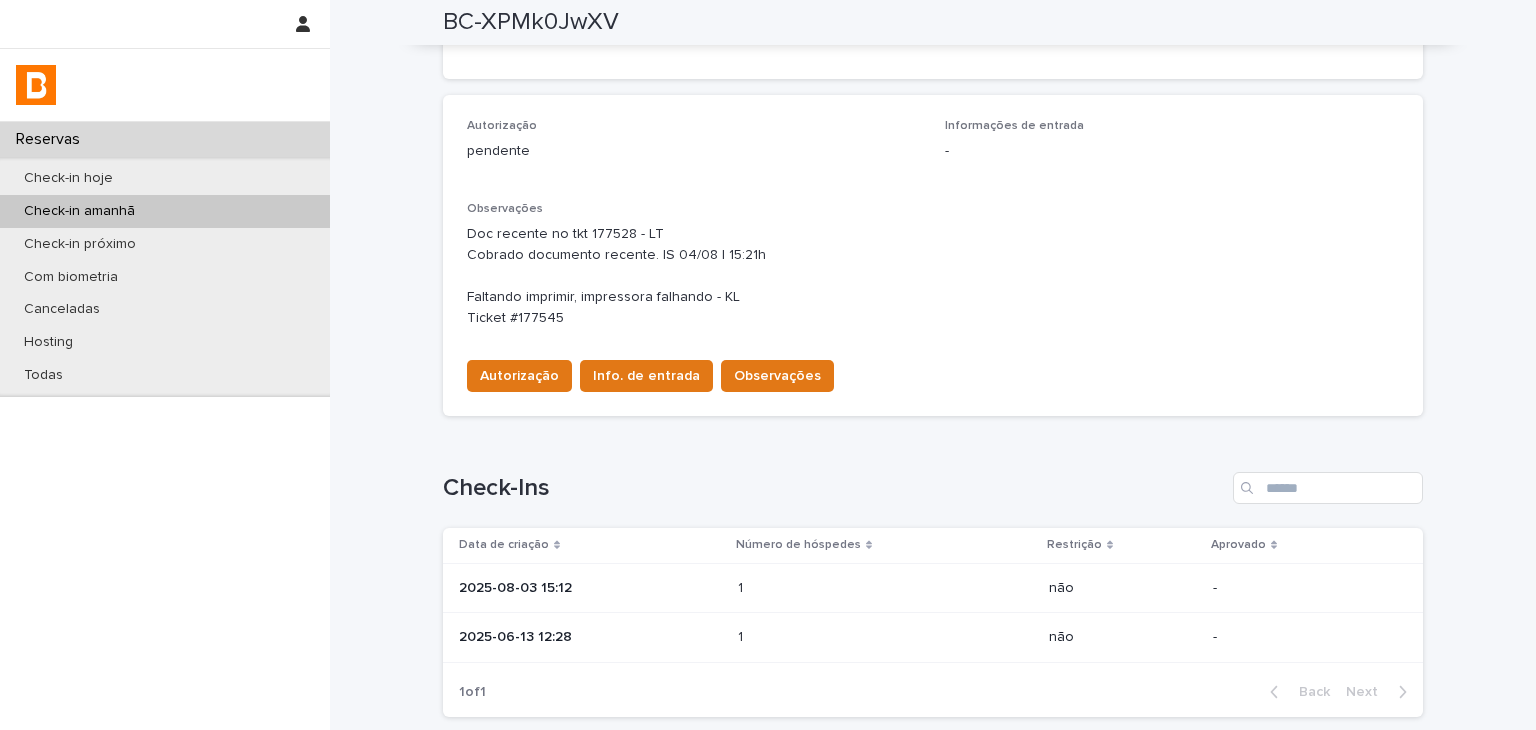scroll, scrollTop: 586, scrollLeft: 0, axis: vertical 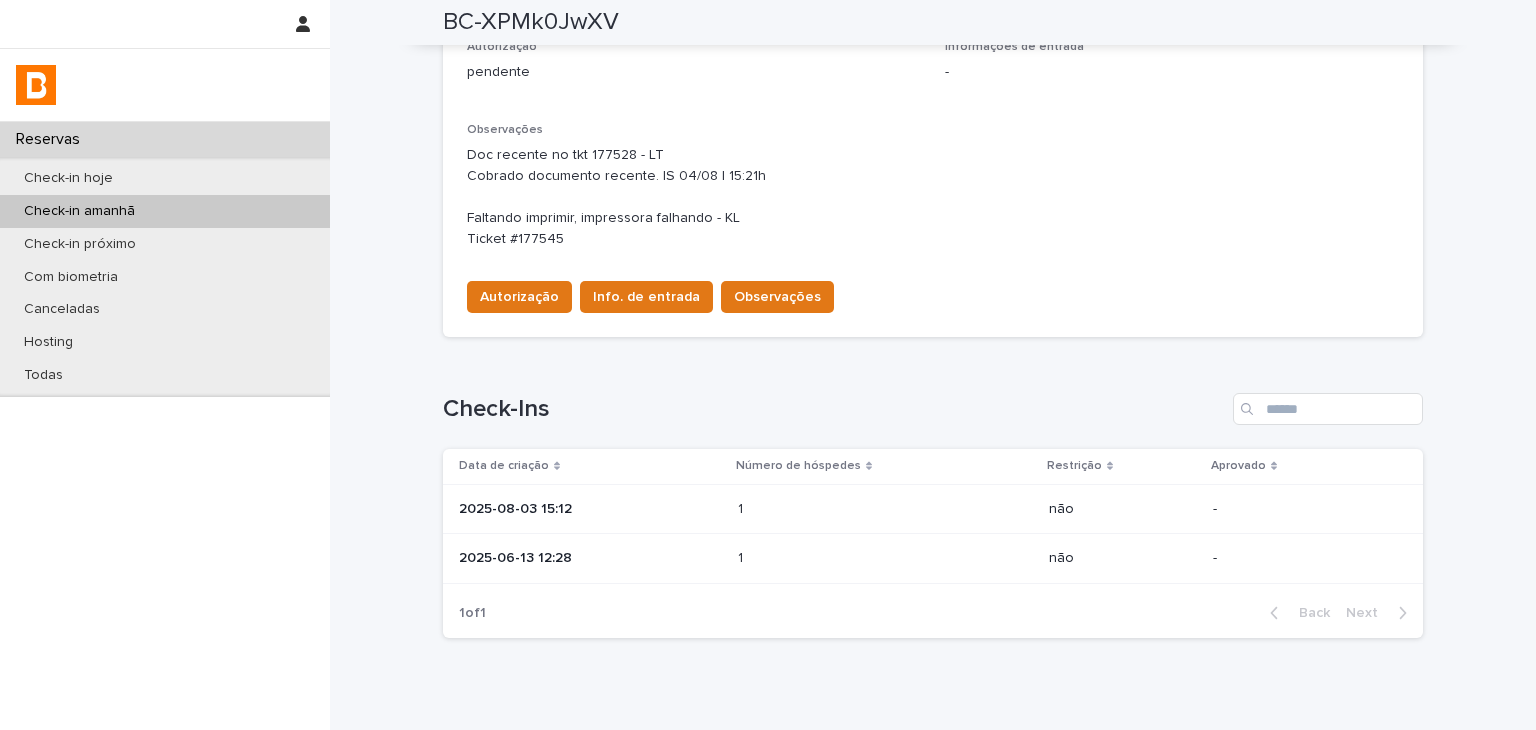 click on "1 1" at bounding box center (885, 509) 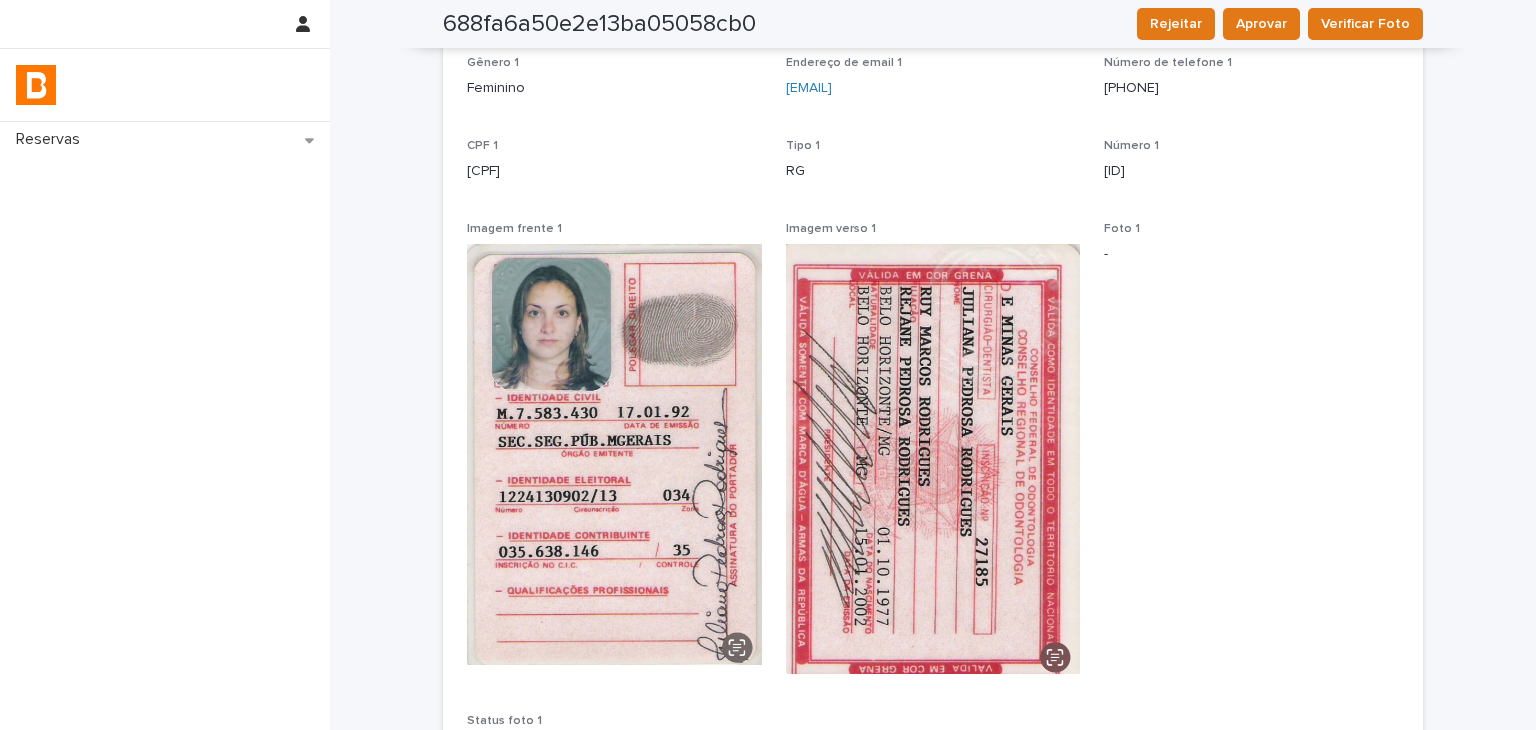 scroll, scrollTop: 447, scrollLeft: 0, axis: vertical 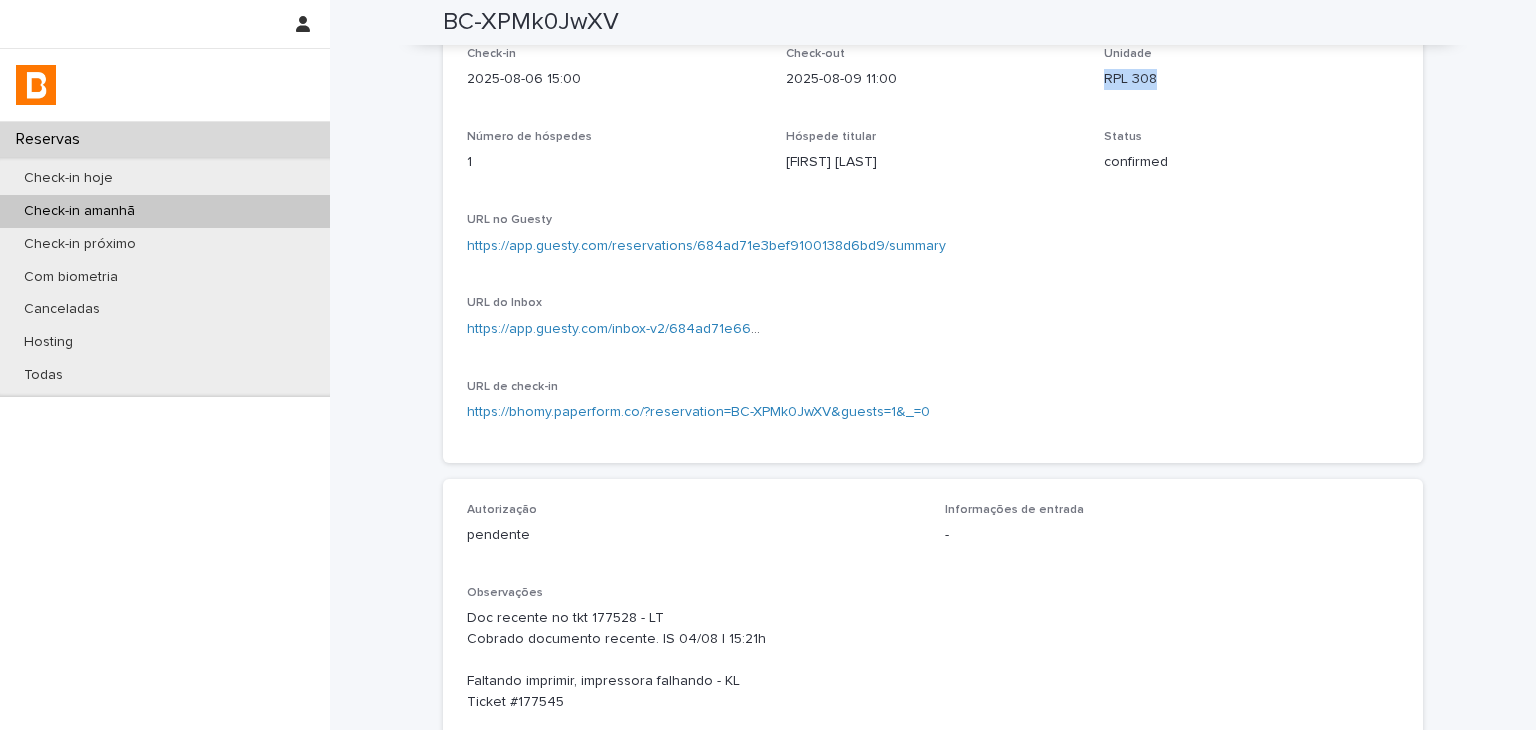 drag, startPoint x: 1096, startPoint y: 77, endPoint x: 1176, endPoint y: 81, distance: 80.09994 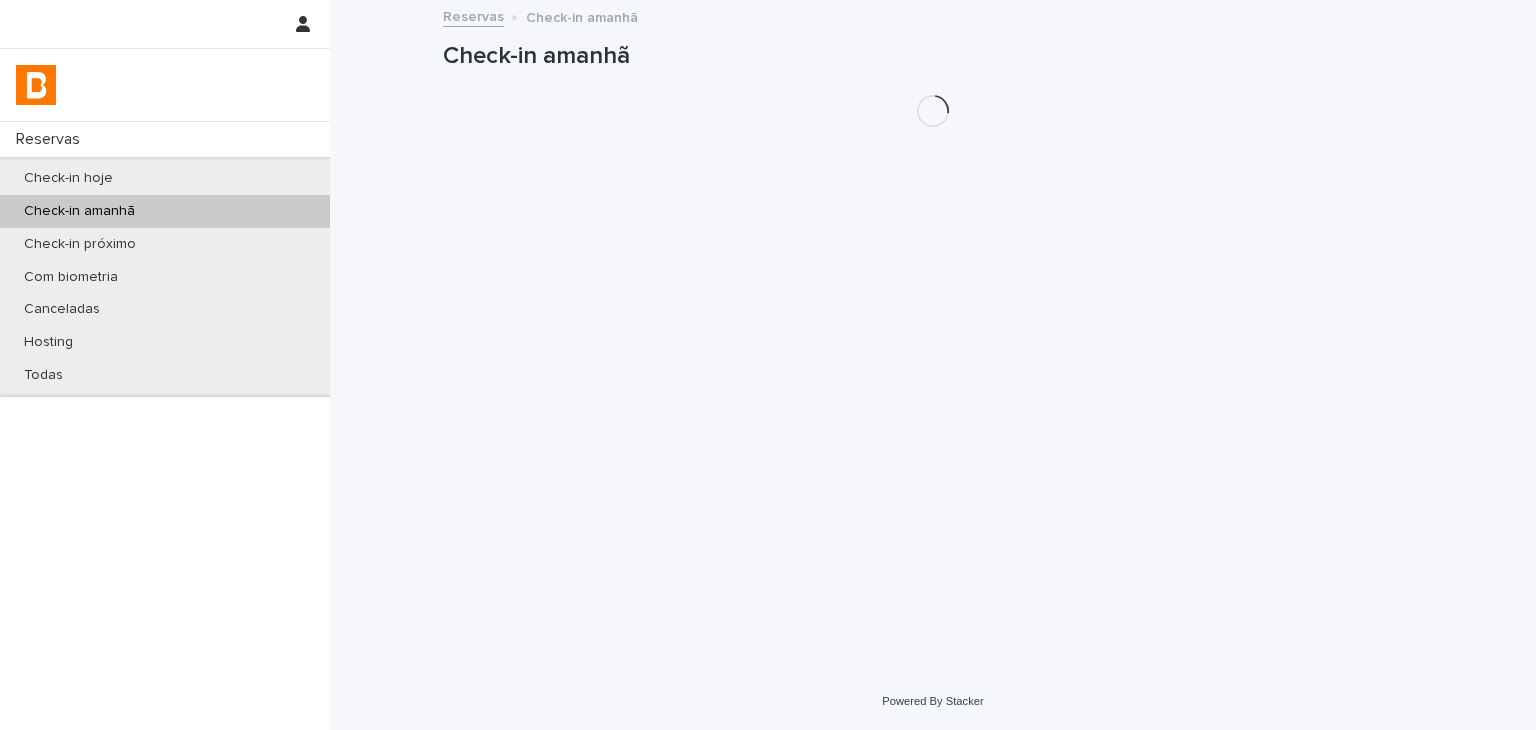 scroll, scrollTop: 0, scrollLeft: 0, axis: both 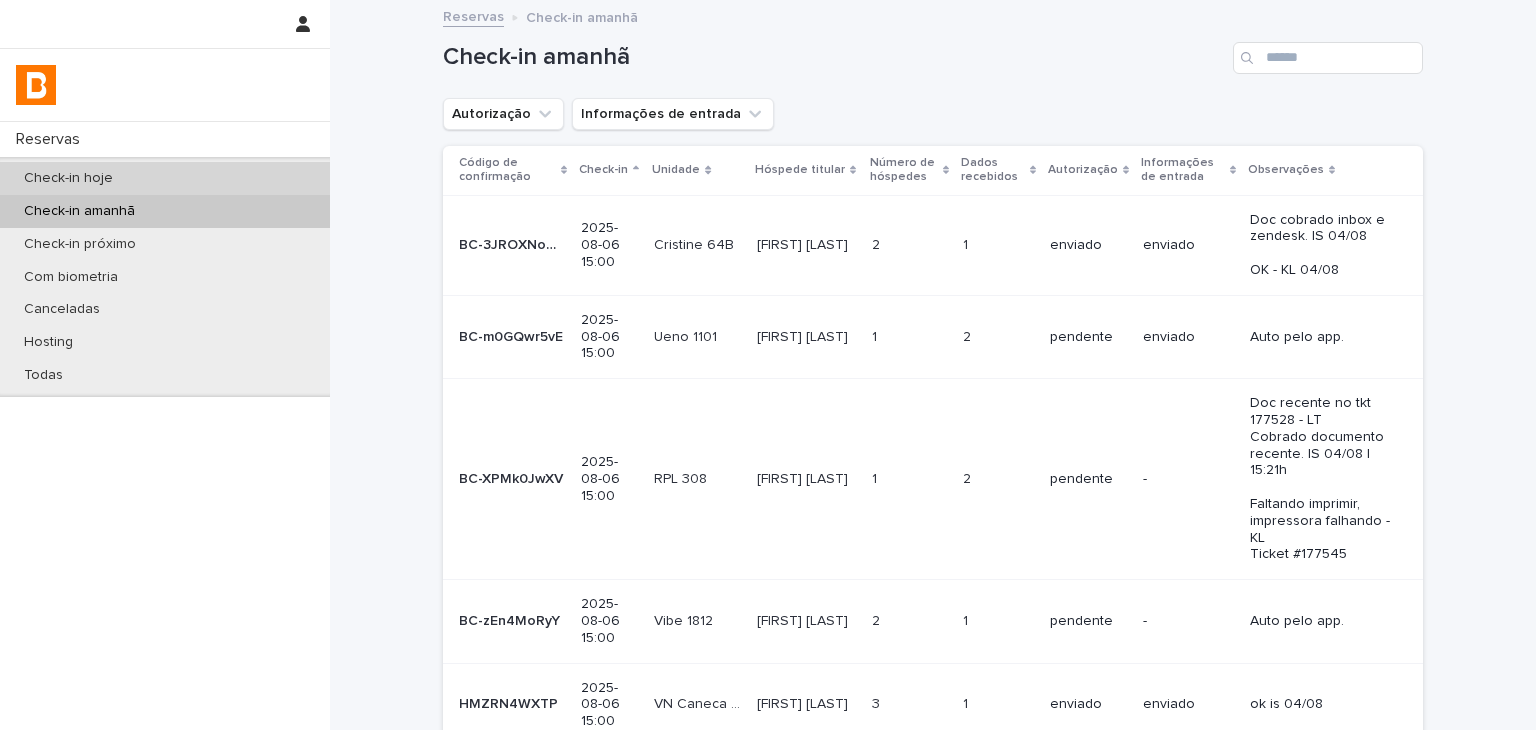 click on "Check-in hoje" at bounding box center (165, 178) 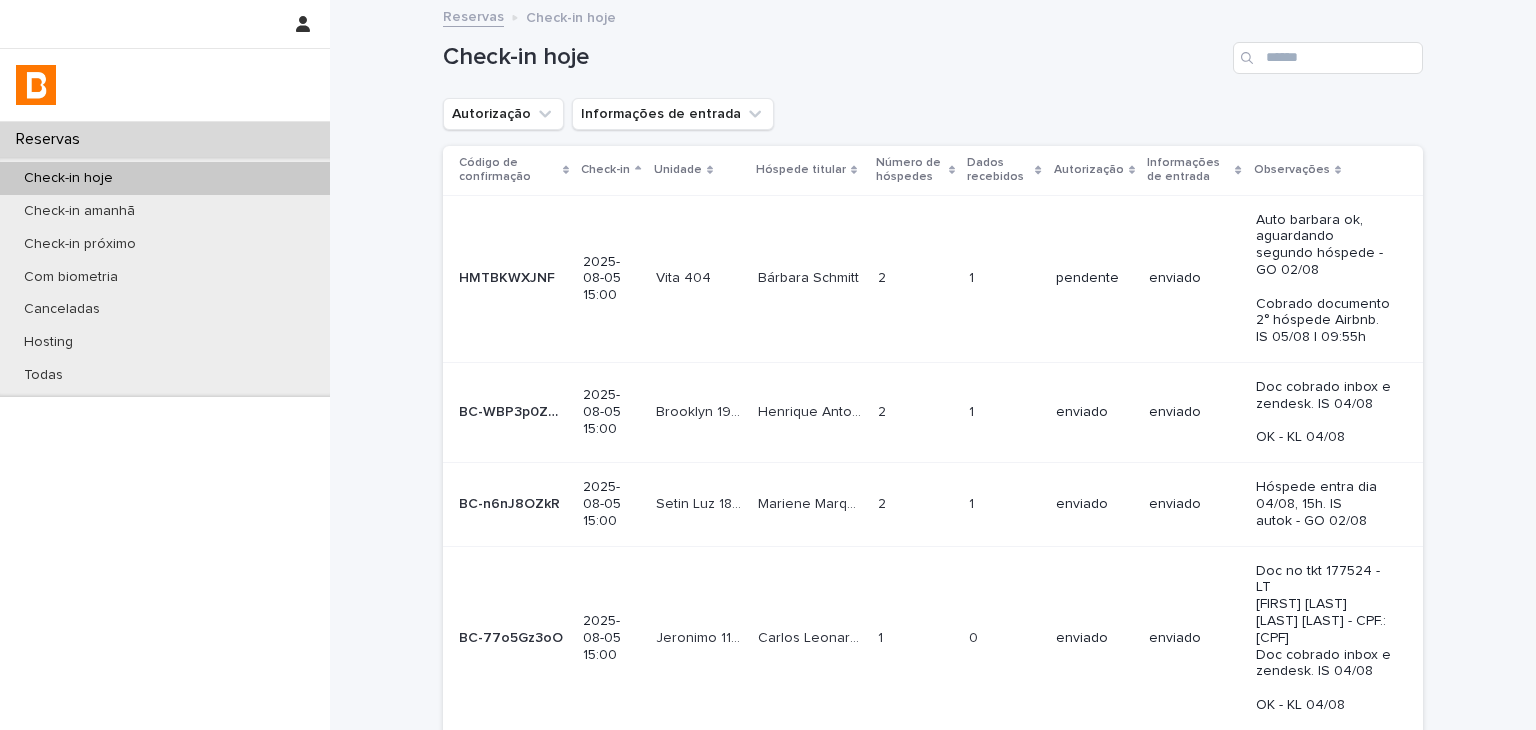 click on "Autorização" at bounding box center [503, 114] 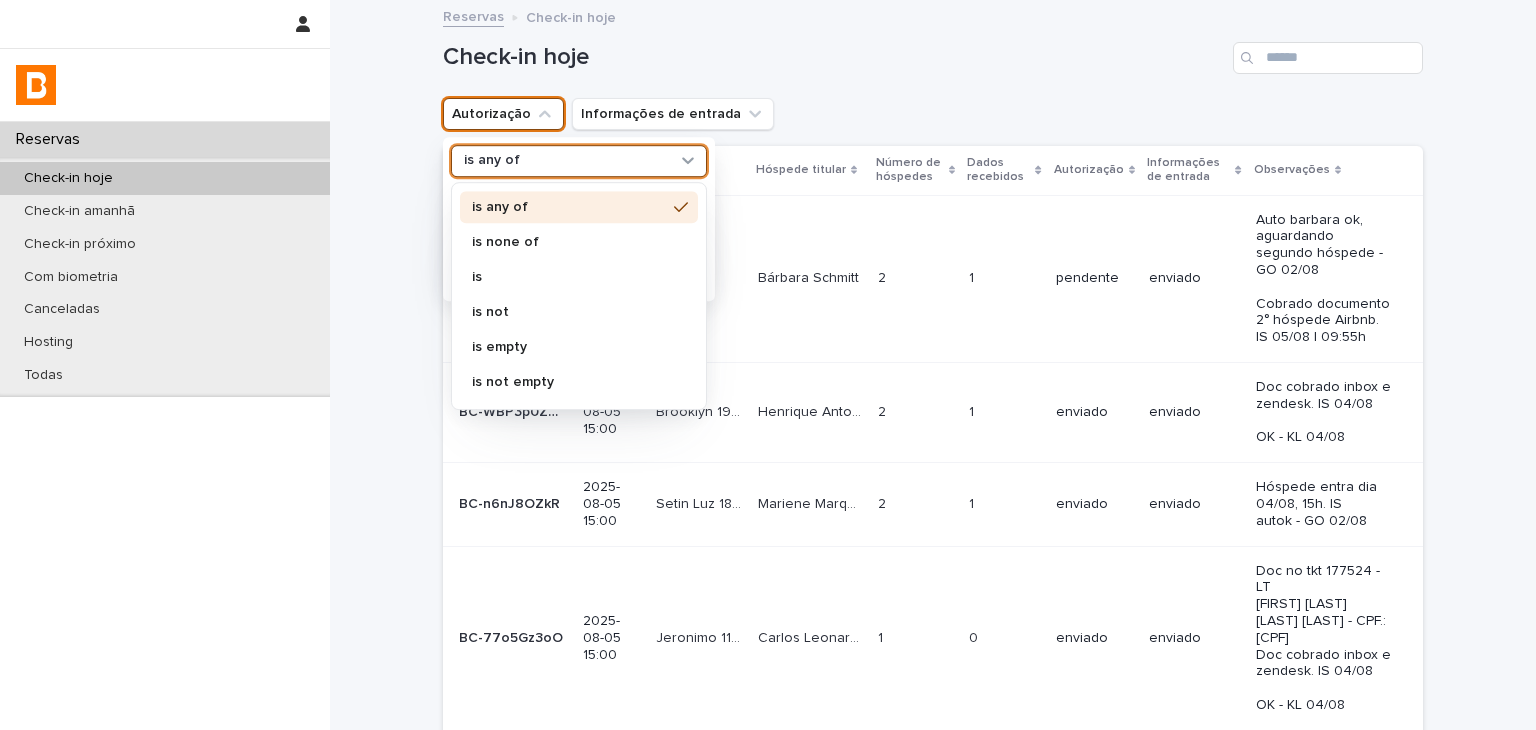 click on "is any of" at bounding box center [492, 161] 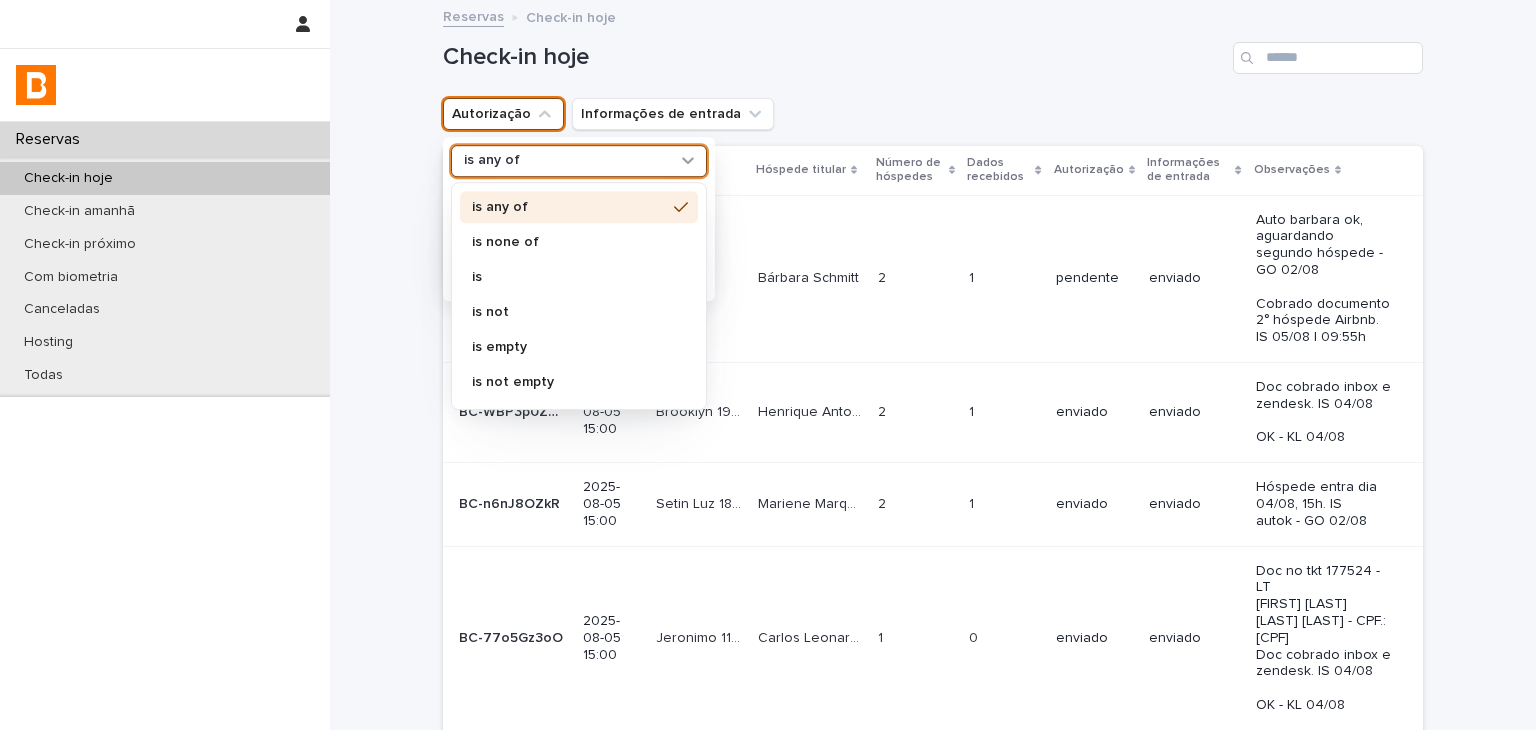 click on "is none of" at bounding box center [569, 242] 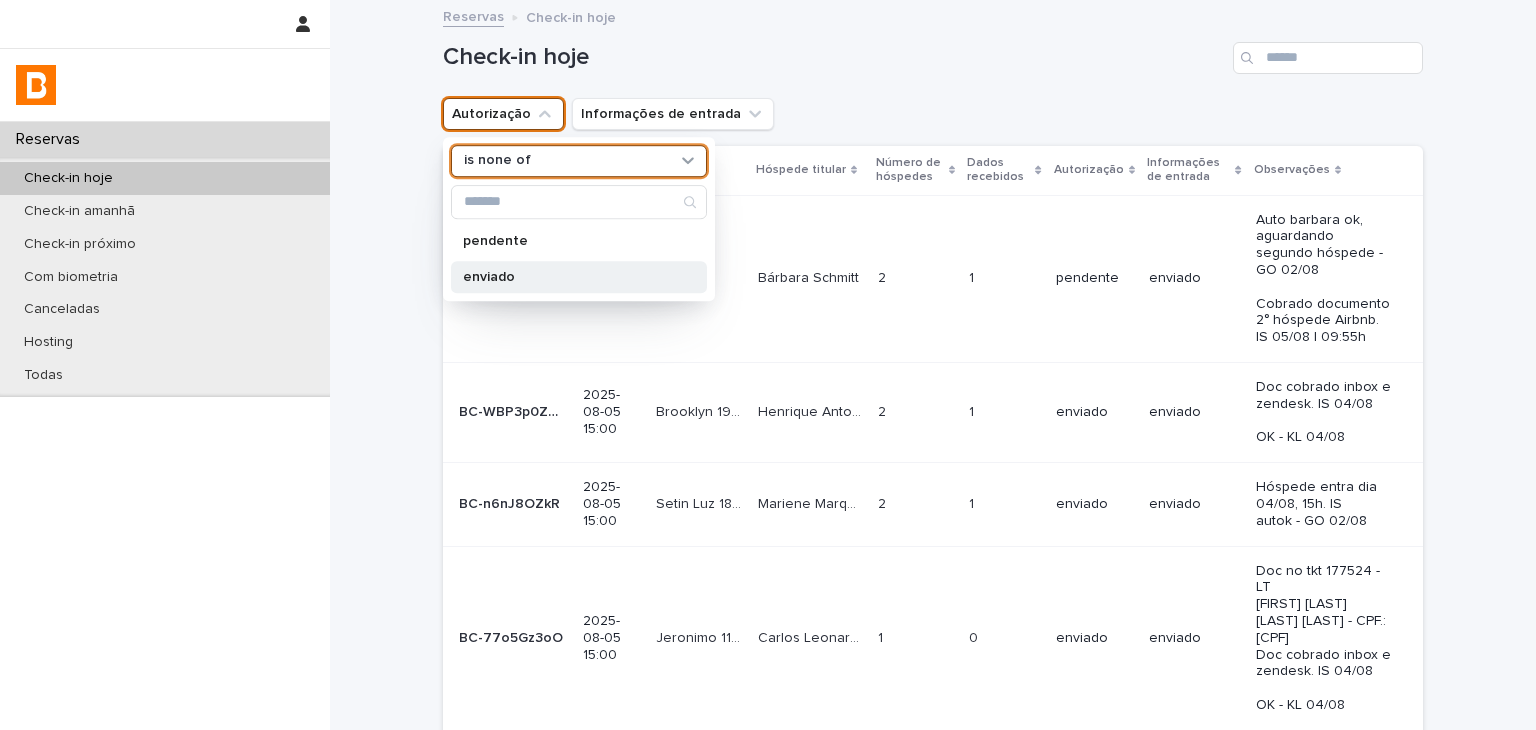click on "enviado" at bounding box center (569, 277) 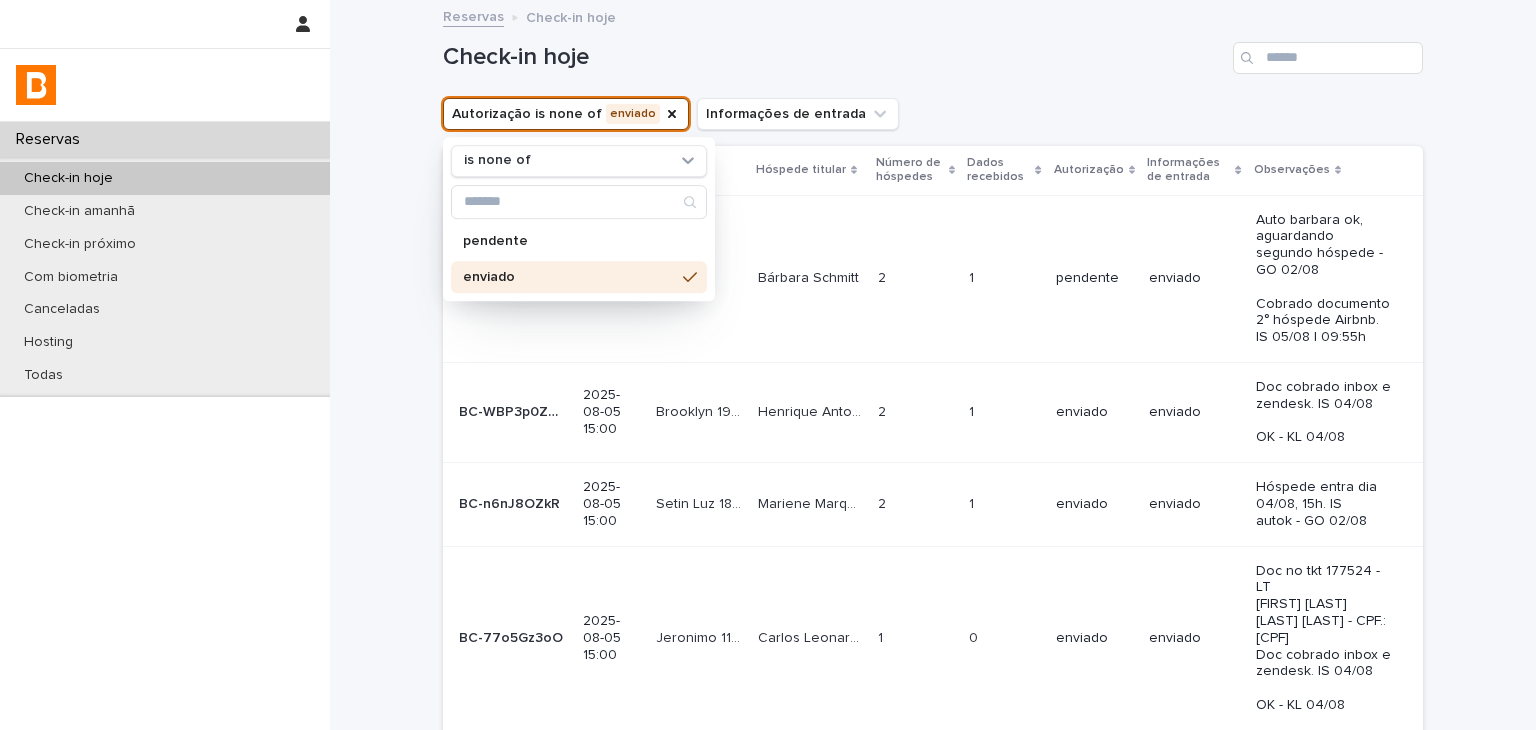 click on "Check-in hoje Autorização is none of enviado is none of pendente enviado Informações de entrada Código de confirmação Check-in Unidade Hóspede titular Número de hóspedes Dados recebidos Autorização Informações de entrada Observações [ID] [ID]   [DATE] [TIME] Vita 404 Vita 404   [FIRST] [LAST] [FIRST] [LAST]   2 2   1 1   pendente enviado Auto [FIRST] ok, aguardando segundo hóspede - GO 02/08
Cobrado documento 2° hóspede Airbnb. IS 05/08 | 09:55h [ID] [ID]   [DATE] [TIME] Brooklyn 1904 Brooklyn 1904   [FIRST] [LAST] [LAST] [FIRST] [LAST] [LAST]   2 2   1 1   enviado enviado Doc cobrado inbox e zendesk. IS 04/08
OK - KL 04/08 [ID] [ID]   [DATE] [TIME] Setin Luz 1813 Setin Luz 1813   [FIRST] [LAST] [FIRST] [LAST]   2 2   1 1   enviado enviado Hóspede entra dia 04/08, 15h. IS
autok - GO 02/08 [ID] [ID]   [DATE] [TIME] Jeronimo 1103 Jeronimo 1103   [FIRST] [LAST] [LAST]   1 1" at bounding box center [933, 786] 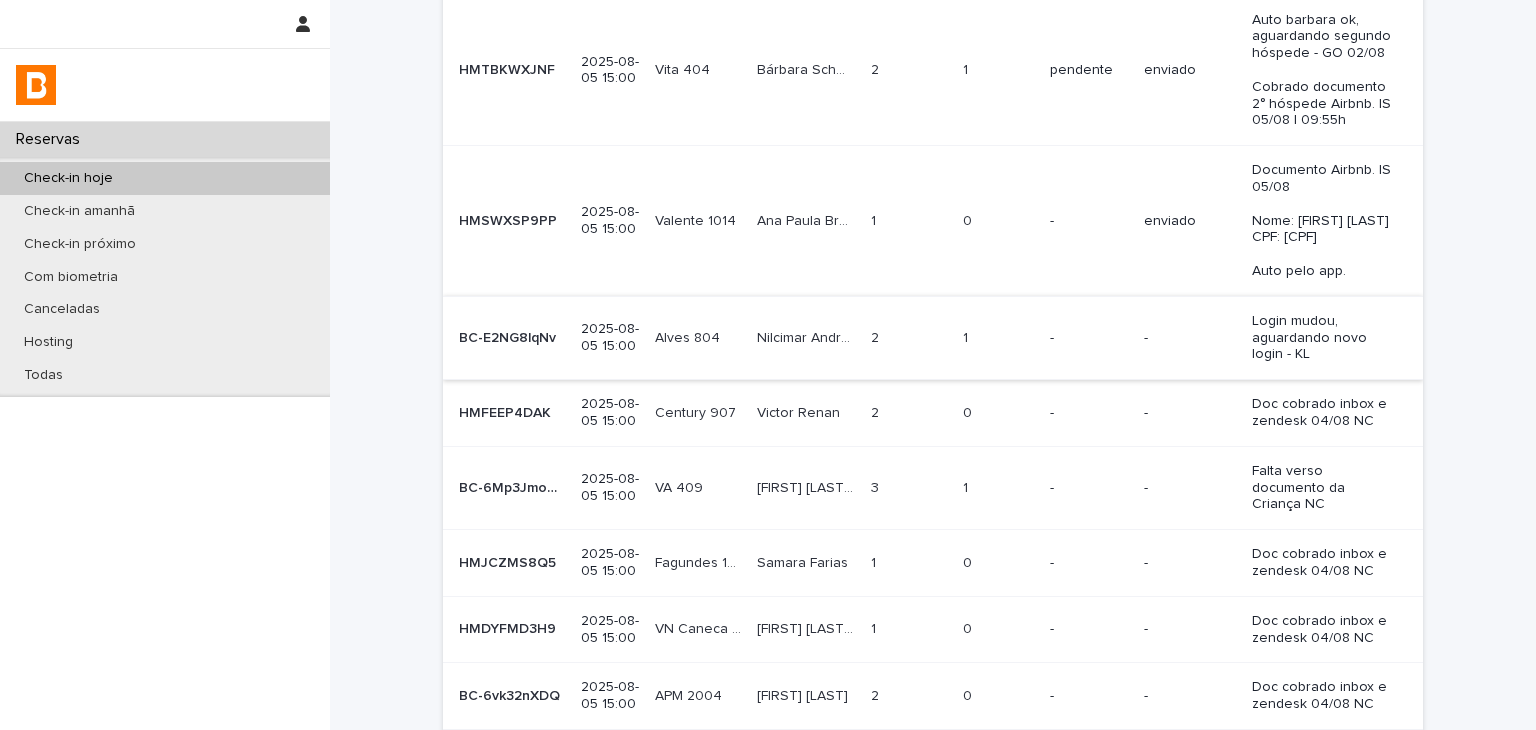 scroll, scrollTop: 400, scrollLeft: 0, axis: vertical 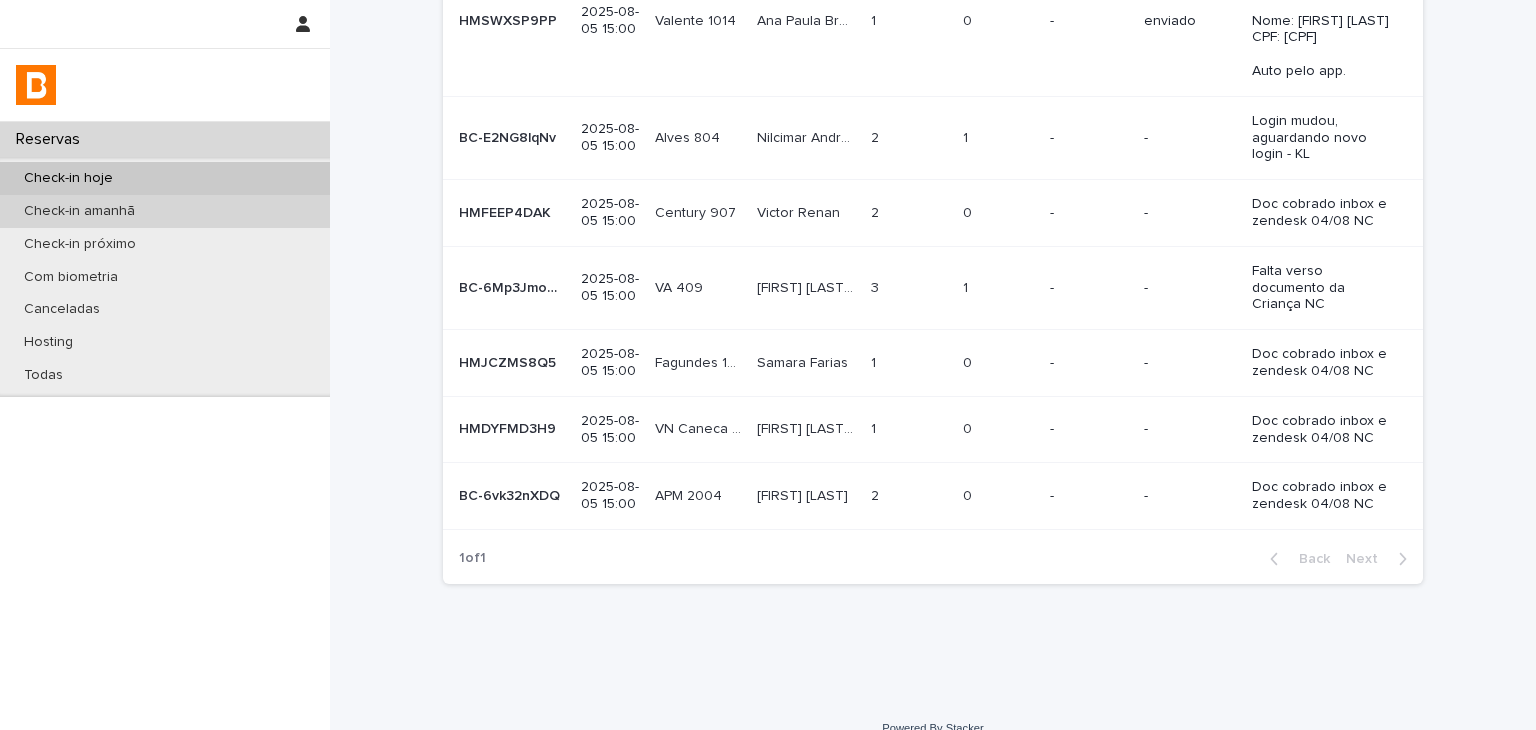 click on "Check-in amanhã" at bounding box center (79, 211) 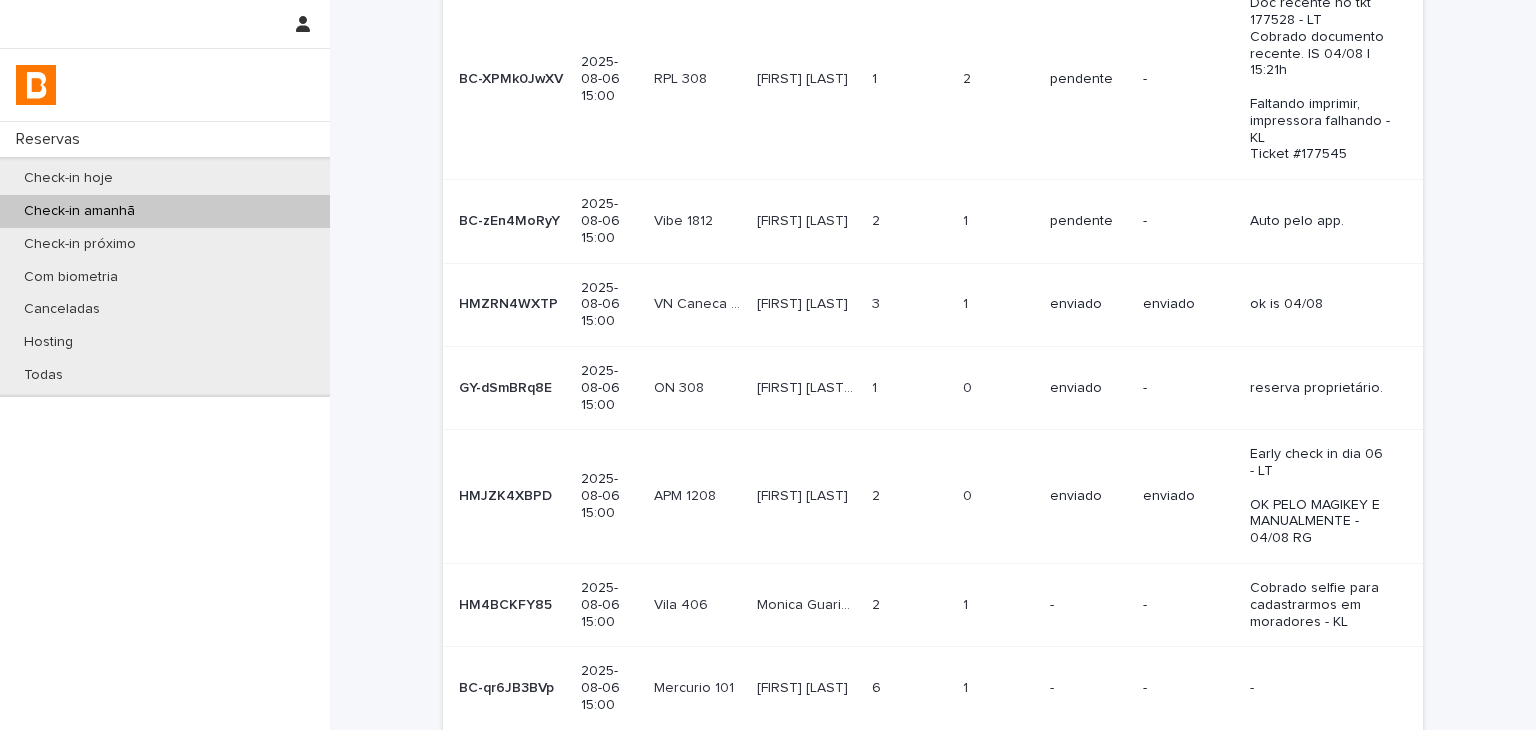 scroll, scrollTop: 0, scrollLeft: 0, axis: both 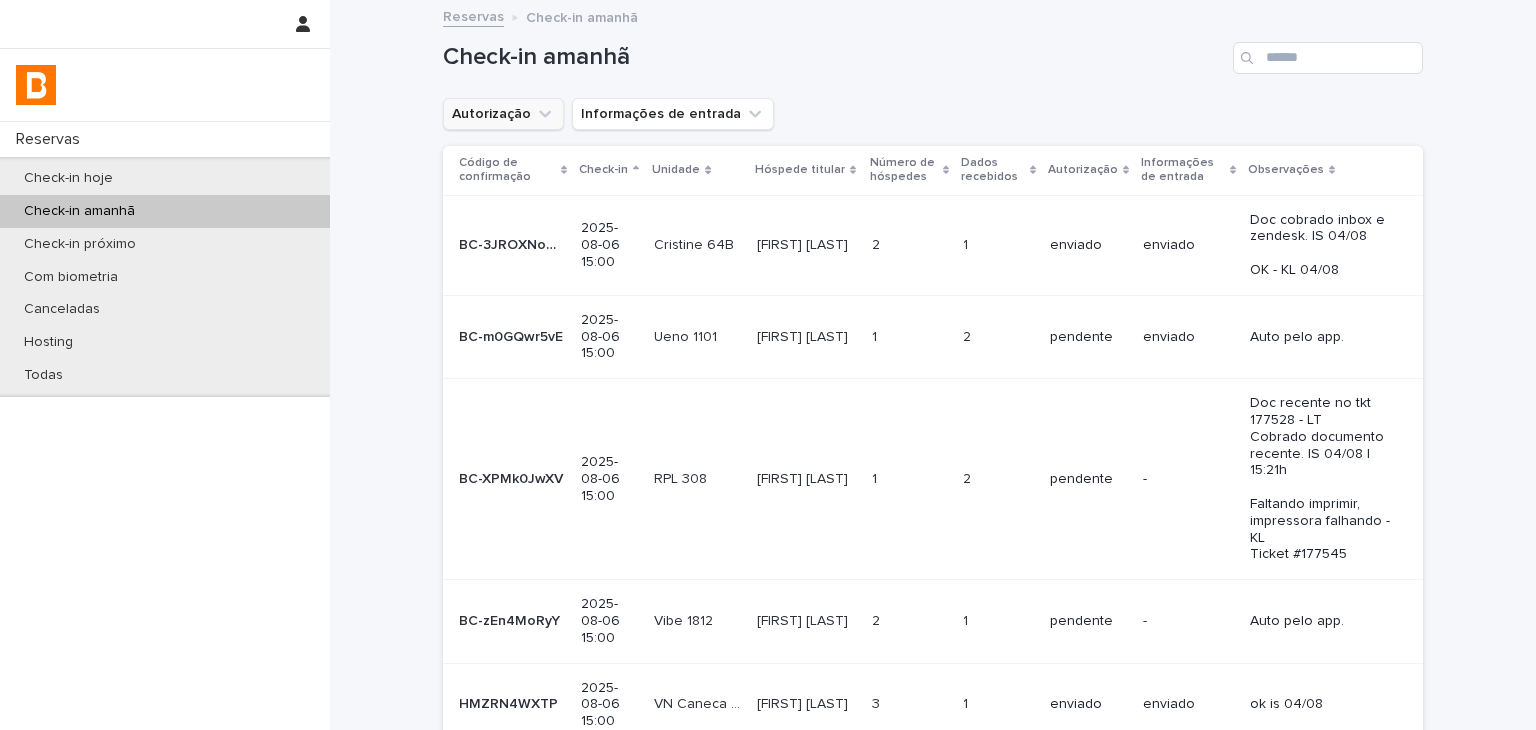click on "Autorização" at bounding box center (503, 114) 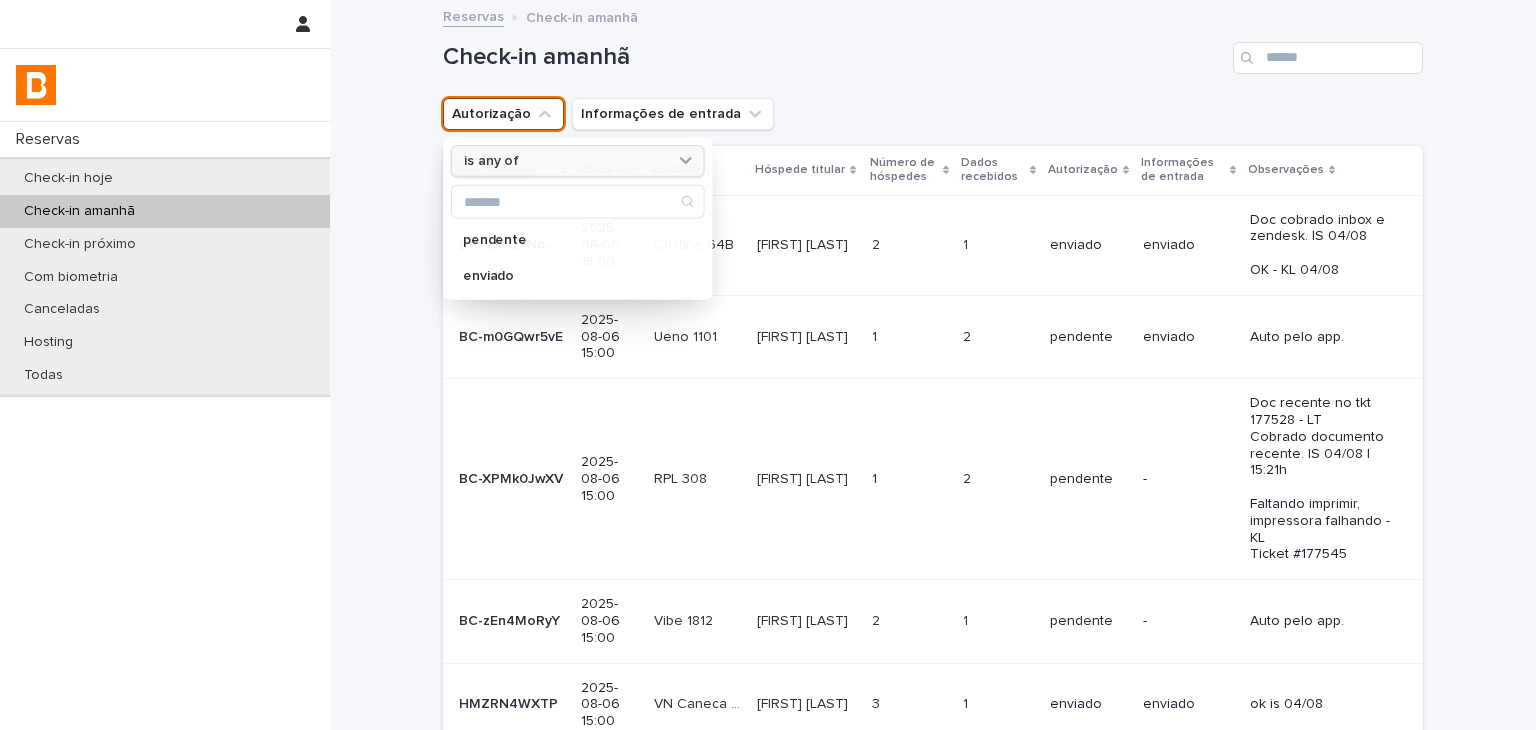 click on "is any of" at bounding box center (491, 160) 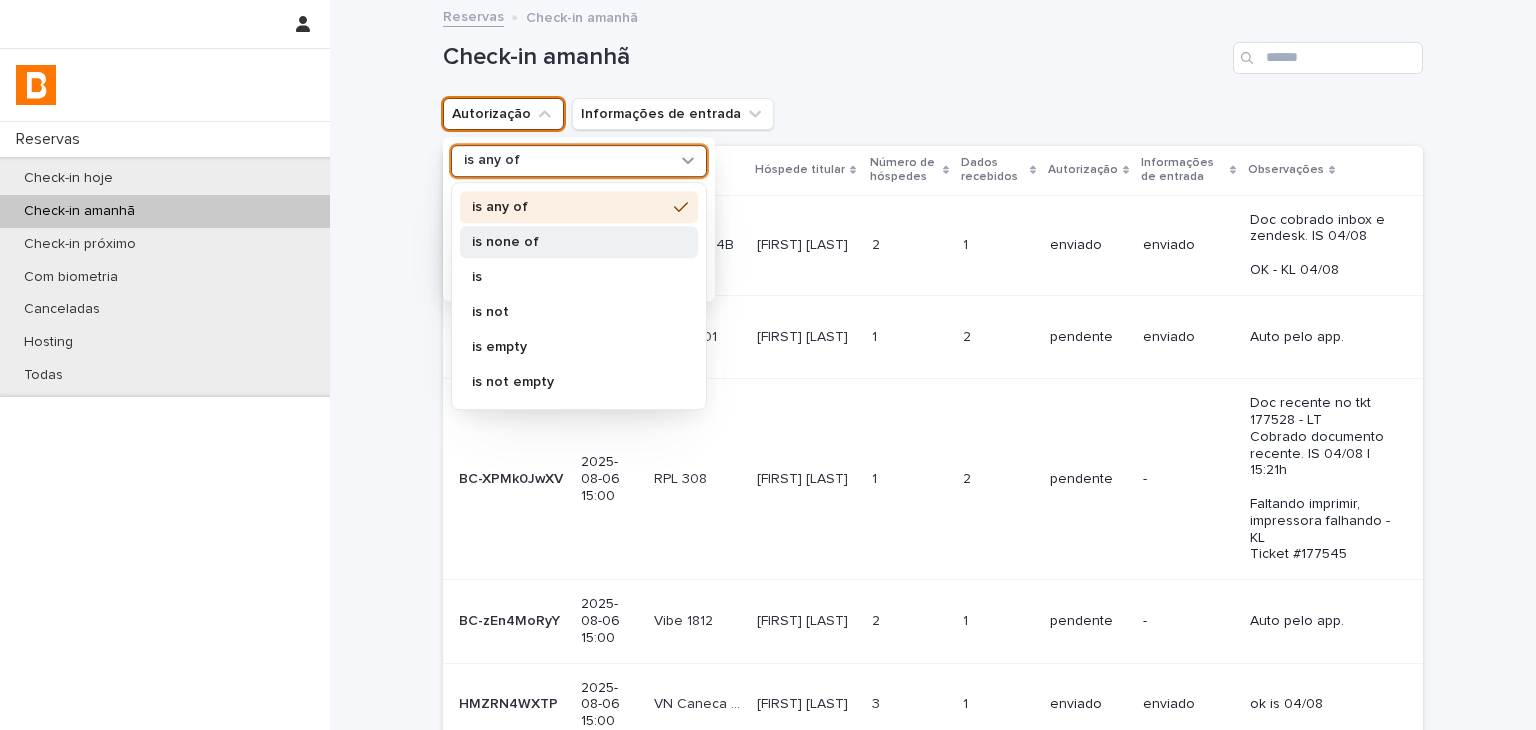 click on "is none of" at bounding box center [569, 242] 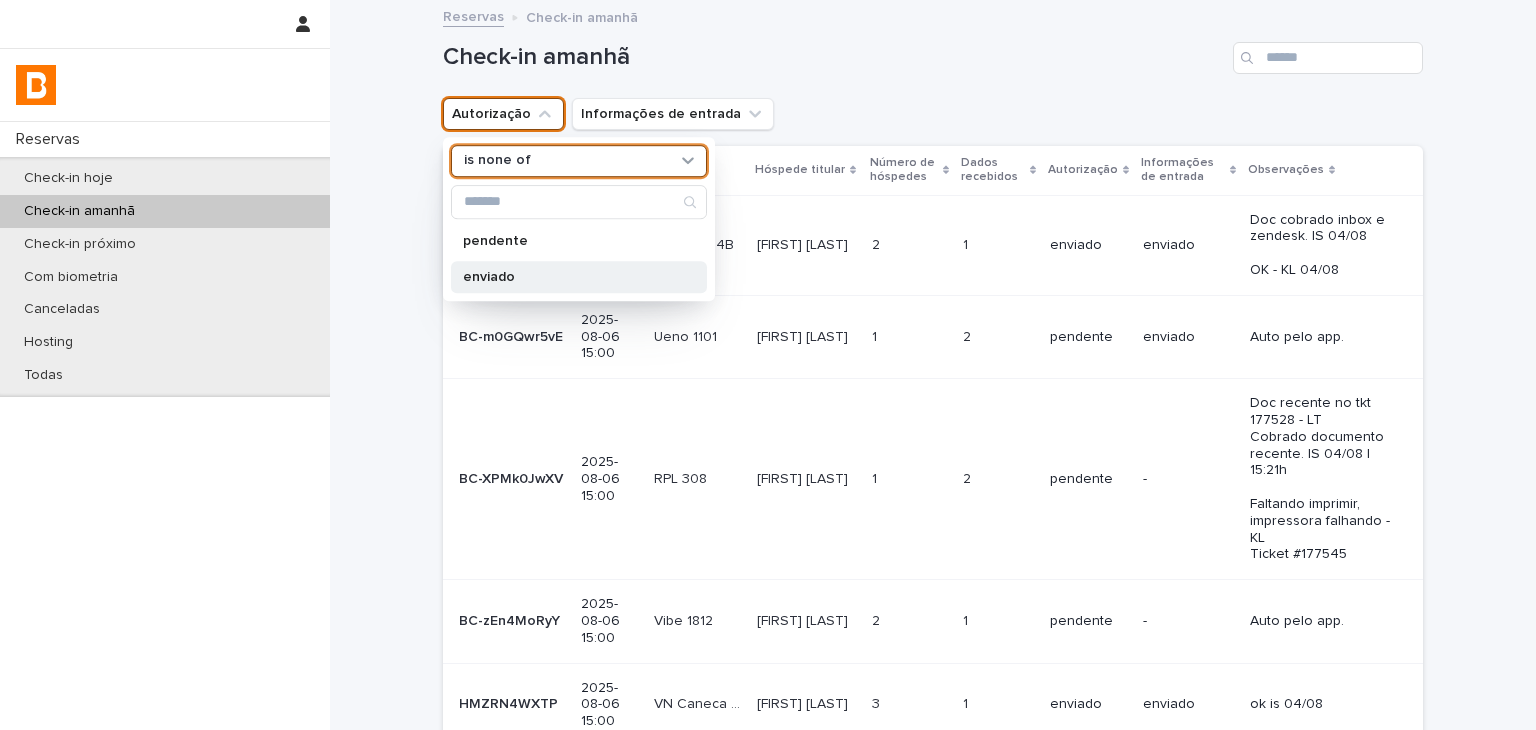 click on "enviado" at bounding box center [569, 277] 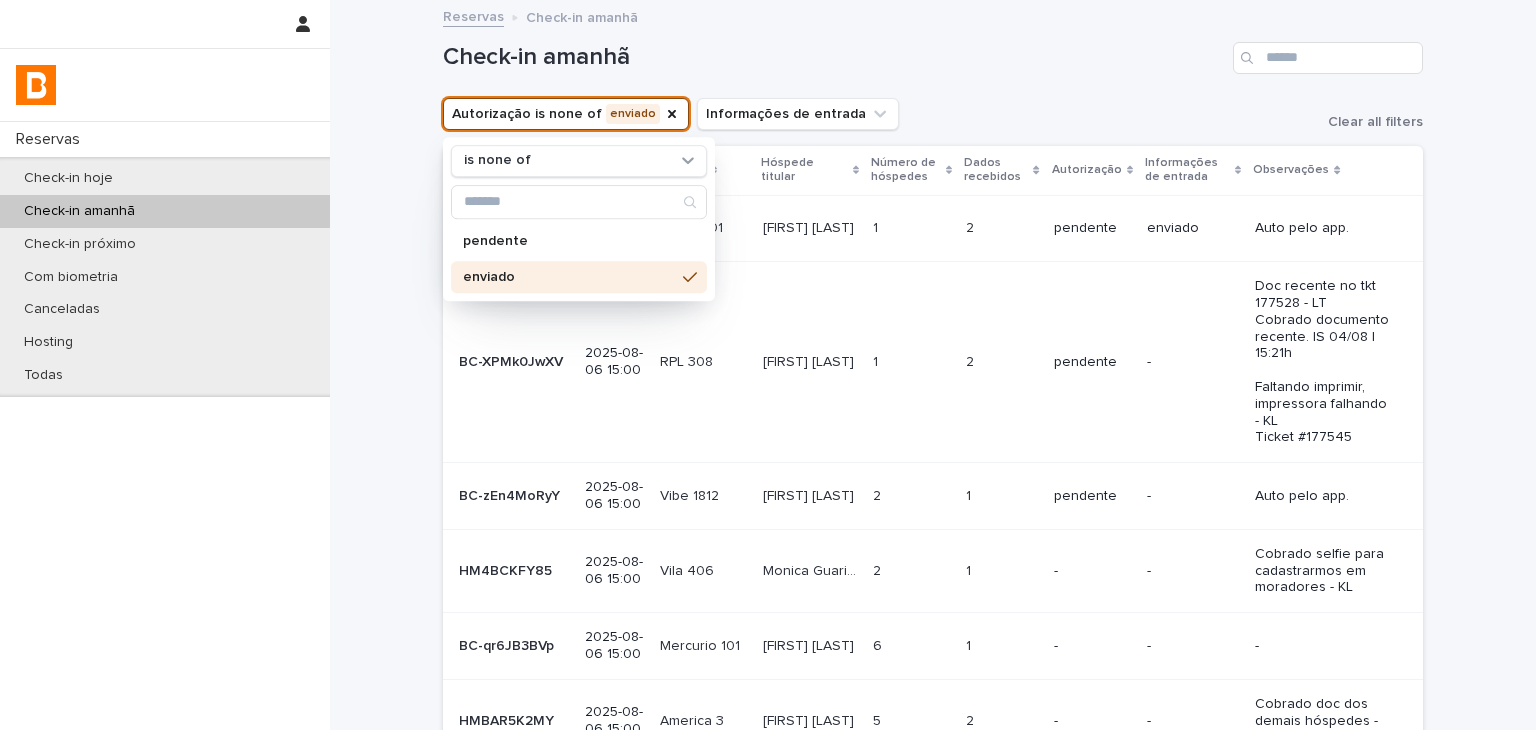 click on "Check-in amanhã" at bounding box center (834, 57) 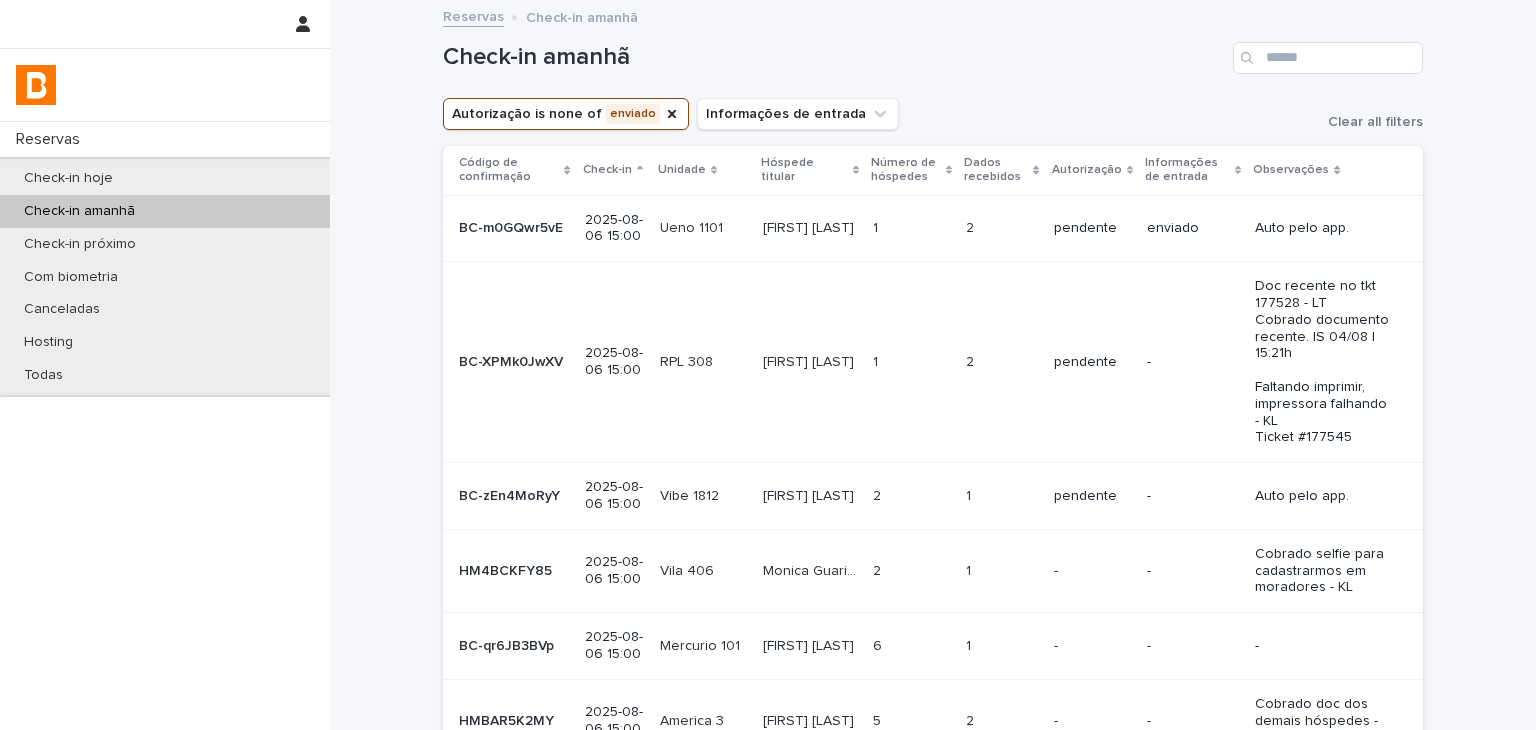 click on "pendente" at bounding box center (1092, 362) 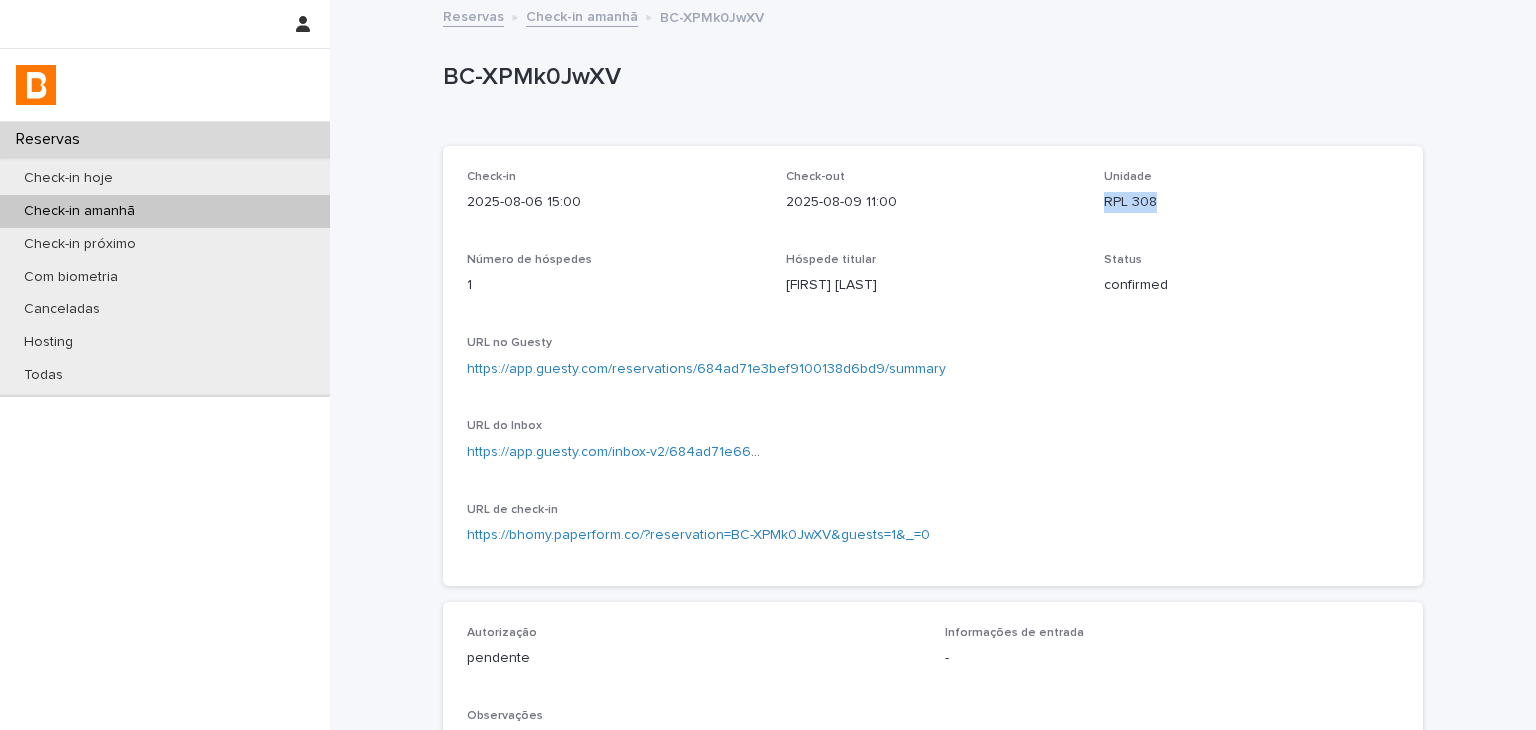 drag, startPoint x: 1090, startPoint y: 201, endPoint x: 1004, endPoint y: 163, distance: 94.02127 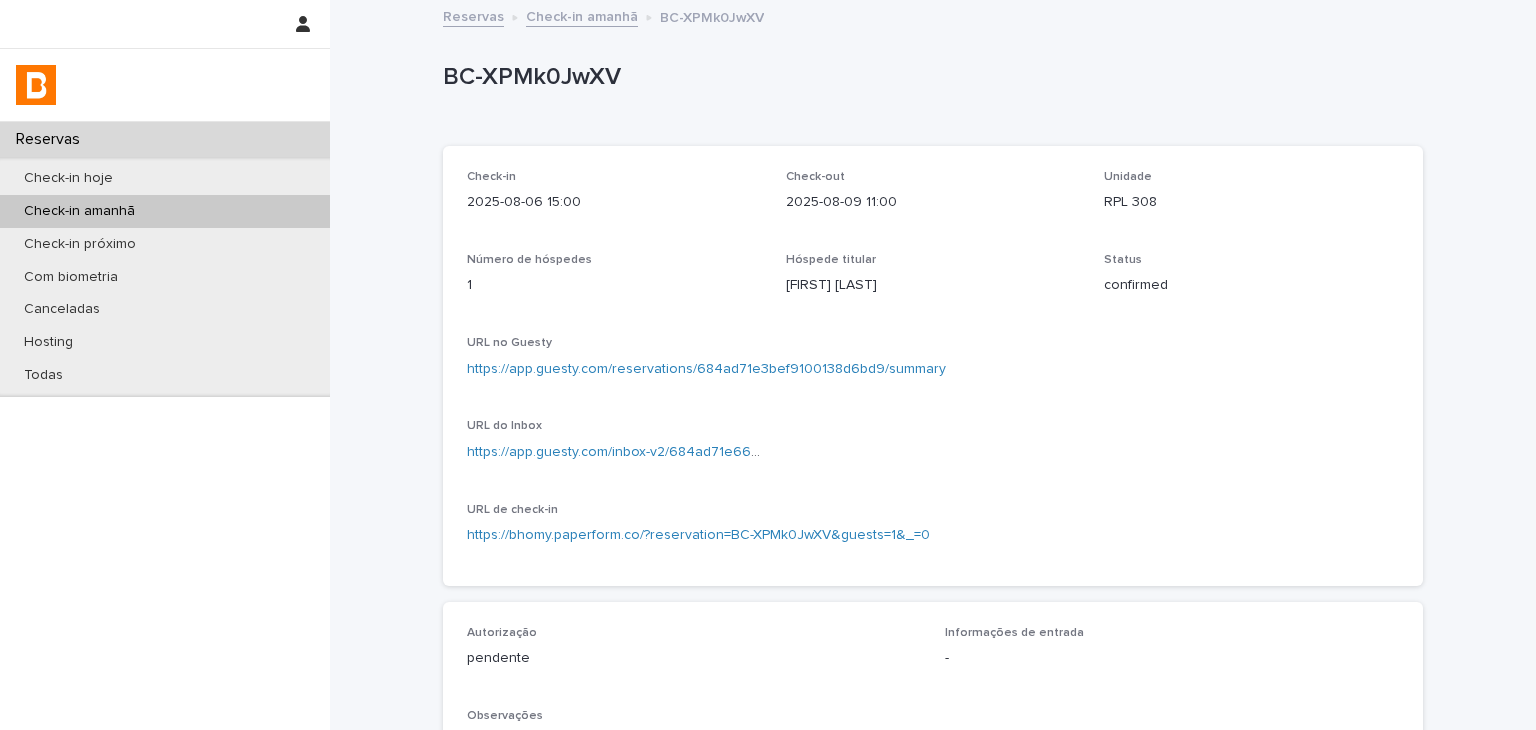 drag, startPoint x: 712, startPoint y: 132, endPoint x: 735, endPoint y: 165, distance: 40.22437 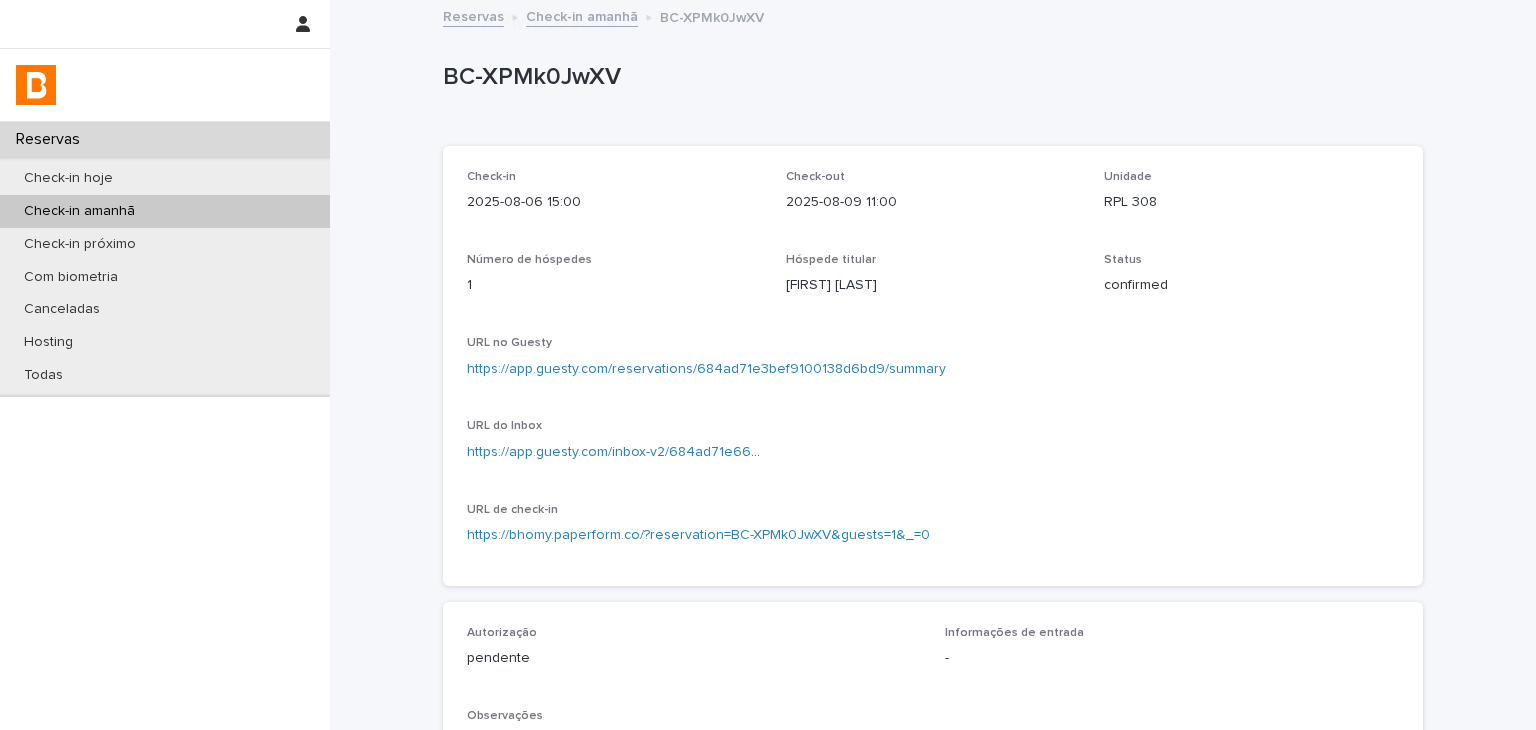 scroll, scrollTop: 500, scrollLeft: 0, axis: vertical 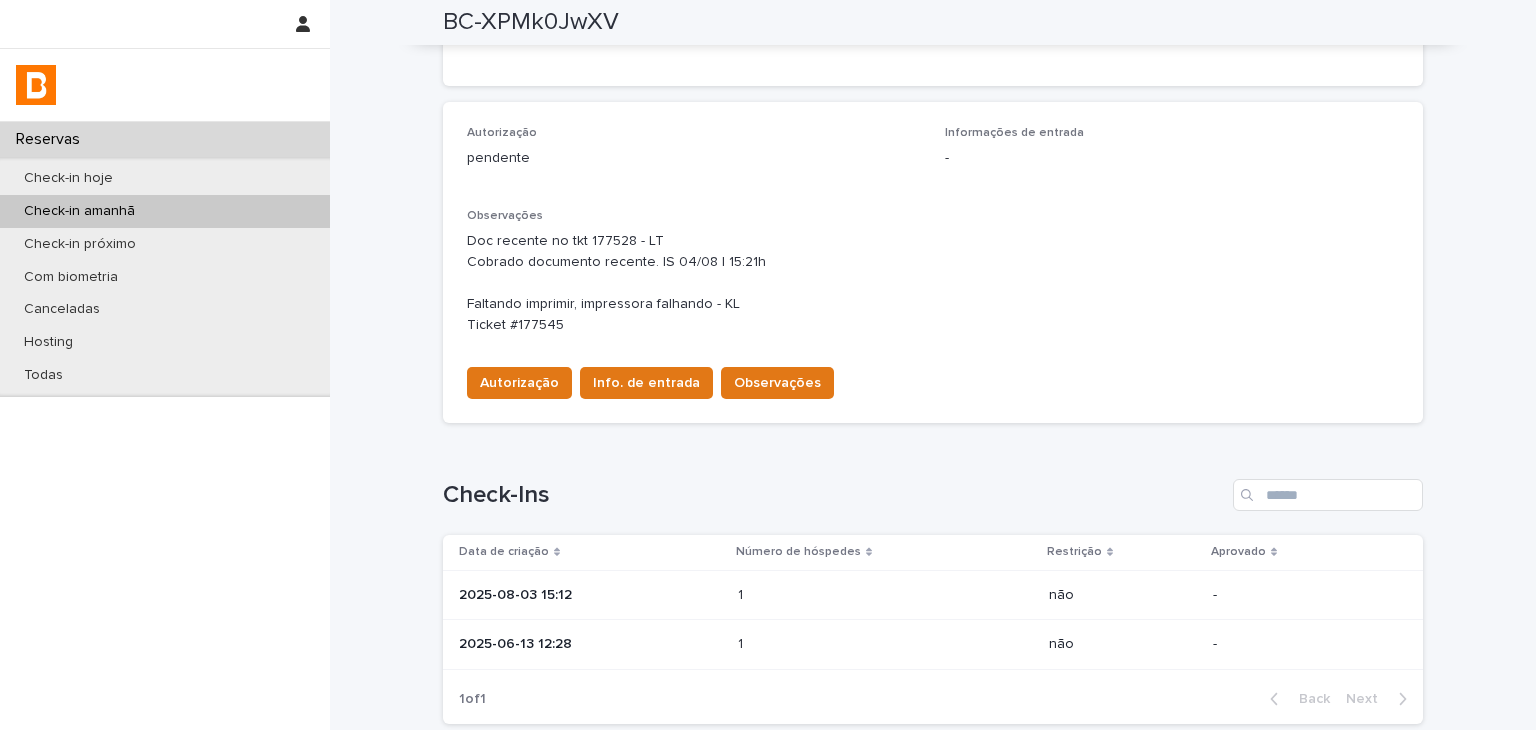click on "2025-08-03 15:12" at bounding box center [590, 595] 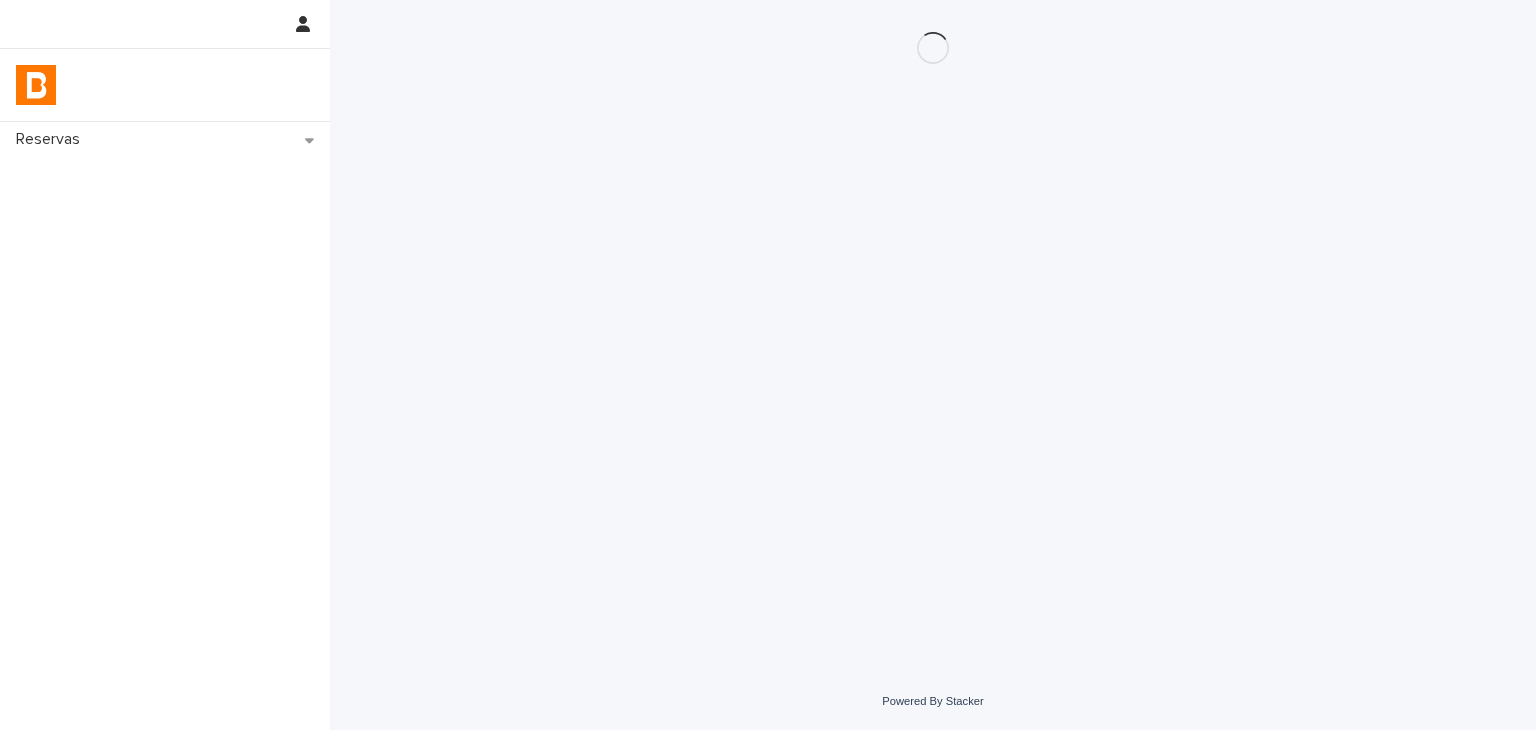 scroll, scrollTop: 0, scrollLeft: 0, axis: both 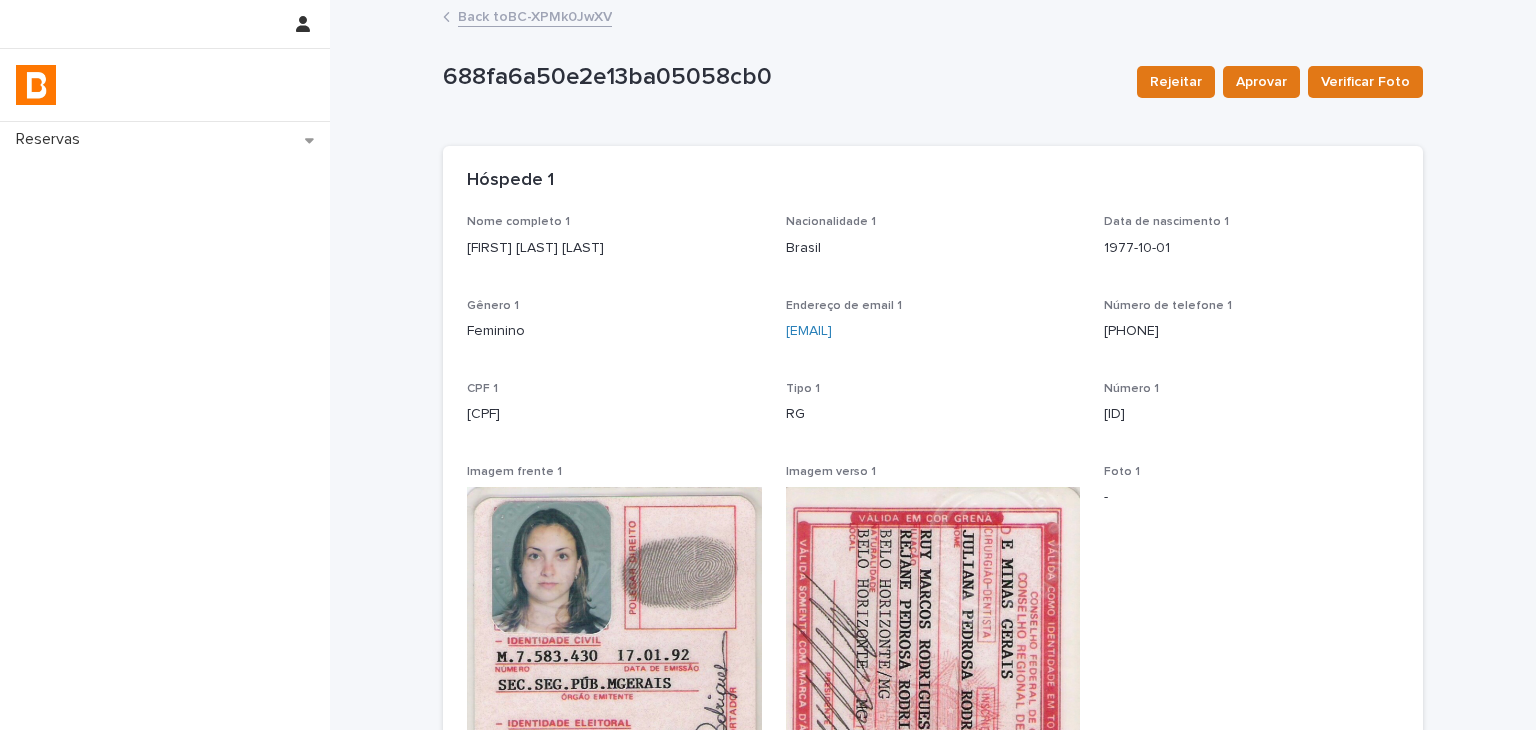 drag, startPoint x: 520, startPoint y: 252, endPoint x: 659, endPoint y: 254, distance: 139.01439 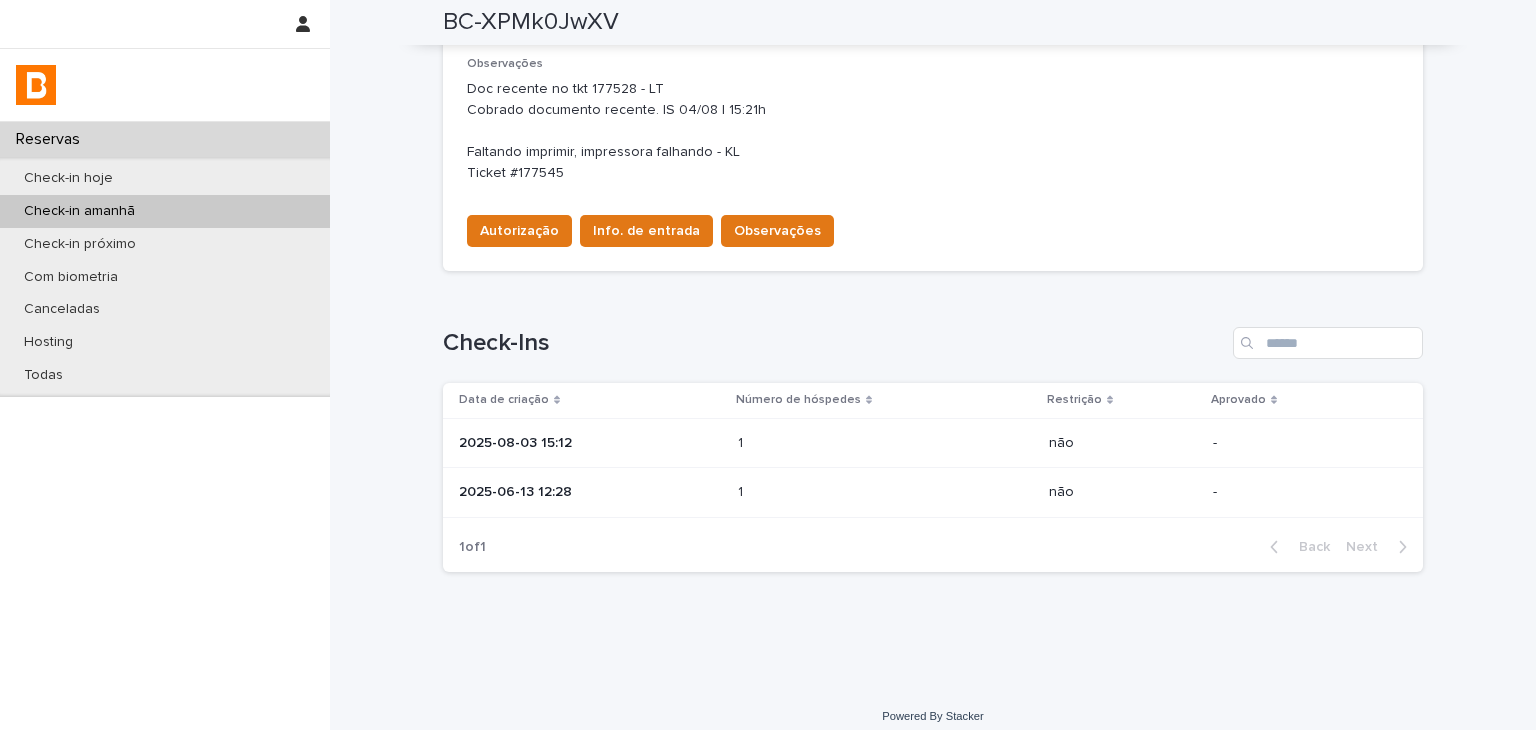 scroll, scrollTop: 667, scrollLeft: 0, axis: vertical 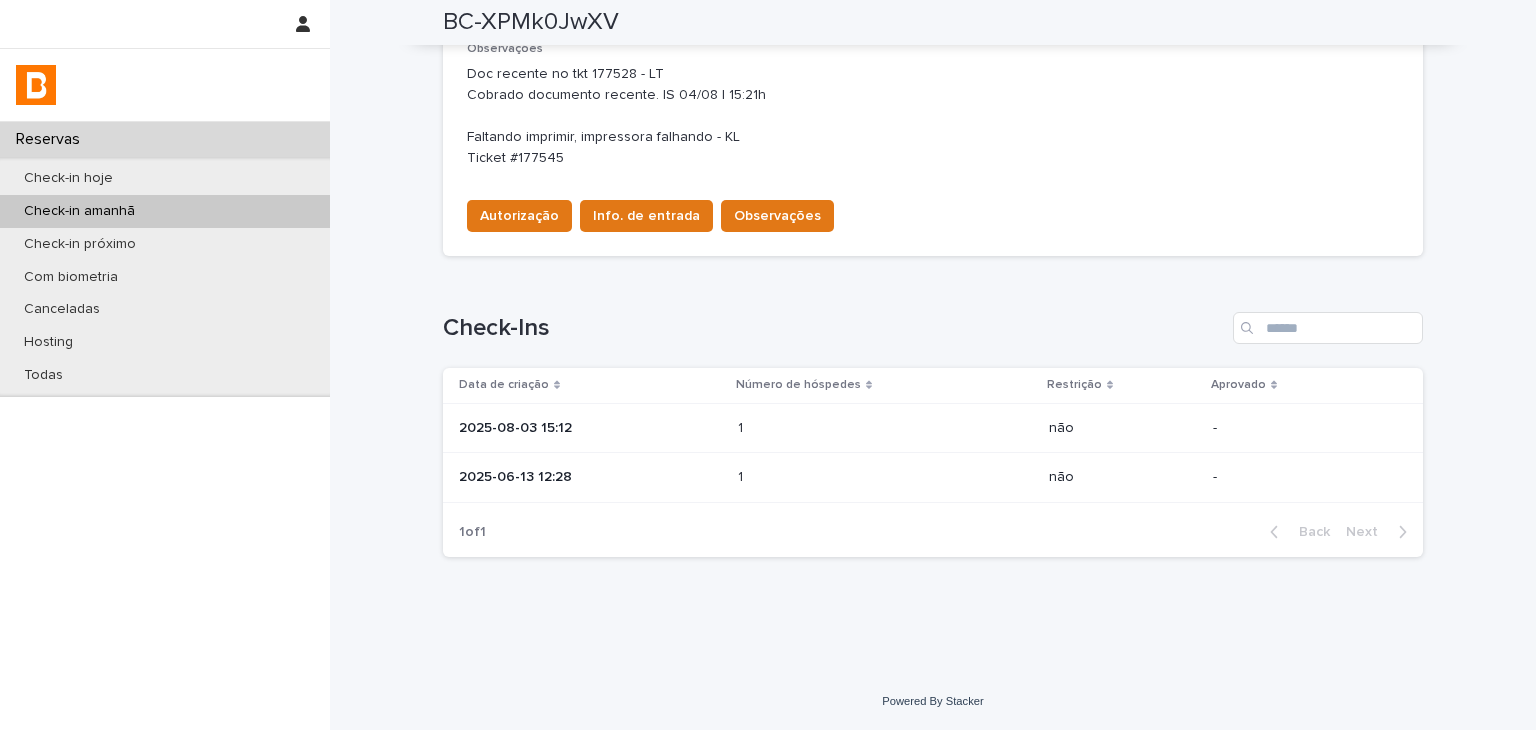 click at bounding box center [825, 477] 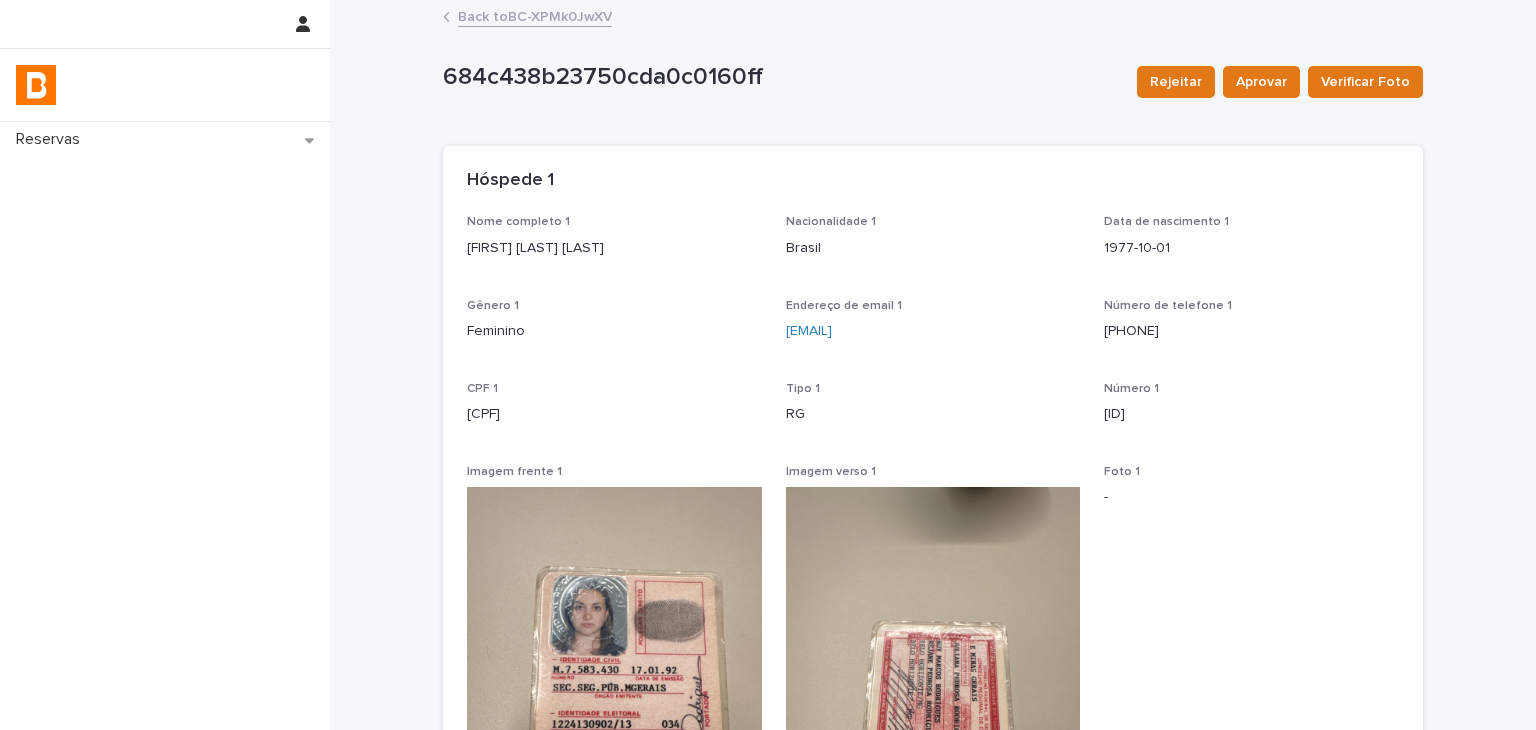 scroll, scrollTop: 400, scrollLeft: 0, axis: vertical 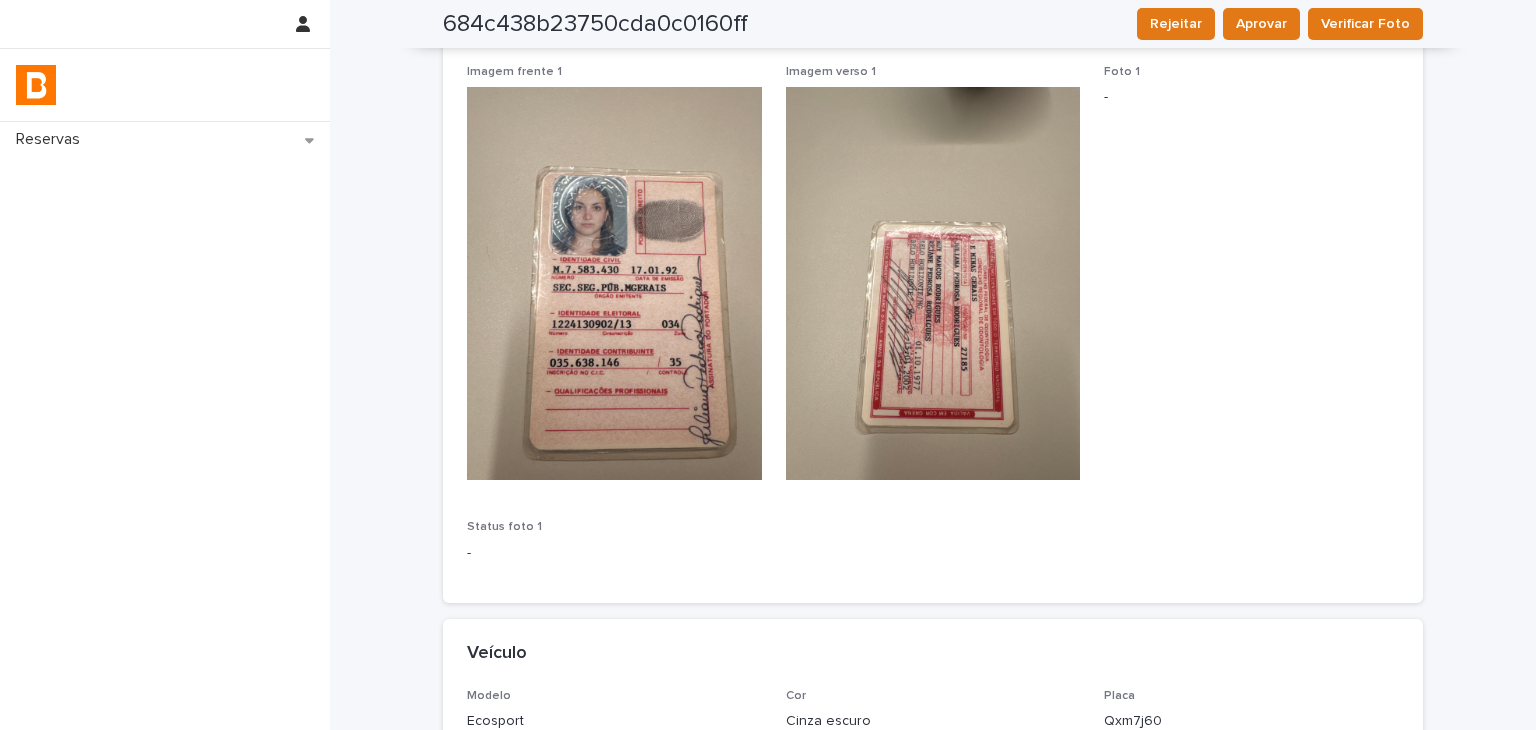 drag, startPoint x: 612, startPoint y: 219, endPoint x: 622, endPoint y: 301, distance: 82.607506 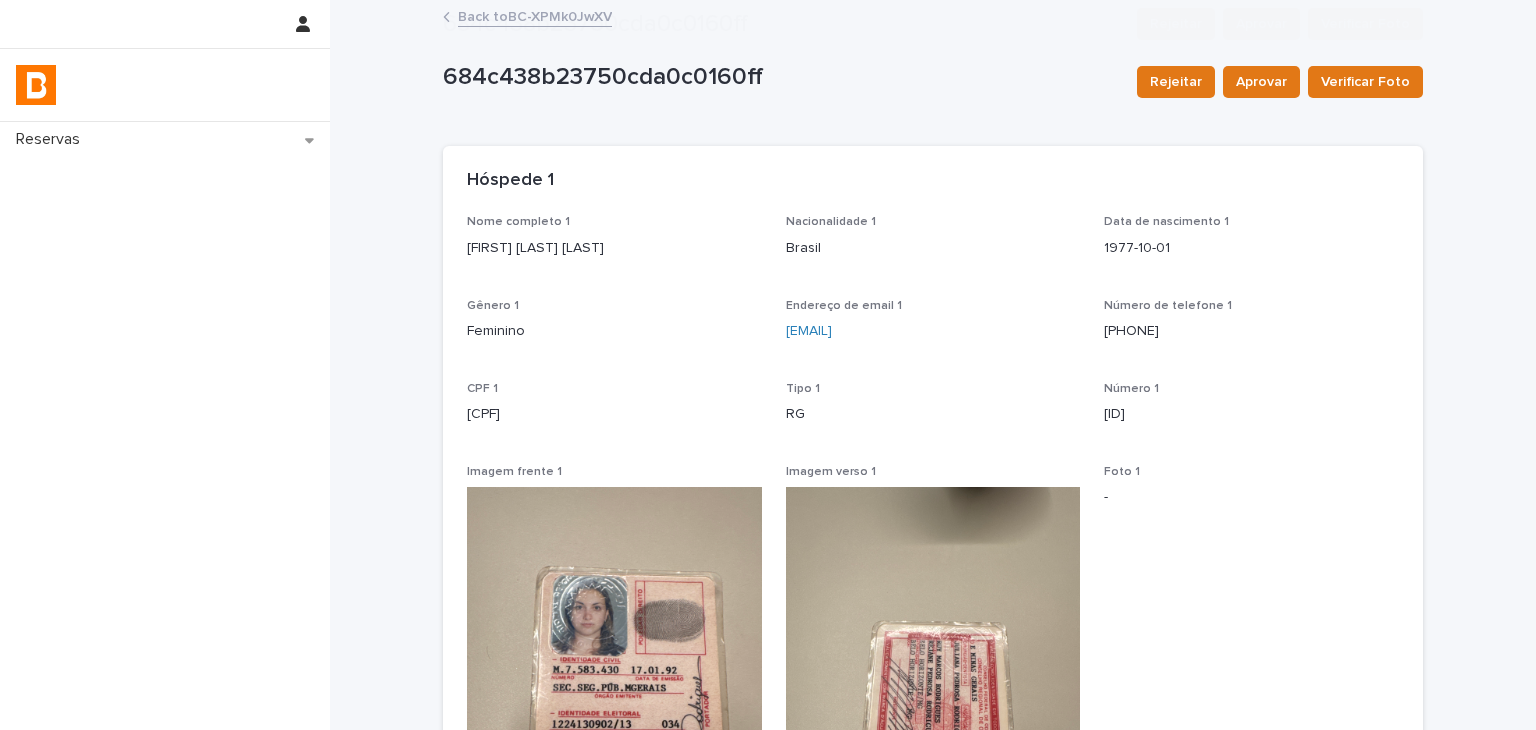 scroll, scrollTop: 615, scrollLeft: 0, axis: vertical 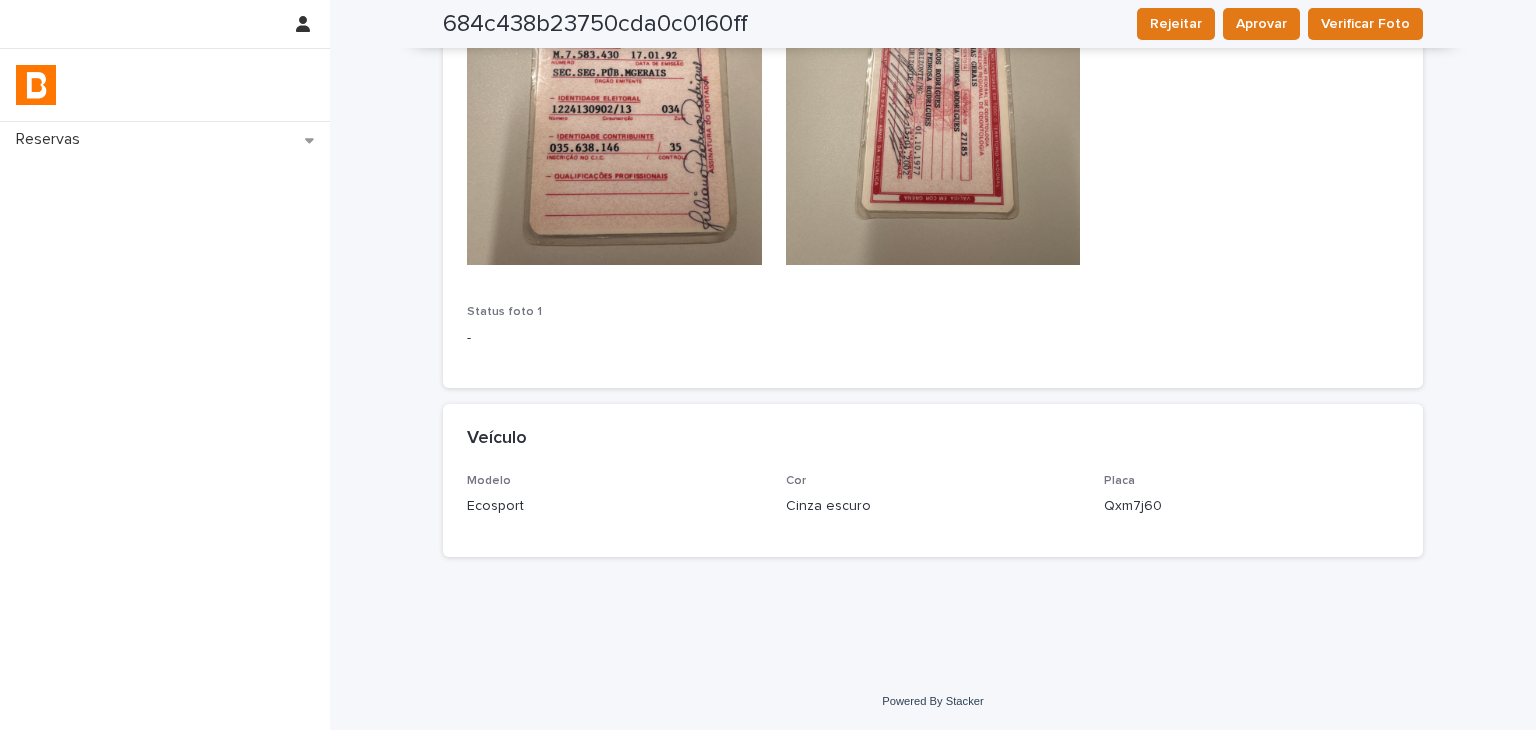 click on "Veículo" at bounding box center [933, 439] 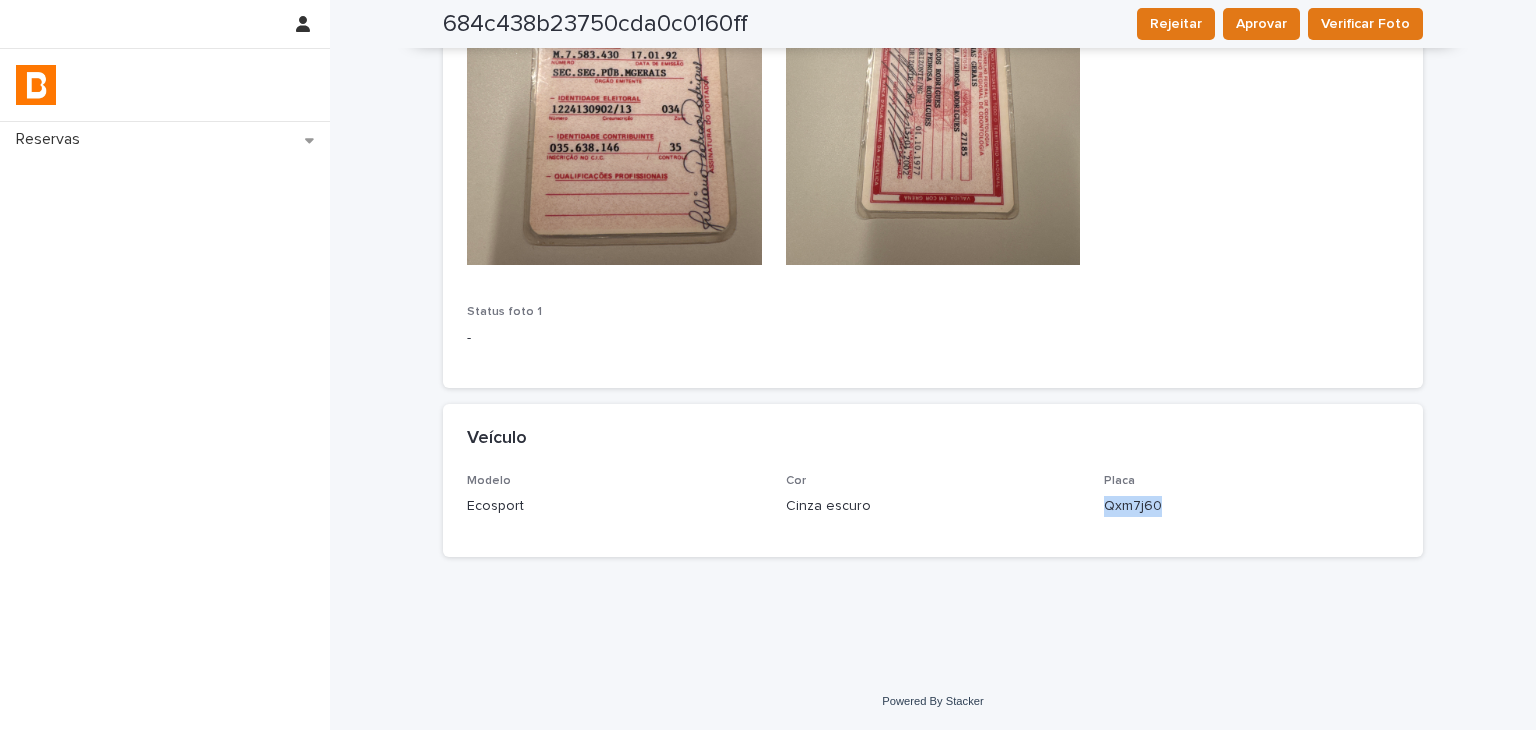 drag, startPoint x: 1089, startPoint y: 508, endPoint x: 1152, endPoint y: 508, distance: 63 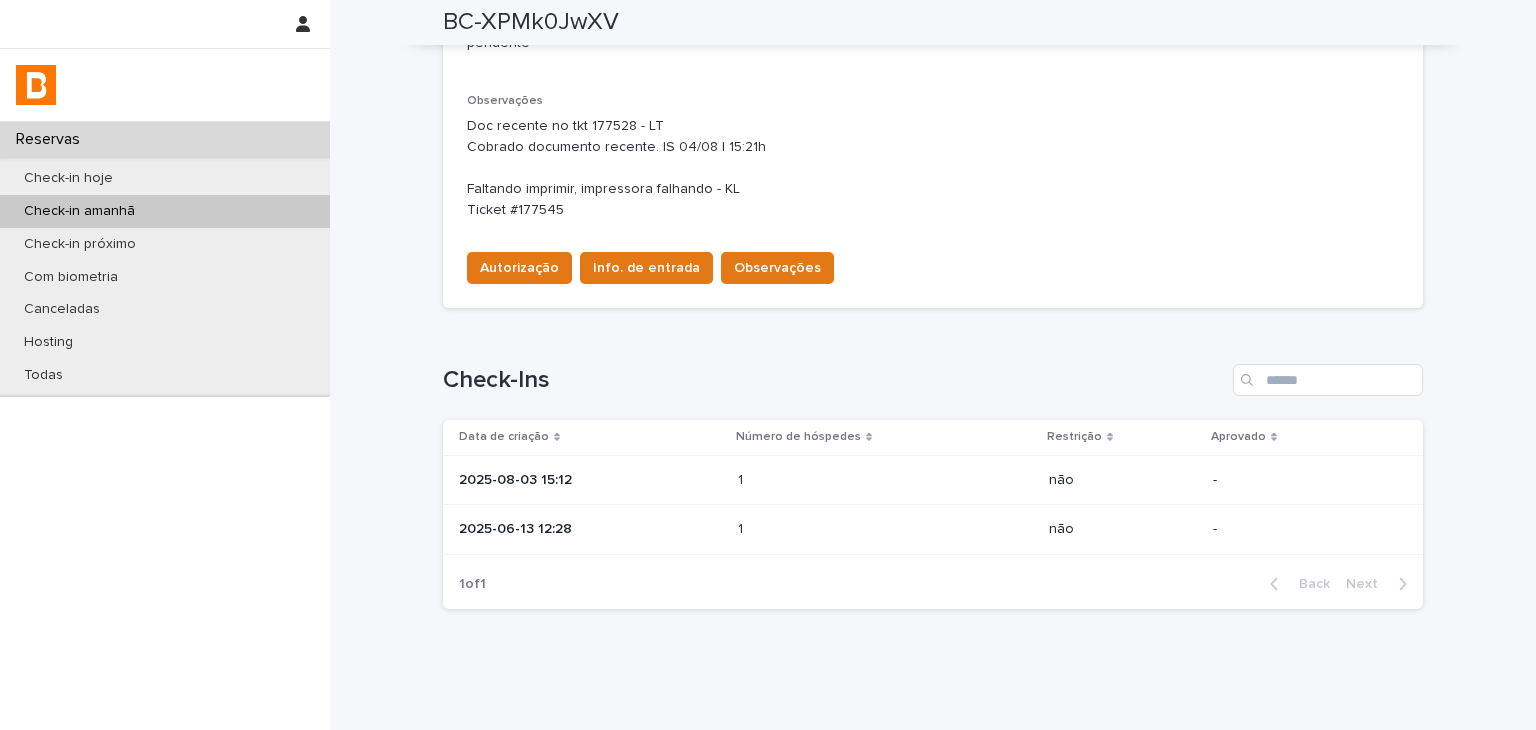 scroll, scrollTop: 0, scrollLeft: 0, axis: both 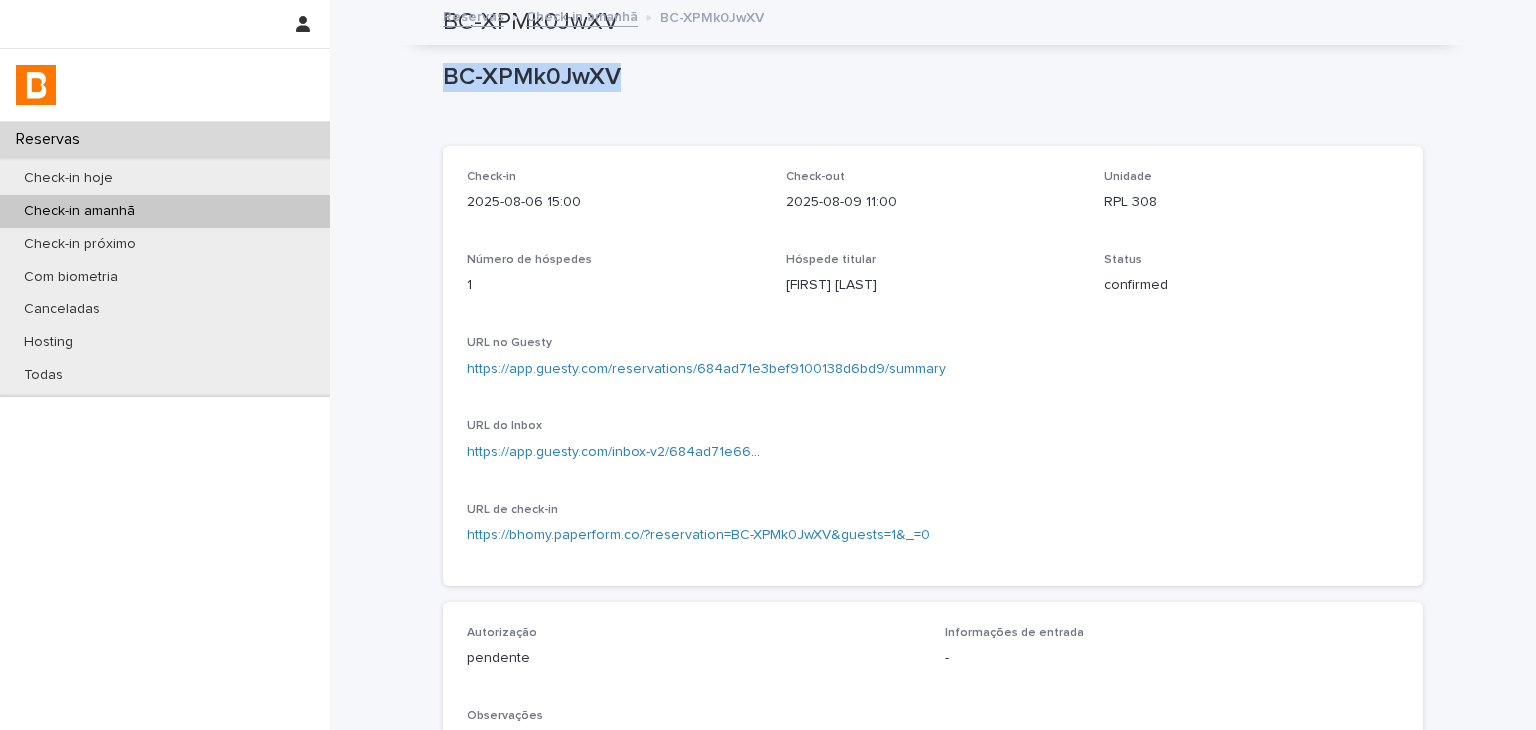 drag, startPoint x: 469, startPoint y: 87, endPoint x: 619, endPoint y: 94, distance: 150.16324 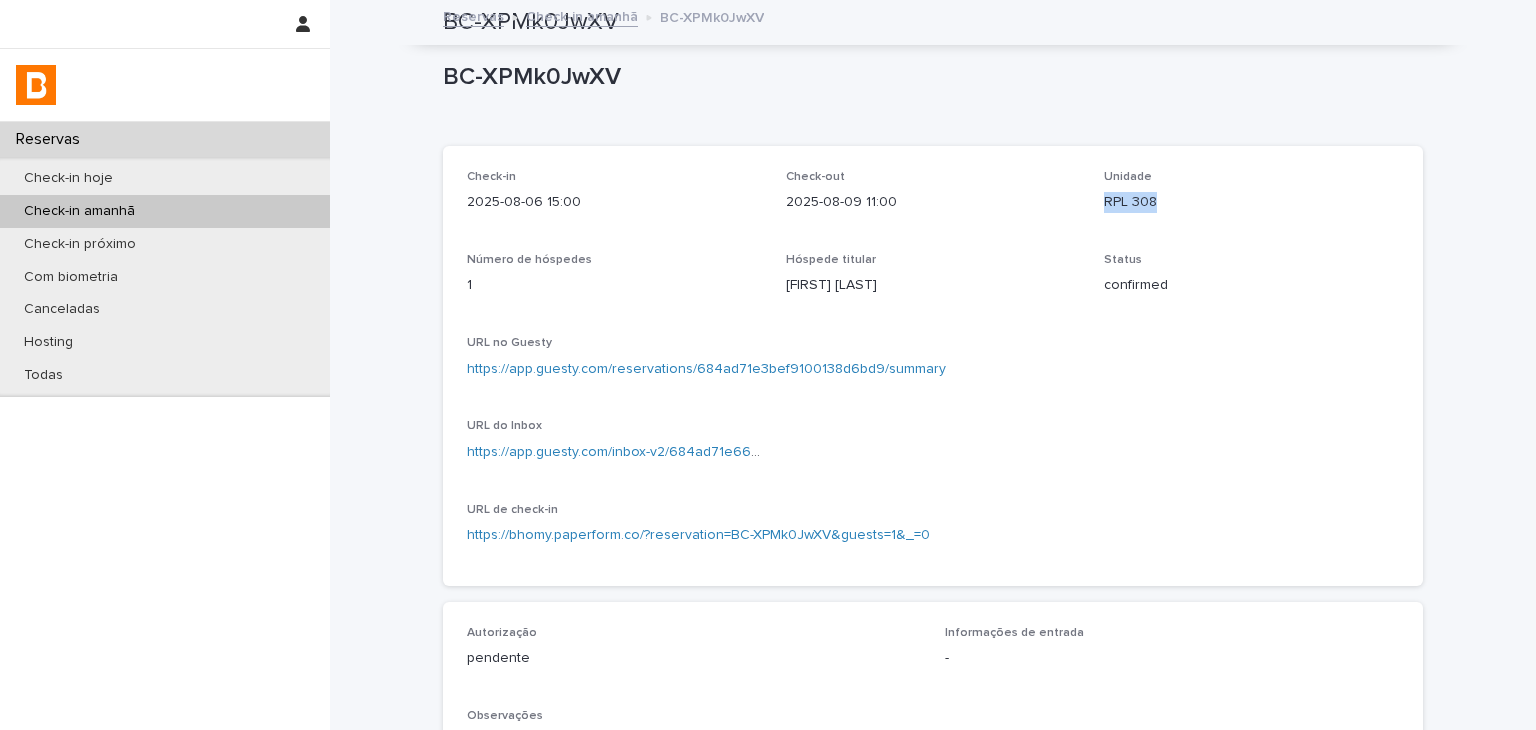 drag, startPoint x: 1086, startPoint y: 203, endPoint x: 1165, endPoint y: 211, distance: 79.40403 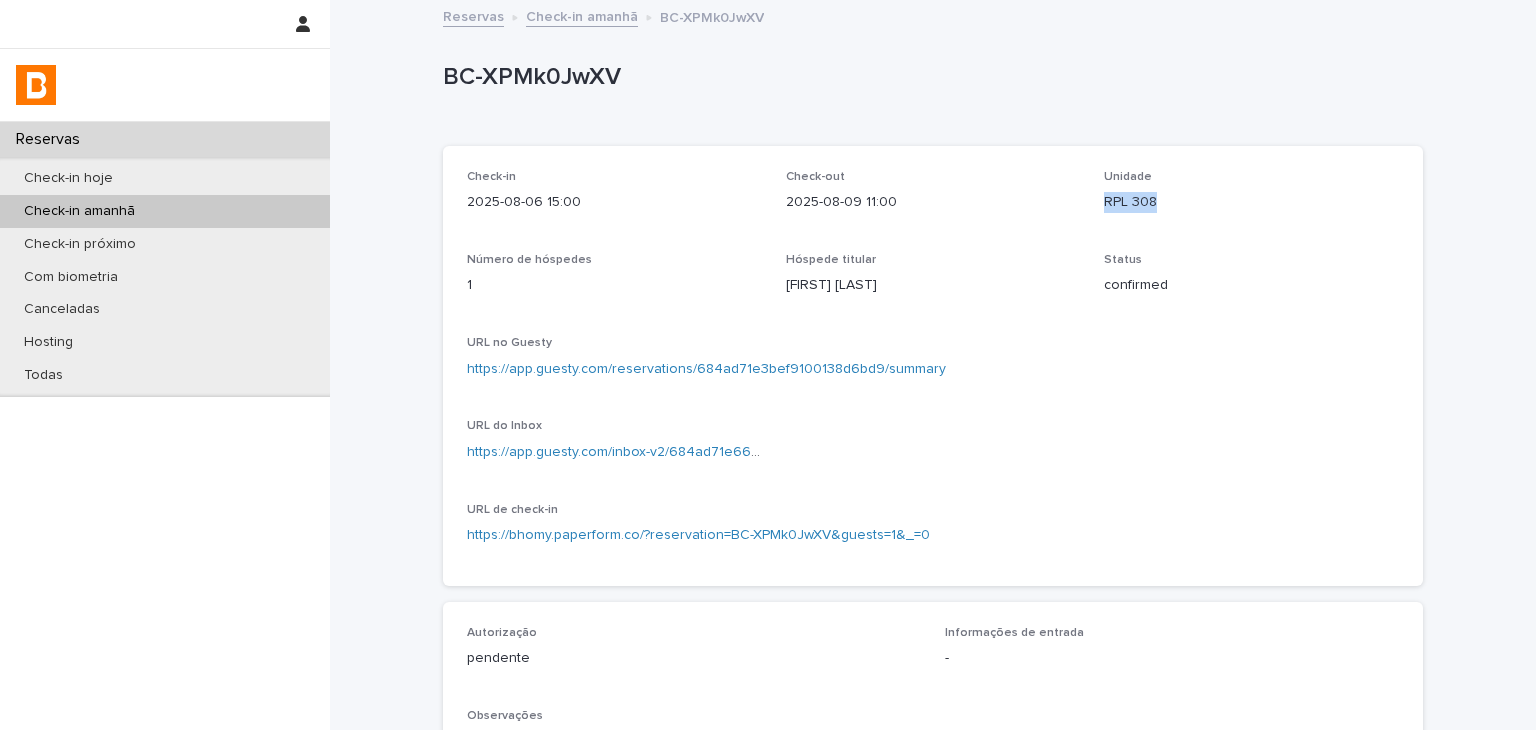 scroll, scrollTop: 500, scrollLeft: 0, axis: vertical 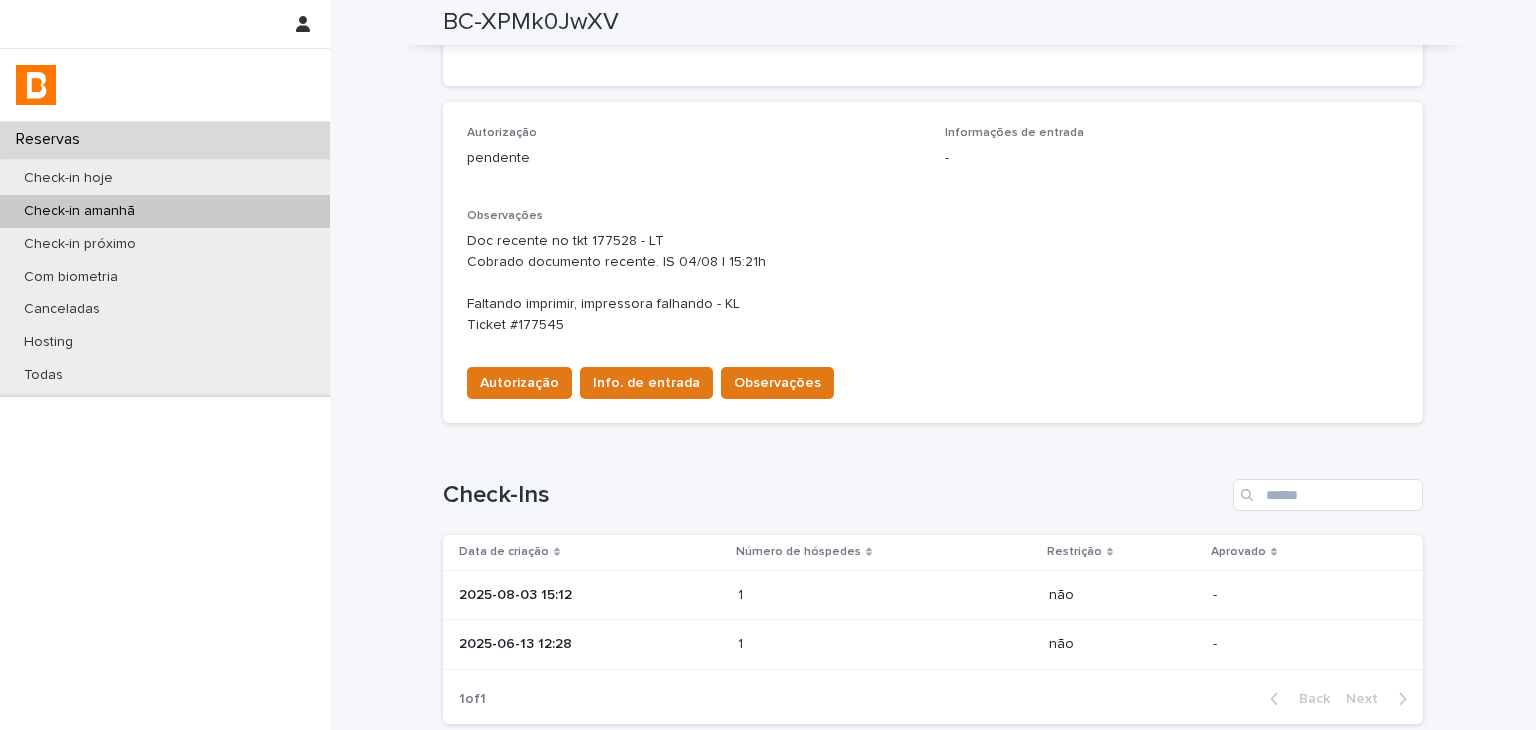 click on "2025-08-03 15:12" at bounding box center (590, 593) 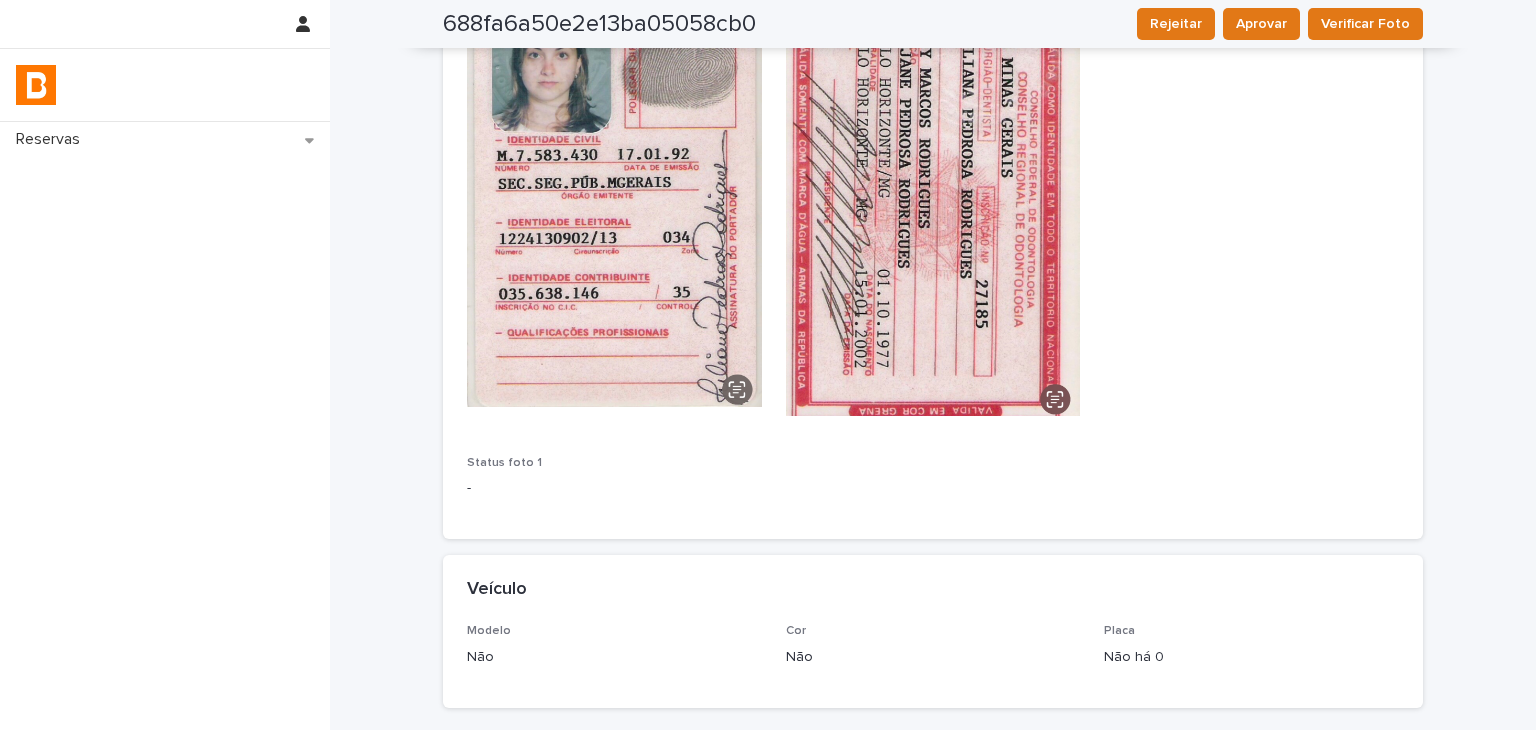 scroll, scrollTop: 101, scrollLeft: 0, axis: vertical 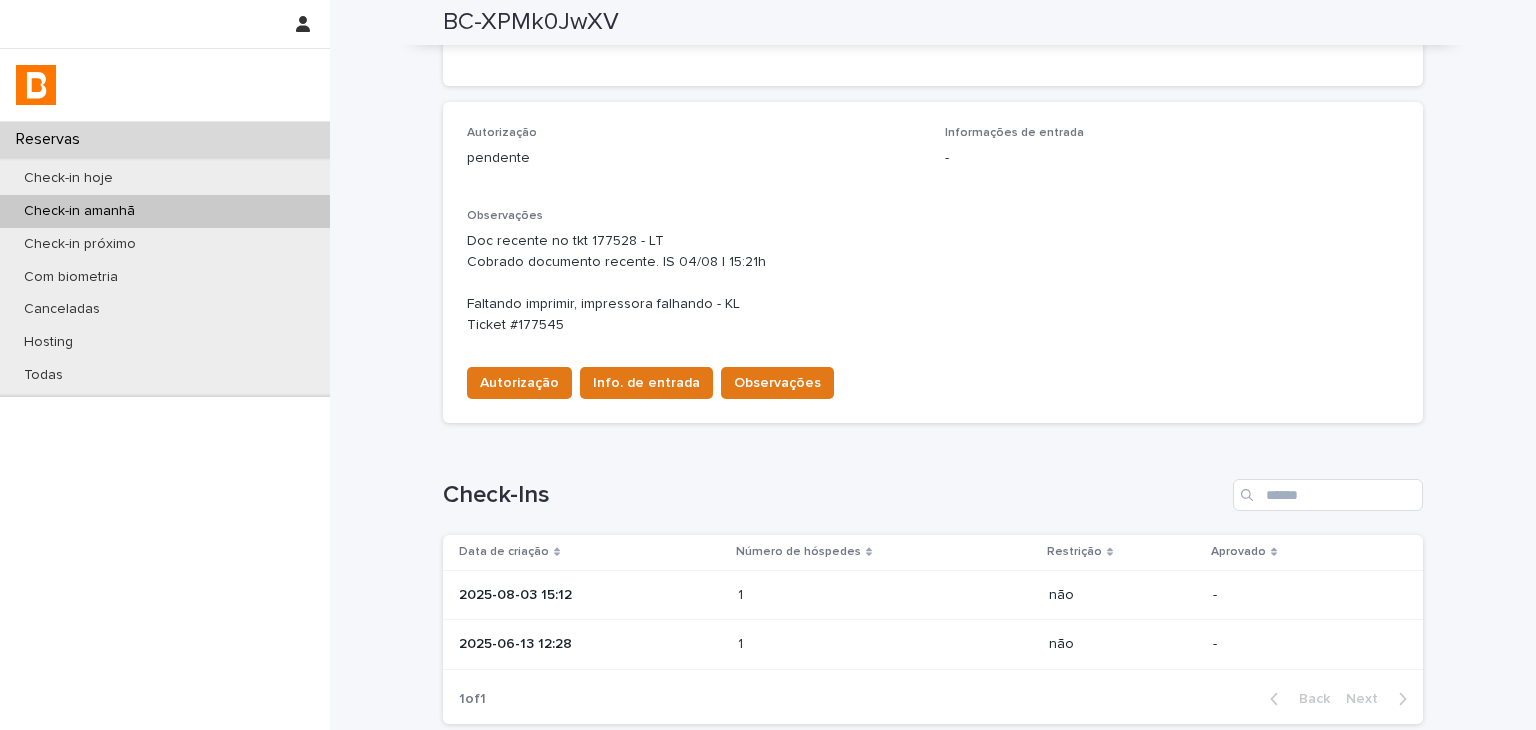 click on "Autorização Info. de entrada Observações" at bounding box center (646, 387) 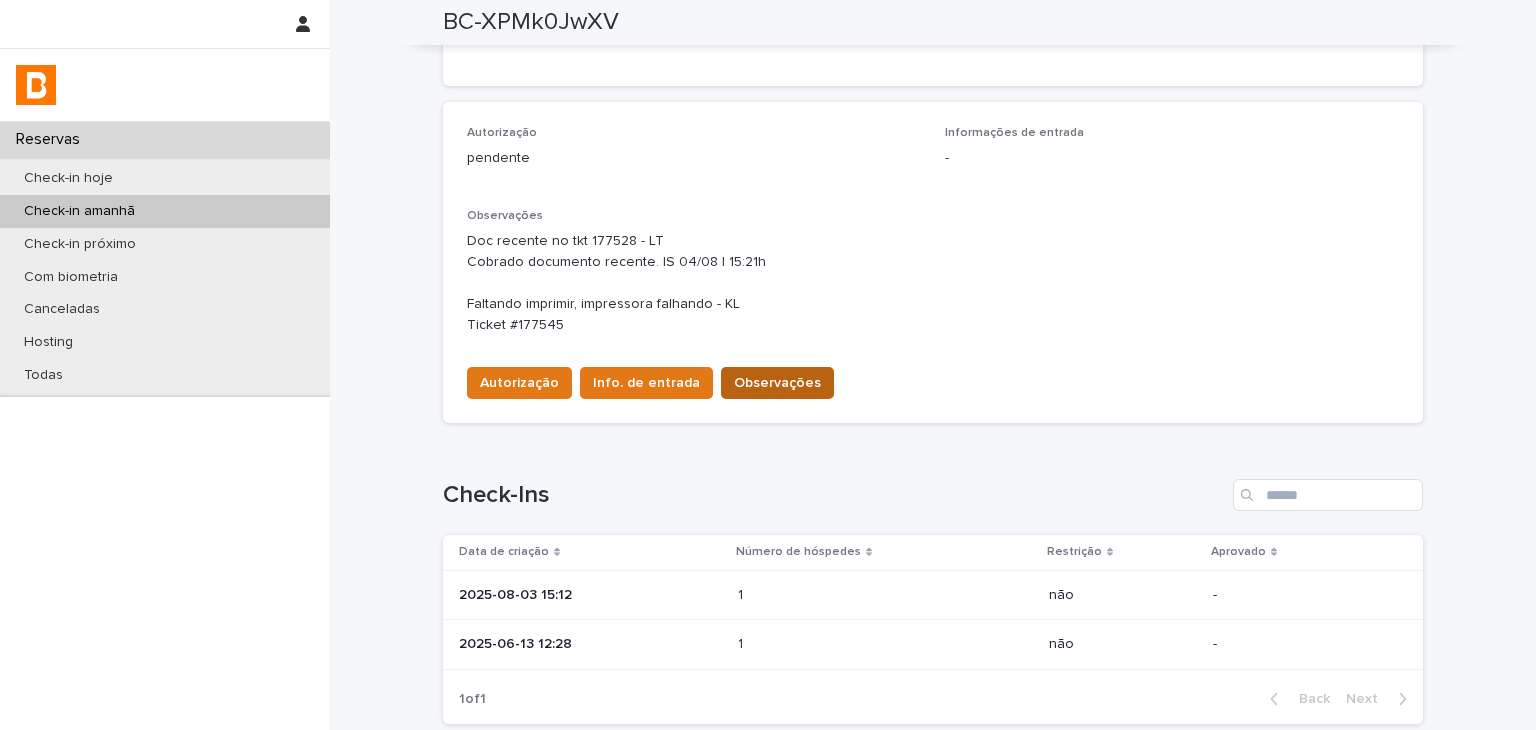 click on "Observações" at bounding box center (777, 383) 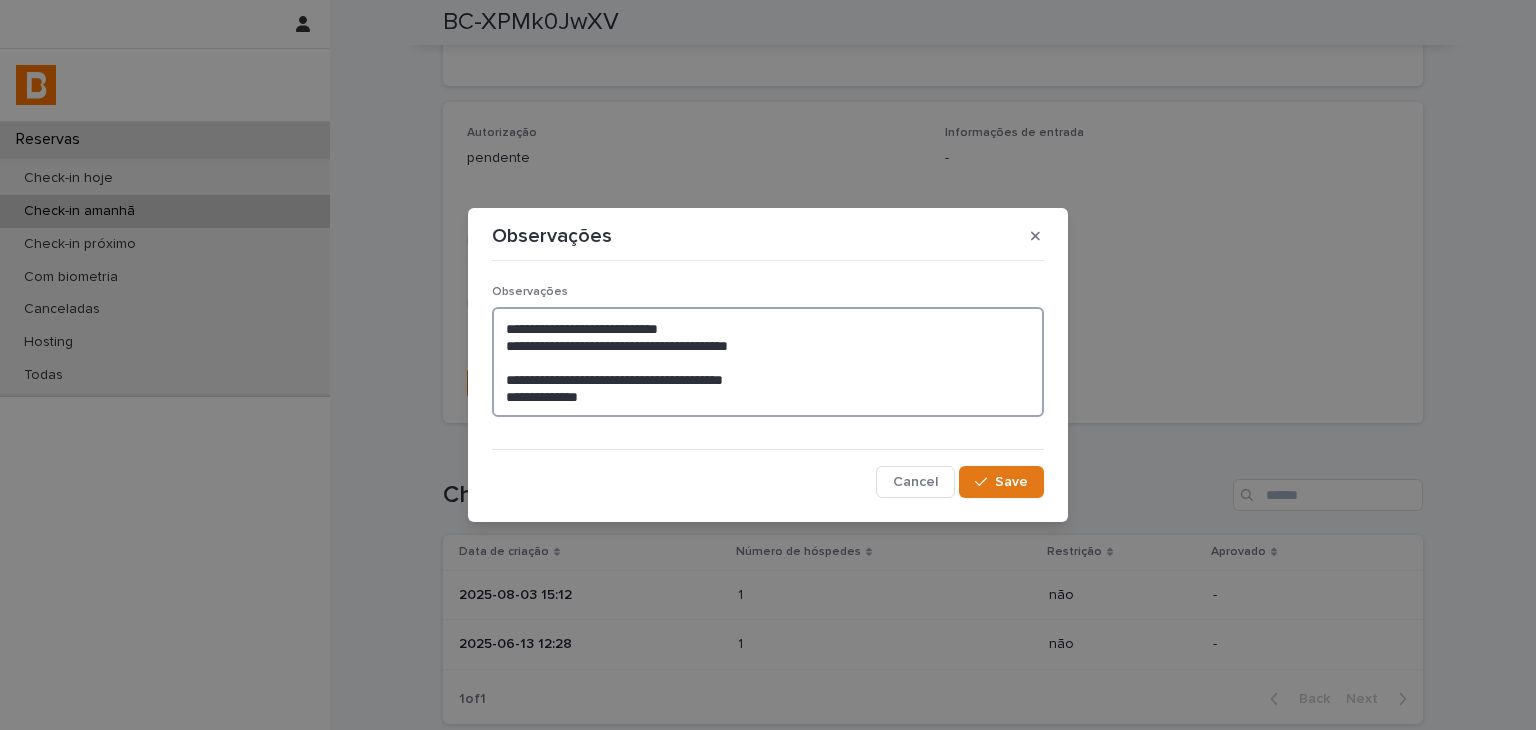 drag, startPoint x: 803, startPoint y: 345, endPoint x: 491, endPoint y: 345, distance: 312 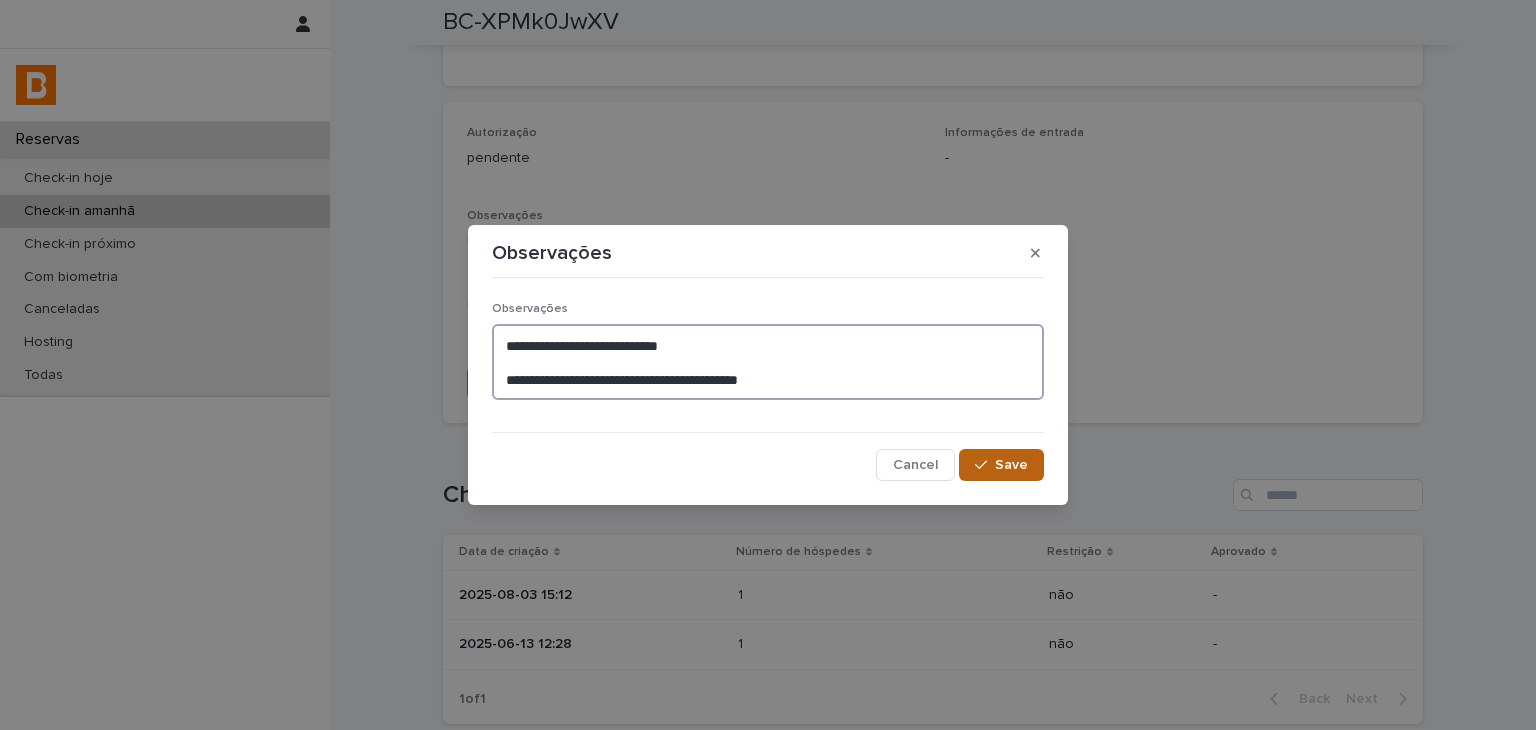 type on "**********" 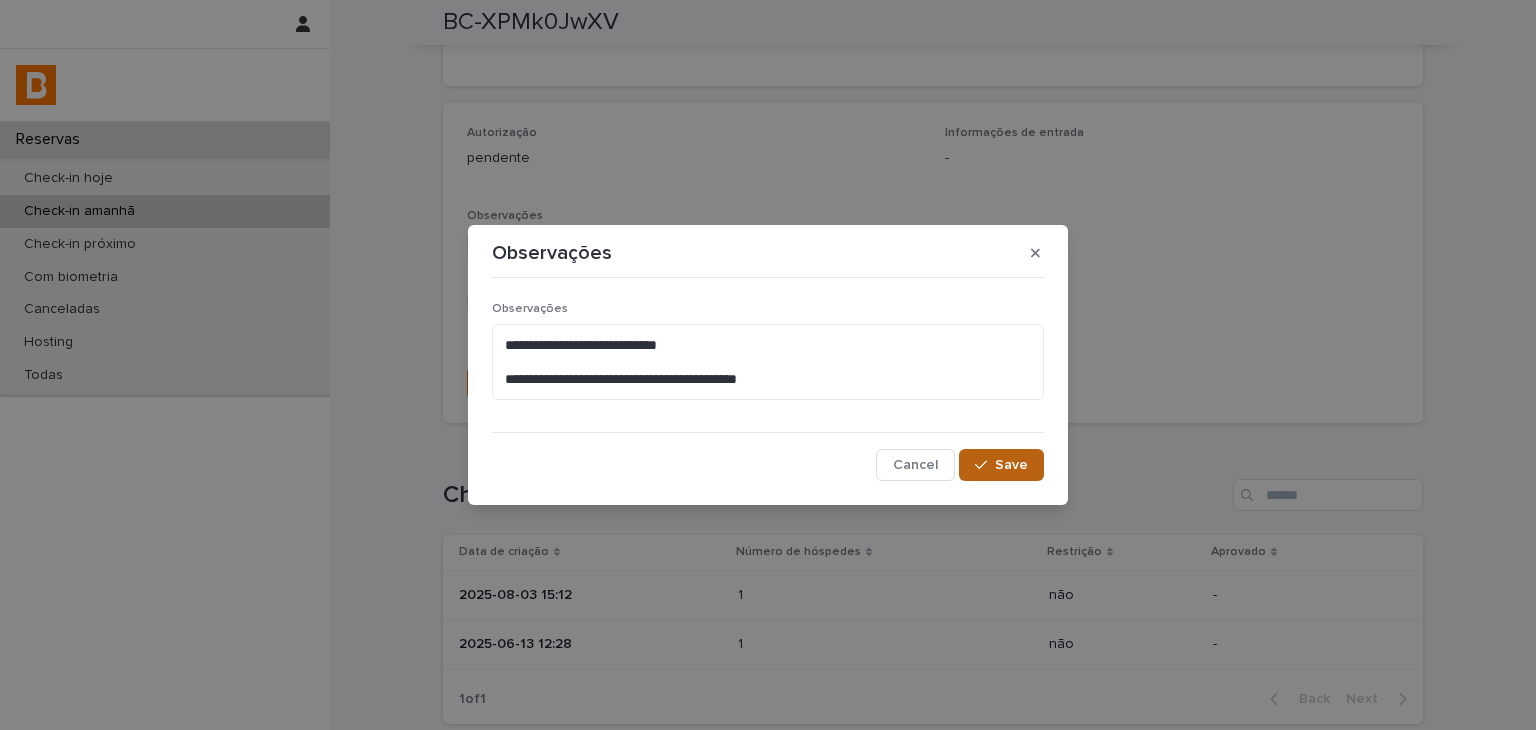 click on "Save" at bounding box center (1001, 465) 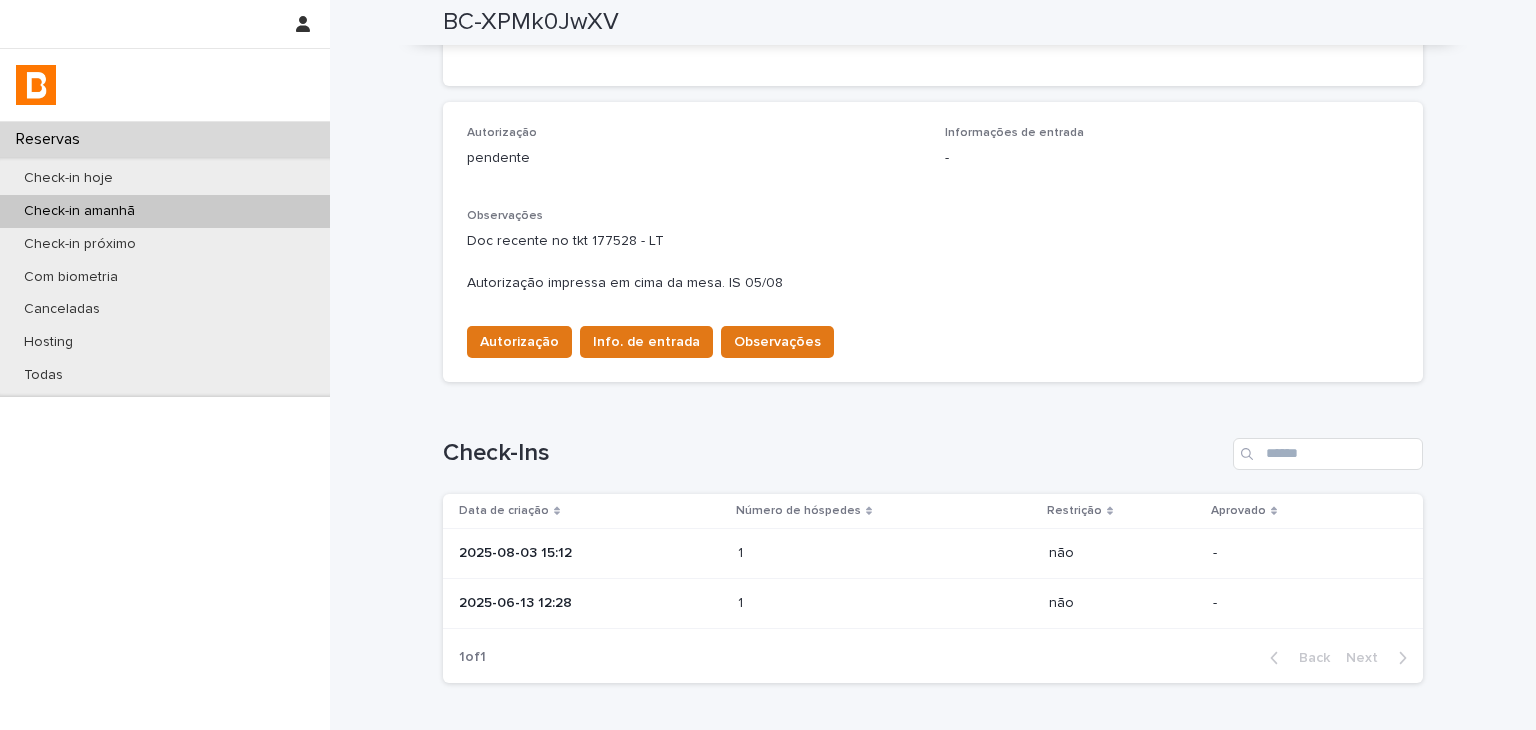 scroll, scrollTop: 479, scrollLeft: 0, axis: vertical 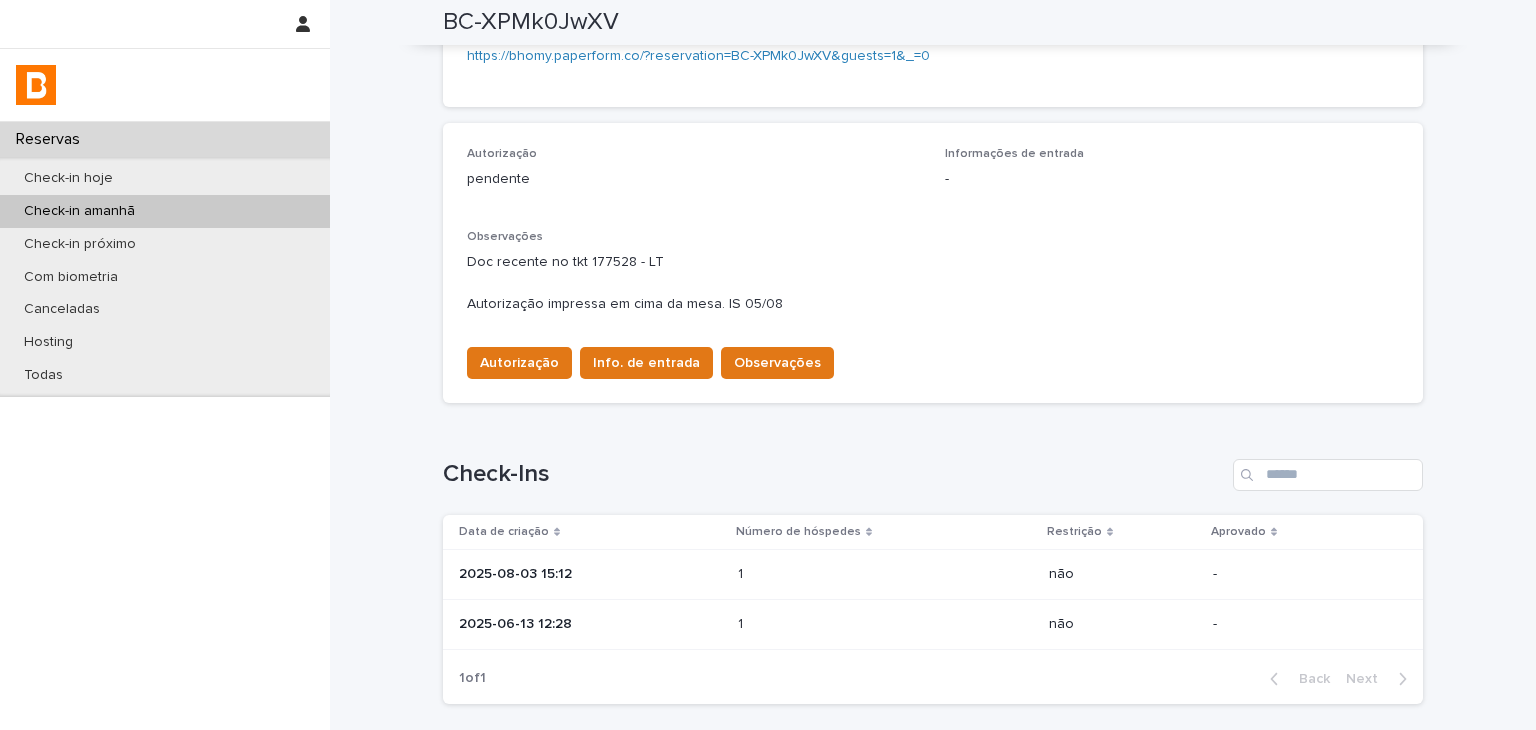 drag, startPoint x: 1386, startPoint y: 265, endPoint x: 1385, endPoint y: 294, distance: 29.017237 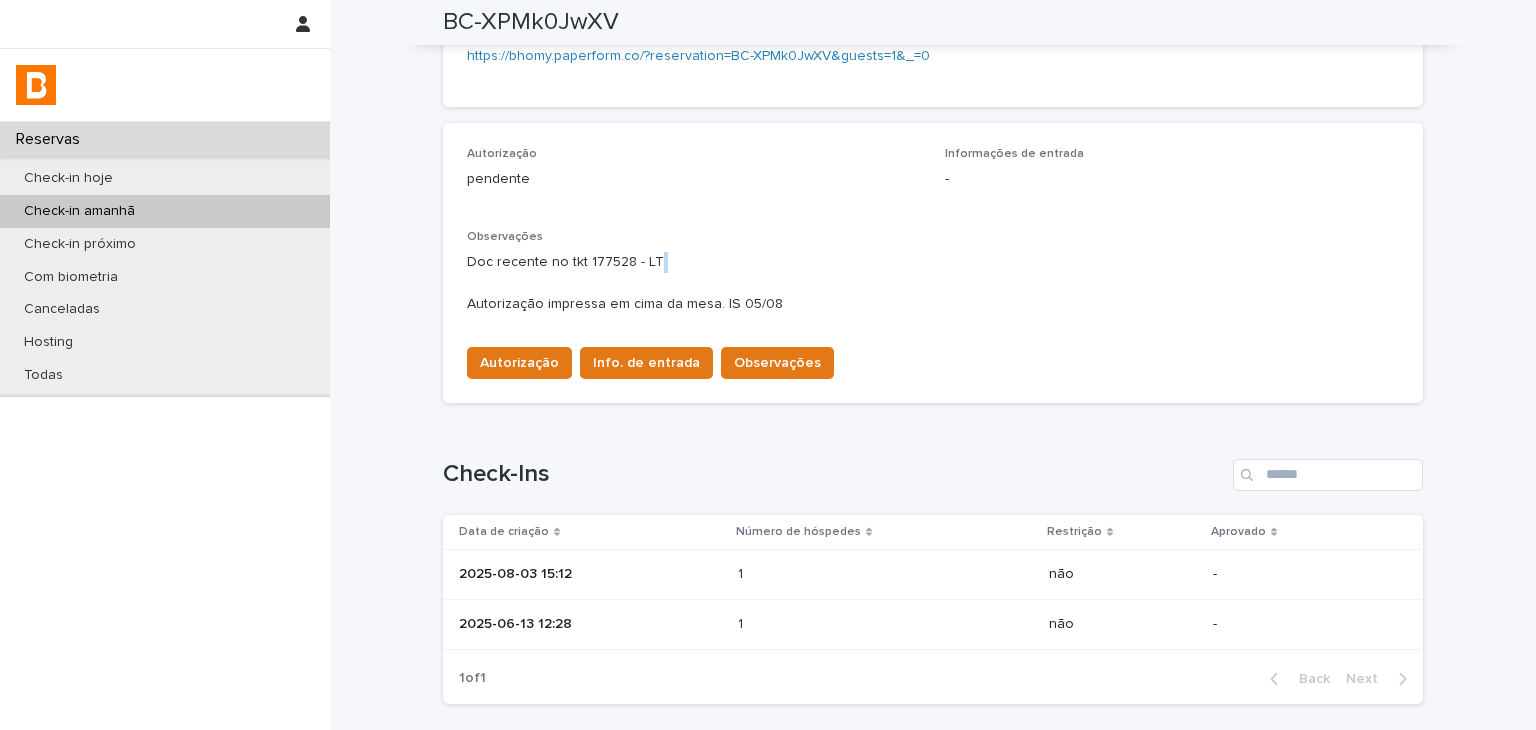 scroll, scrollTop: 625, scrollLeft: 0, axis: vertical 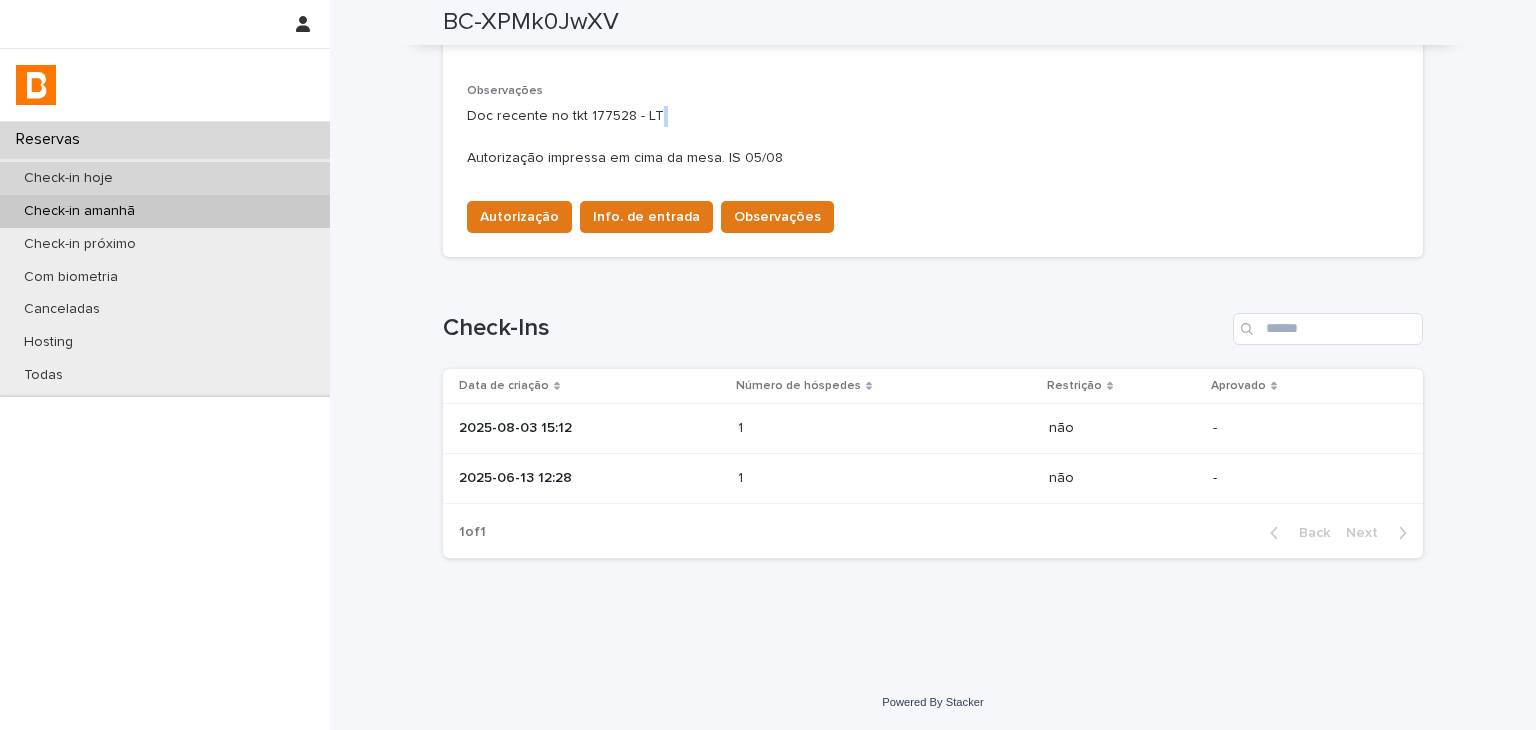 click on "Check-in hoje" at bounding box center [165, 178] 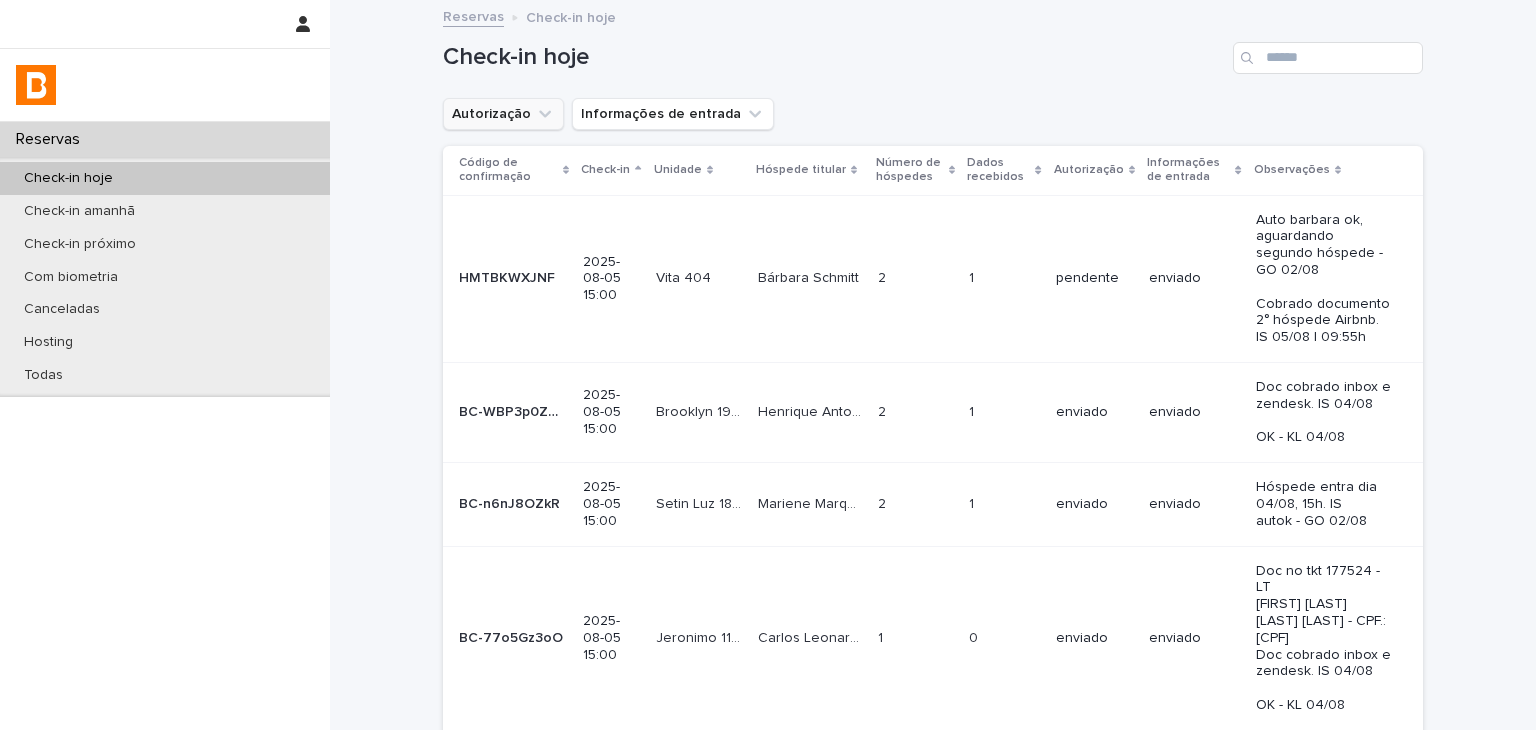 click on "Autorização" at bounding box center (503, 114) 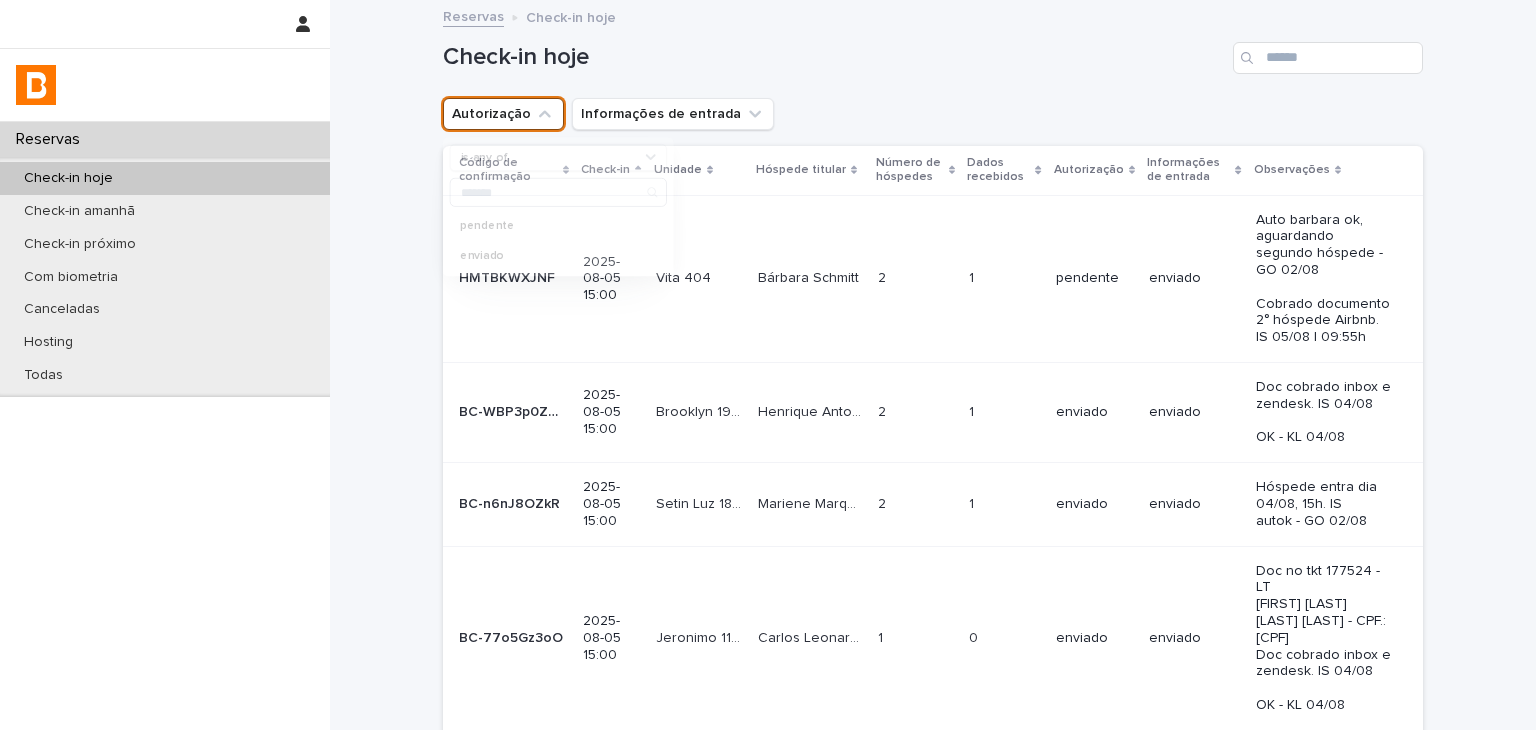 click on "is any of pendente enviado" at bounding box center [558, 206] 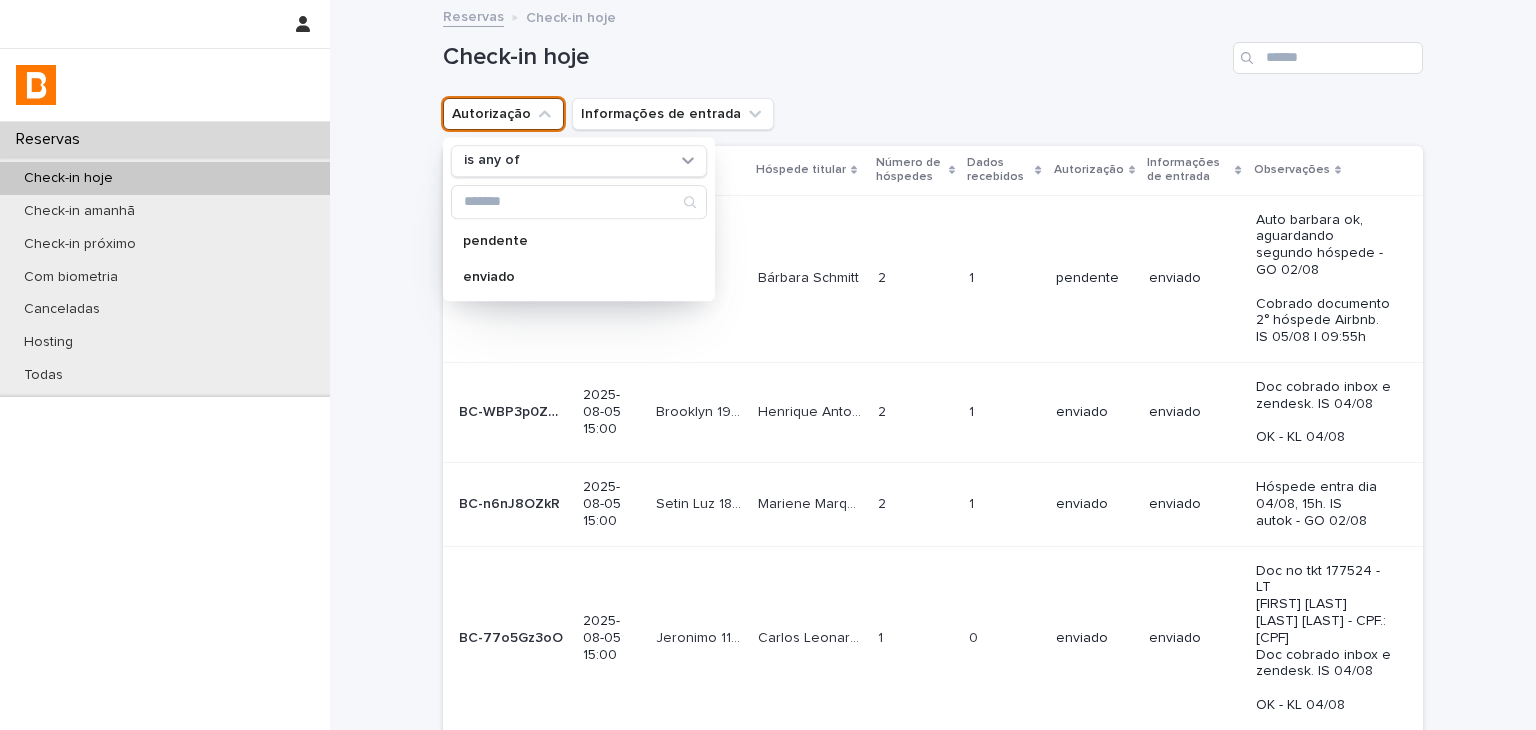 click on "is any of pendente enviado" at bounding box center [579, 219] 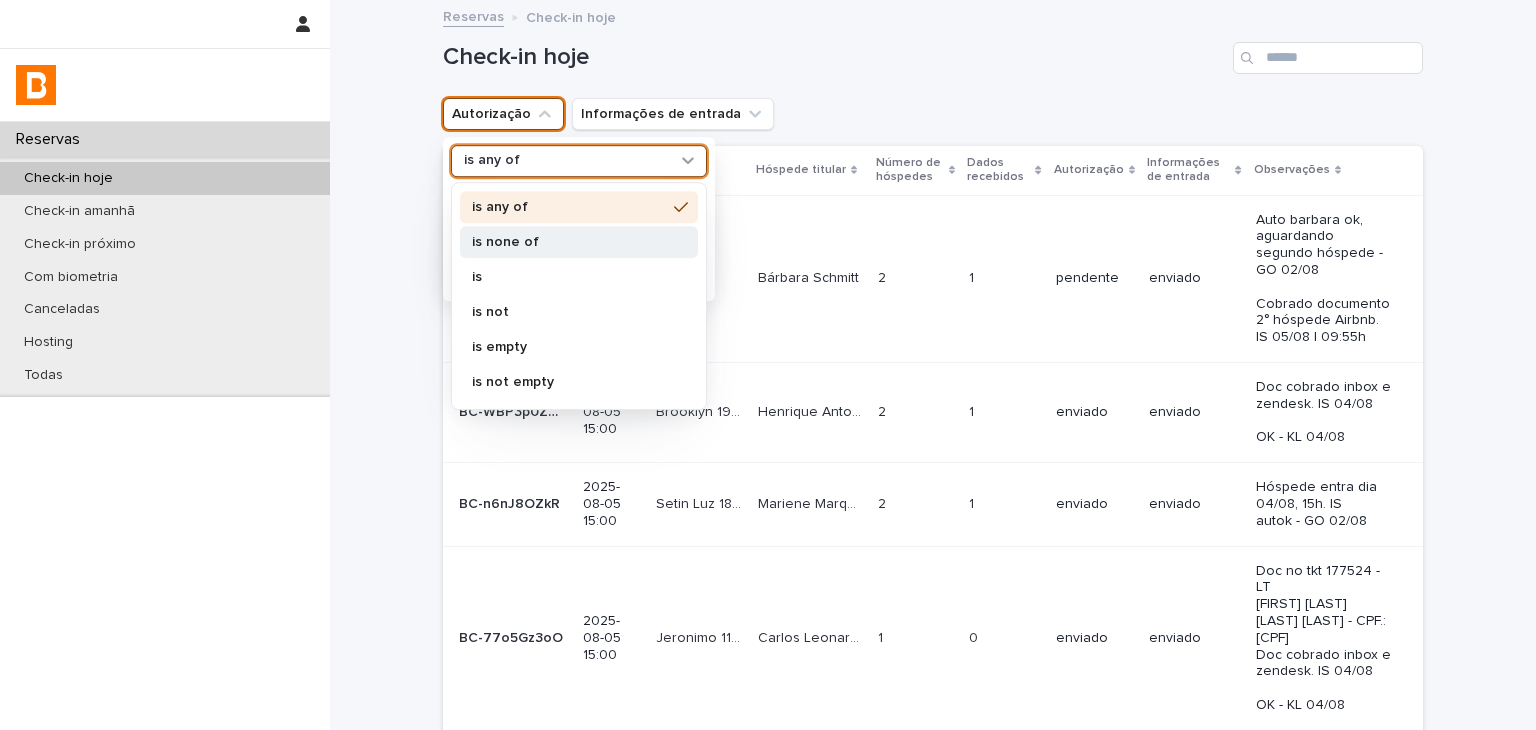 drag, startPoint x: 504, startPoint y: 176, endPoint x: 504, endPoint y: 235, distance: 59 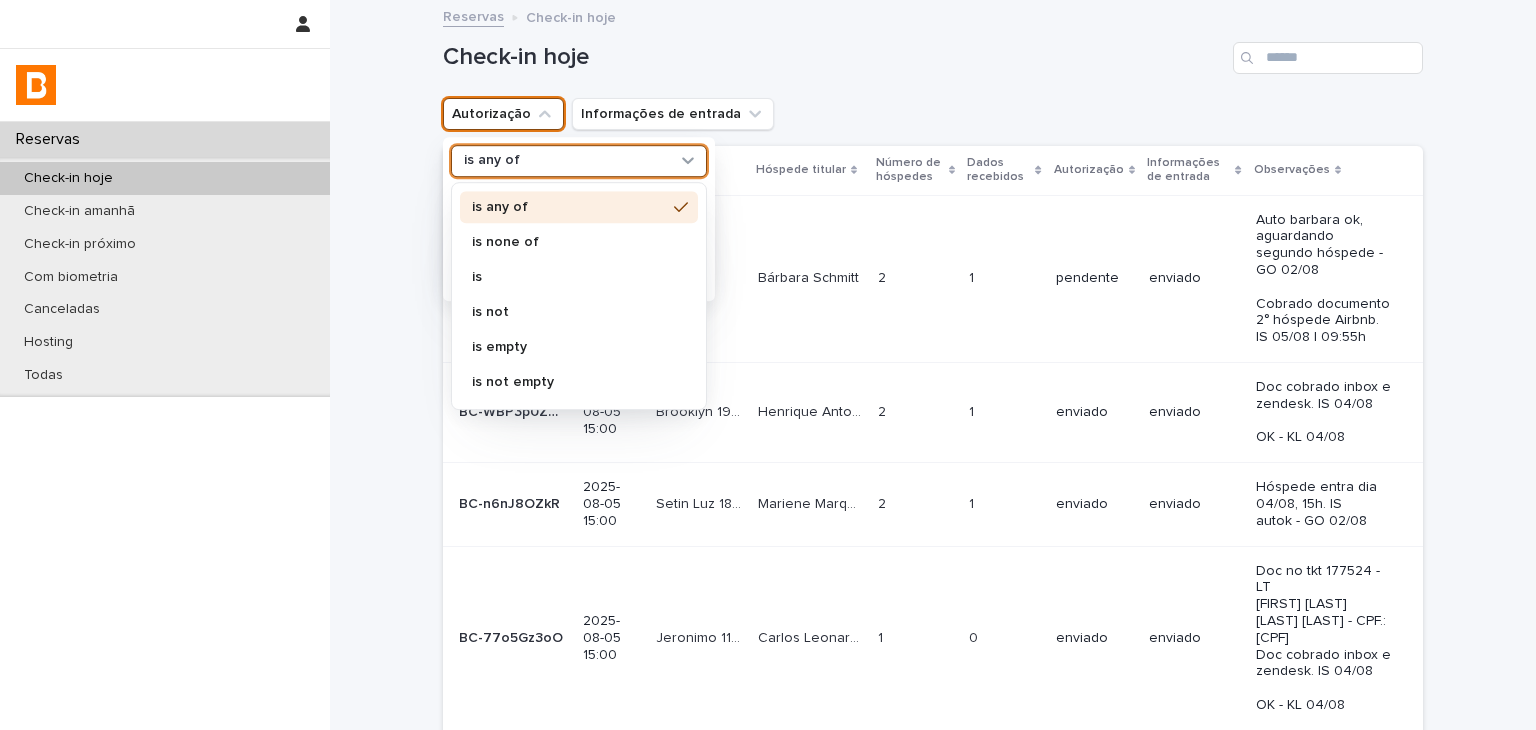 click on "is none of" at bounding box center [569, 242] 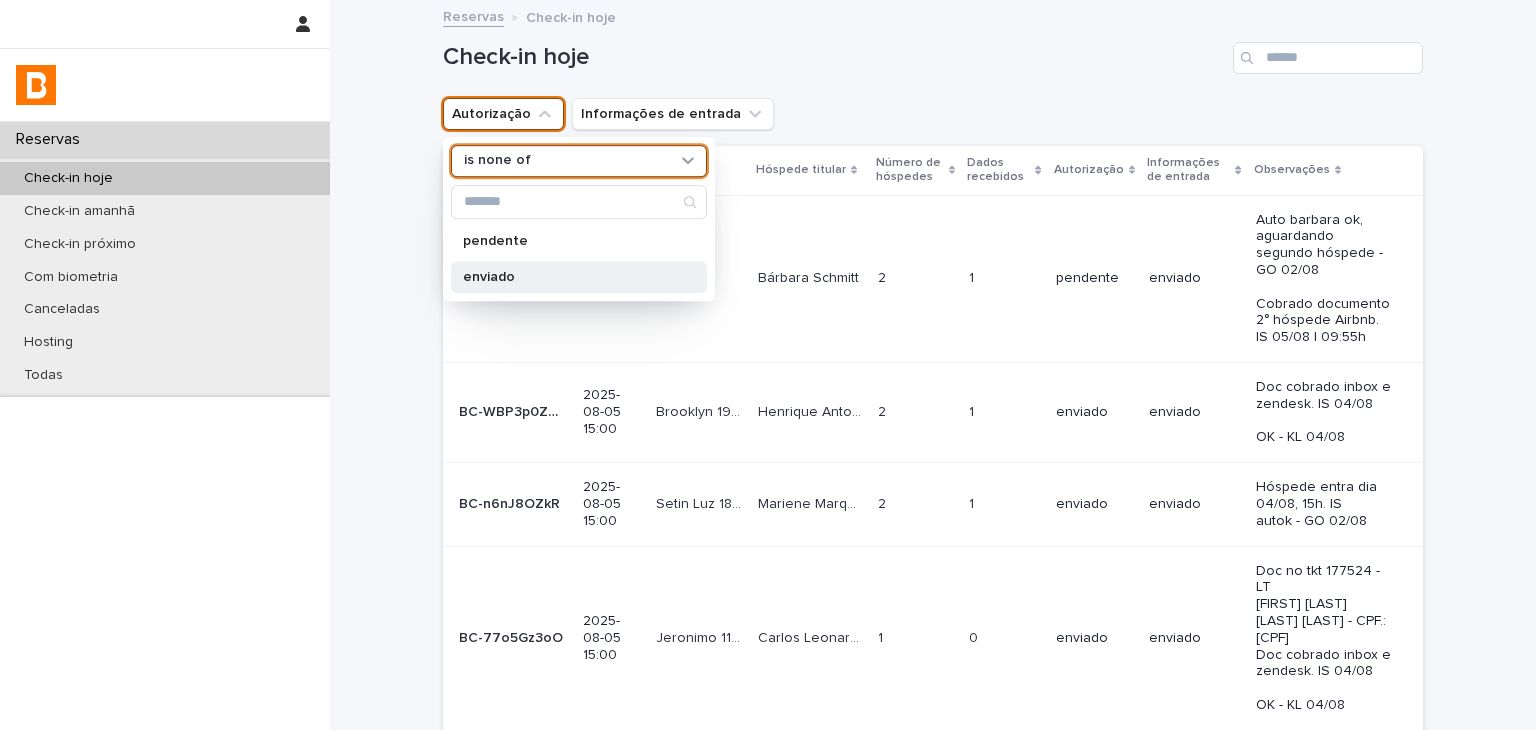click on "enviado" at bounding box center (569, 277) 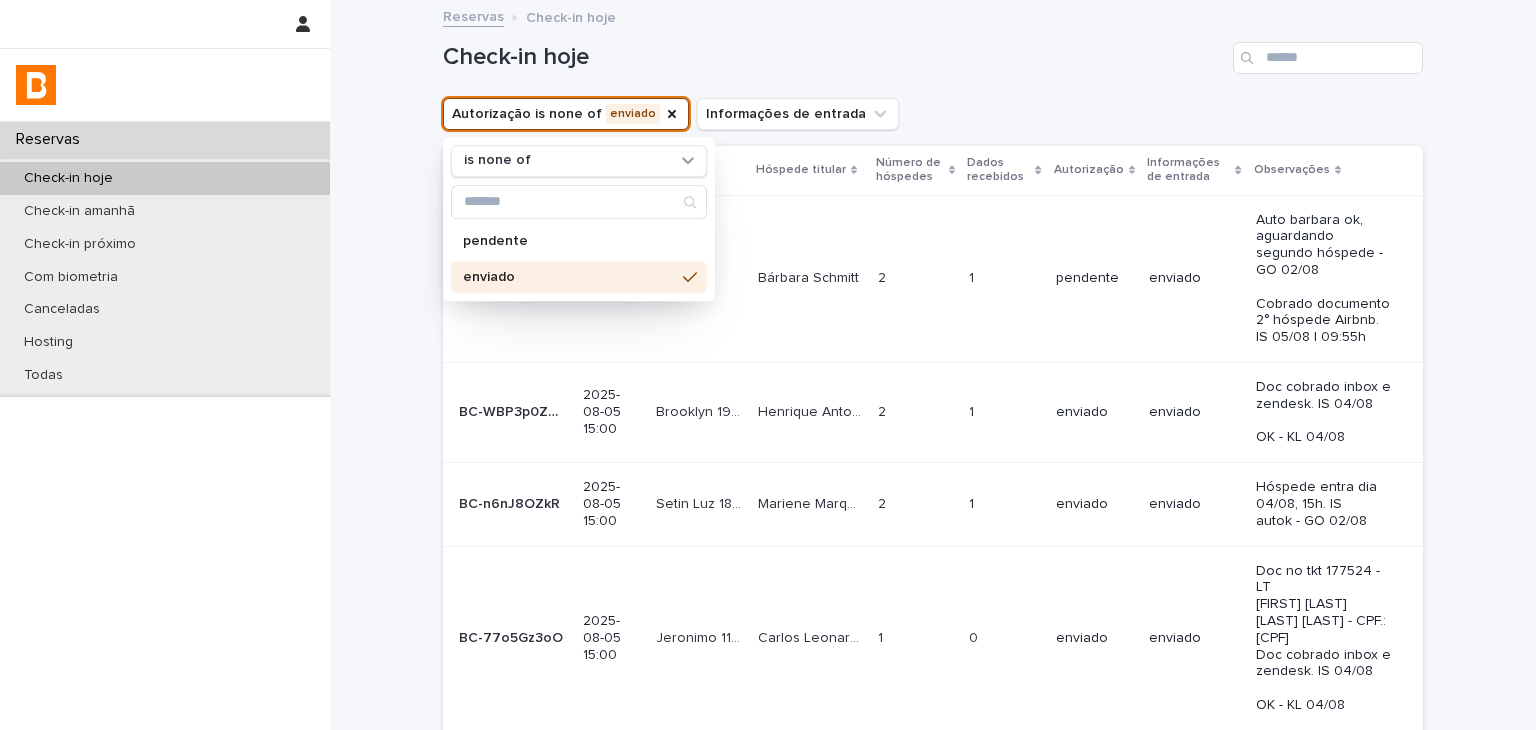 click on "Check-in hoje" at bounding box center [933, 50] 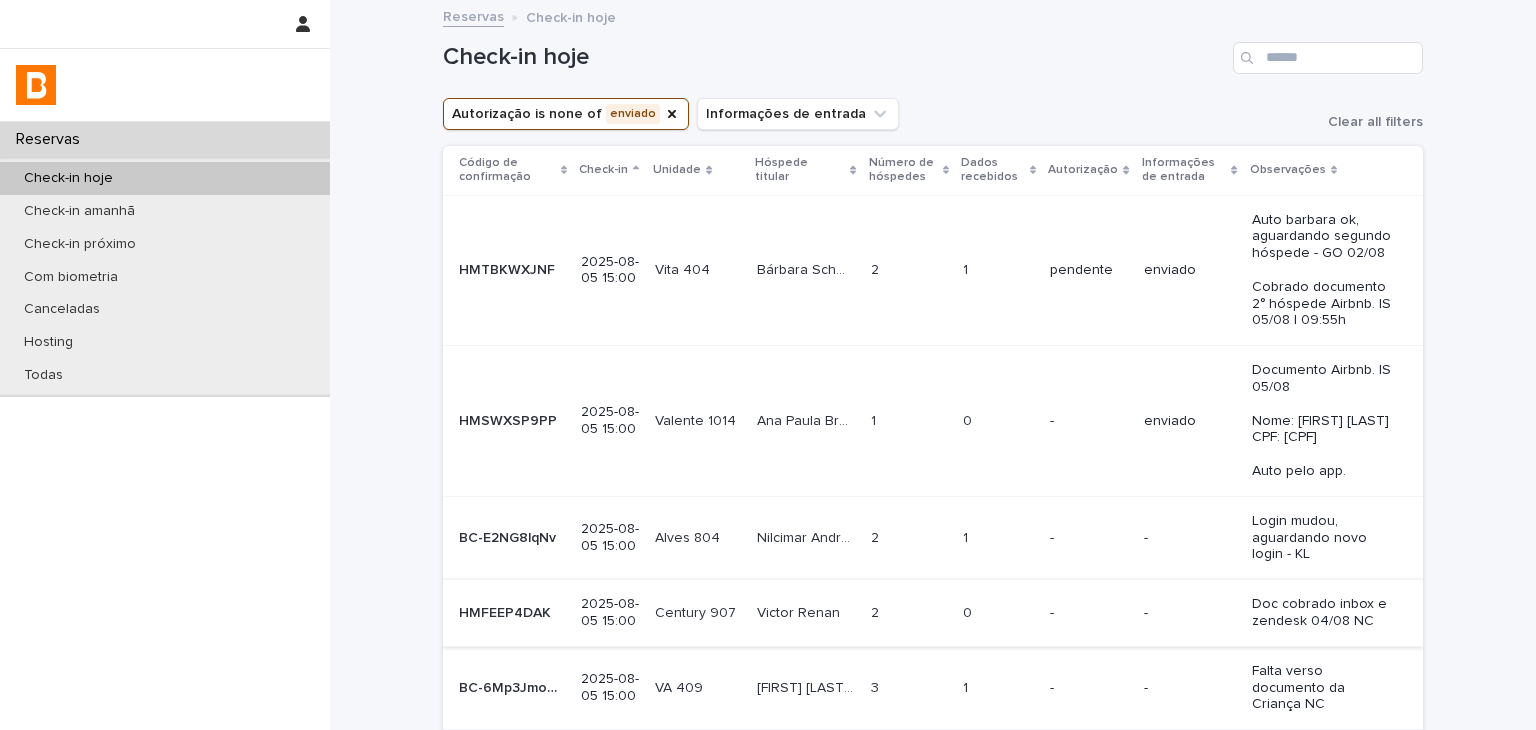 scroll, scrollTop: 300, scrollLeft: 0, axis: vertical 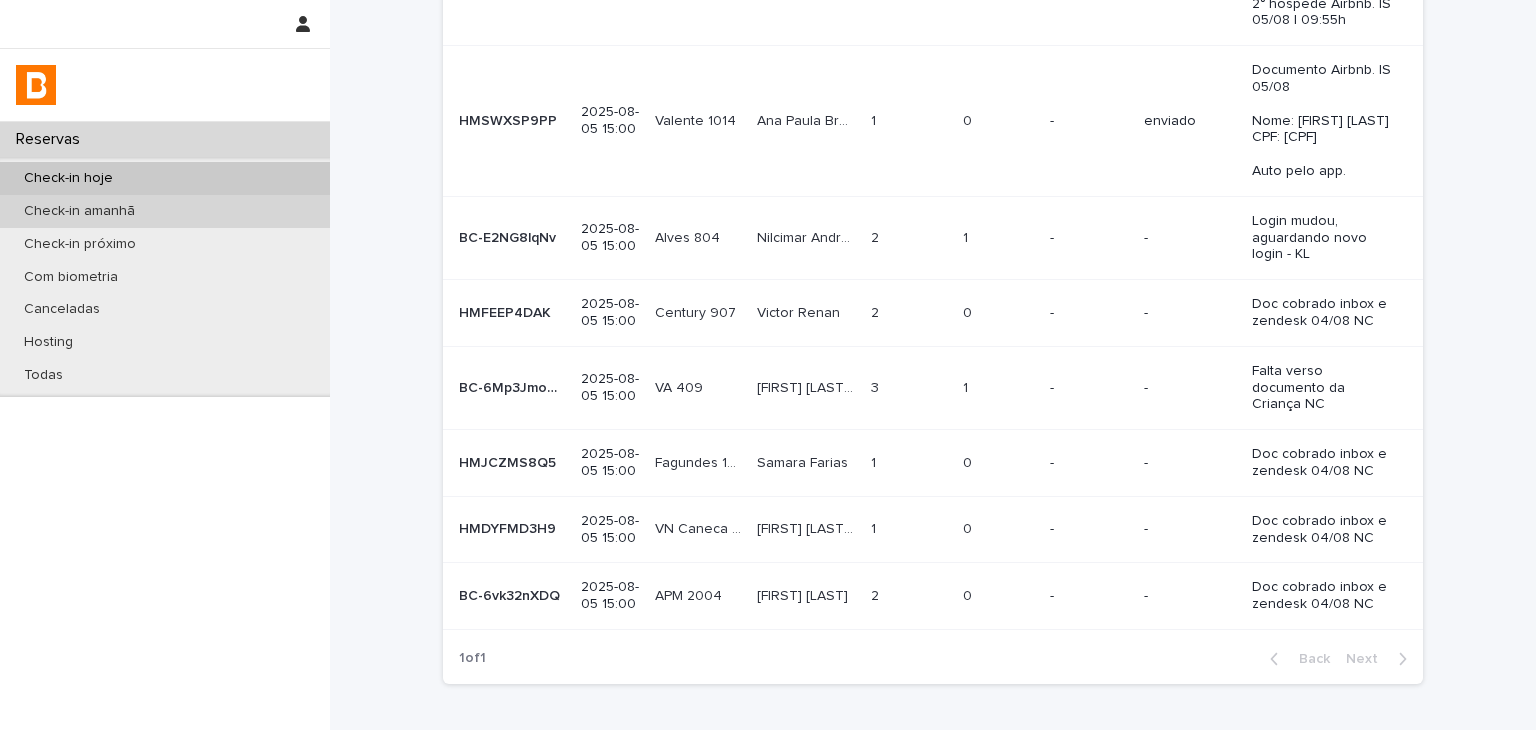 click on "Check-in amanhã" at bounding box center [165, 211] 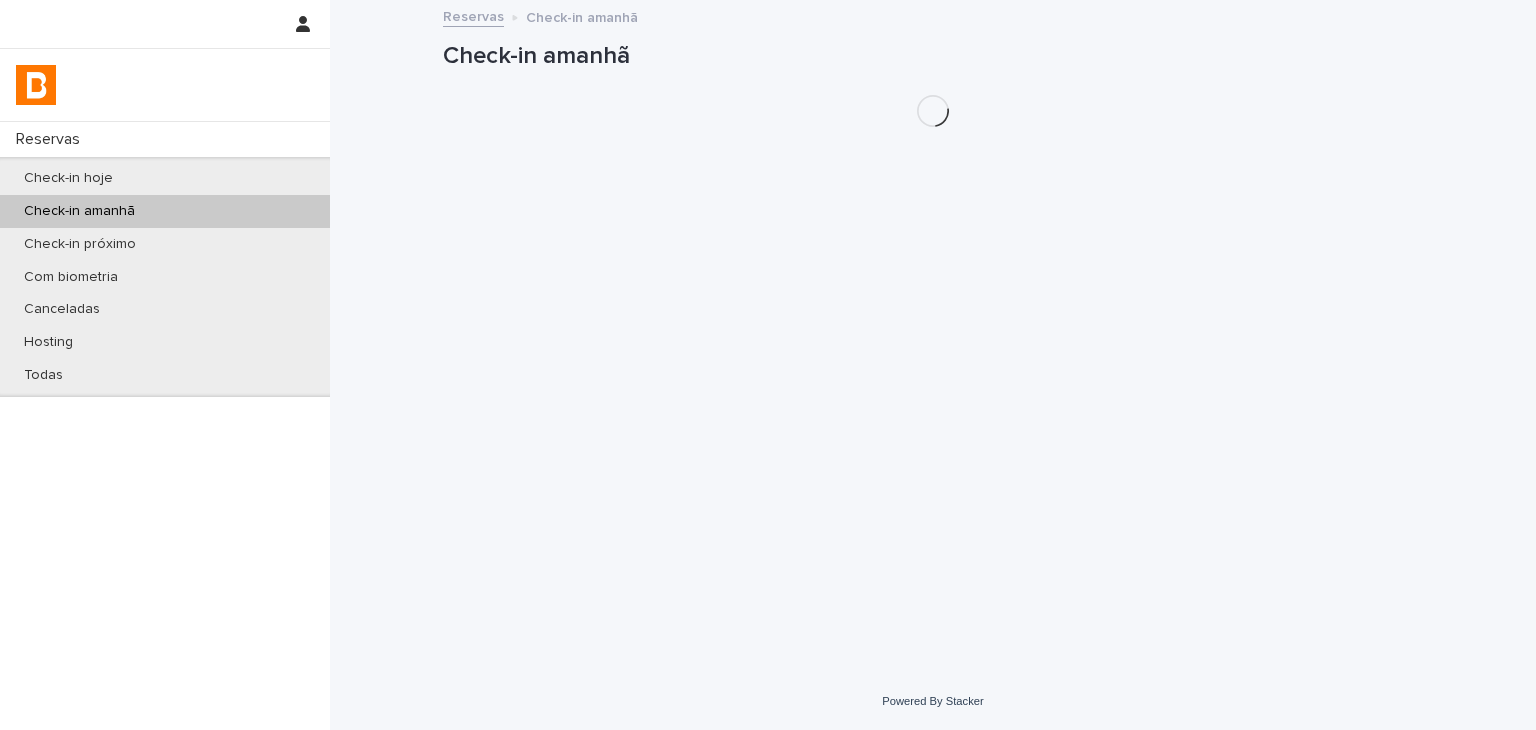 scroll, scrollTop: 0, scrollLeft: 0, axis: both 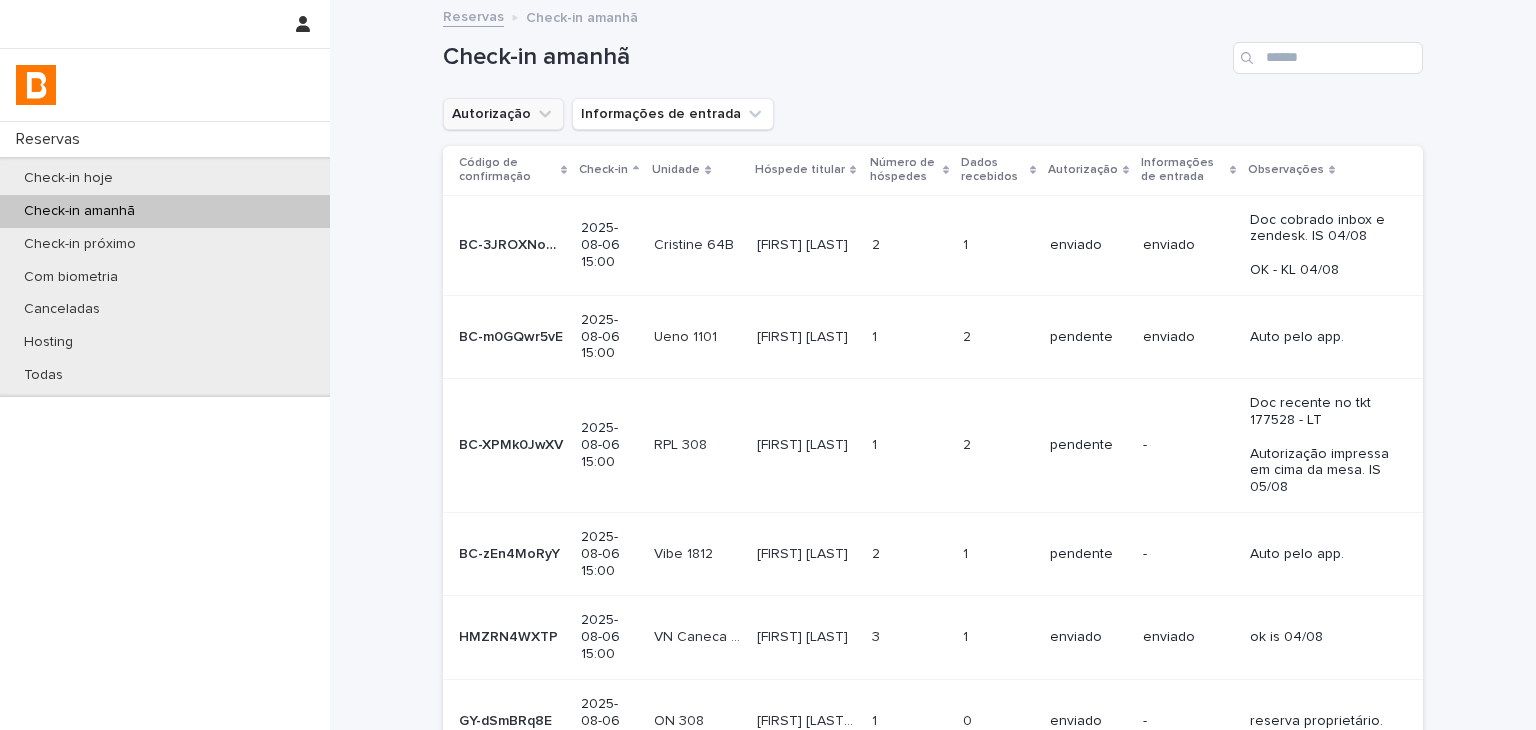 click on "Autorização" at bounding box center (503, 114) 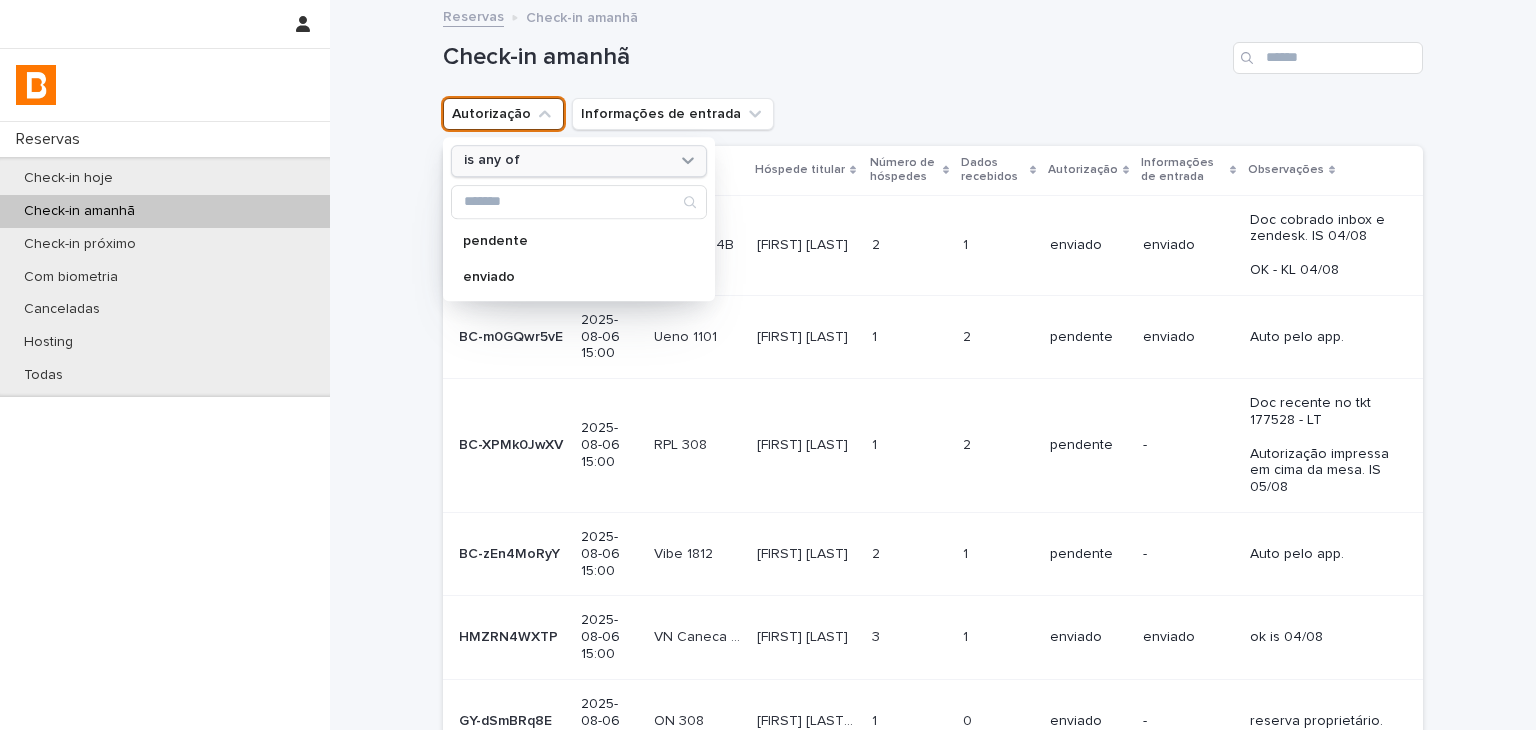 click on "is any of" at bounding box center [492, 161] 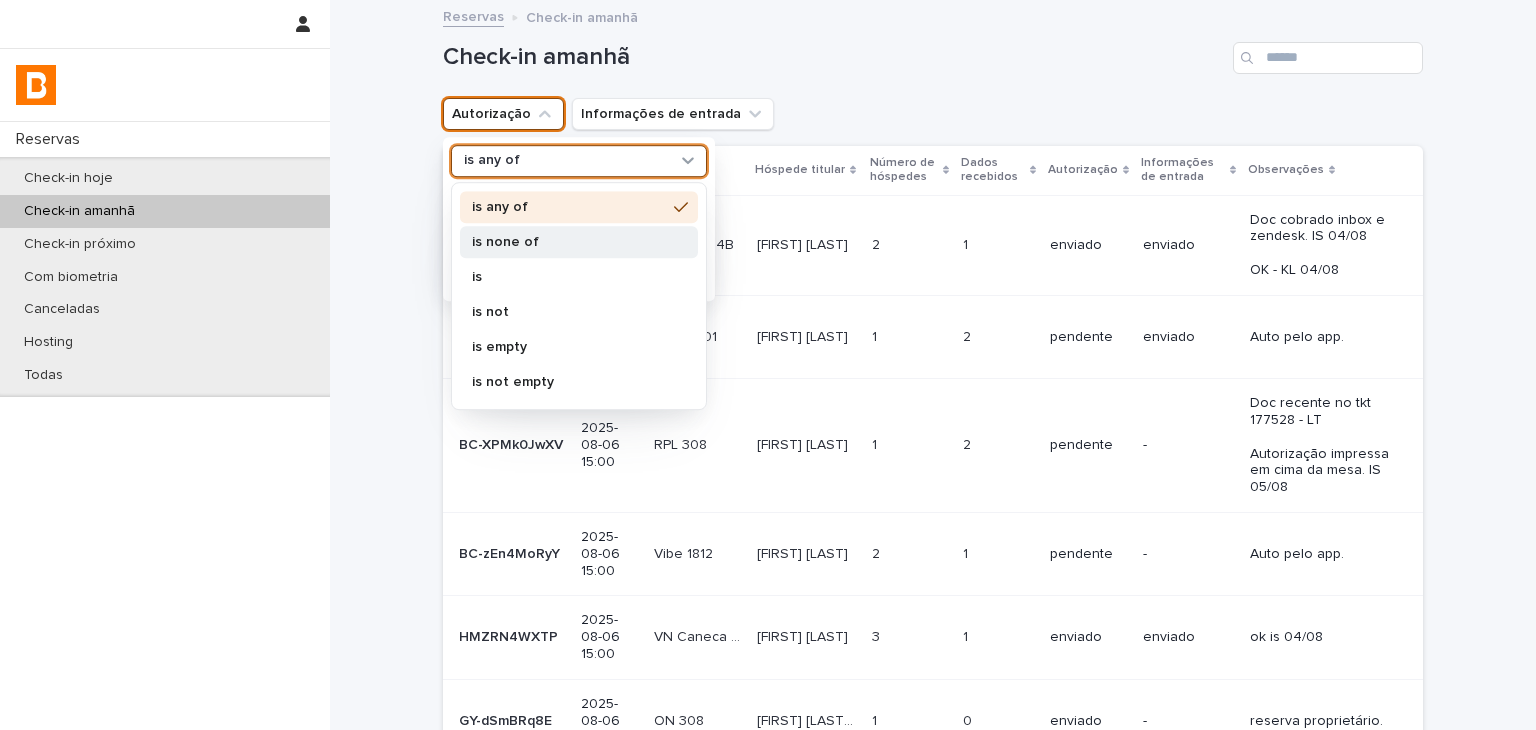 click on "is none of" at bounding box center (569, 242) 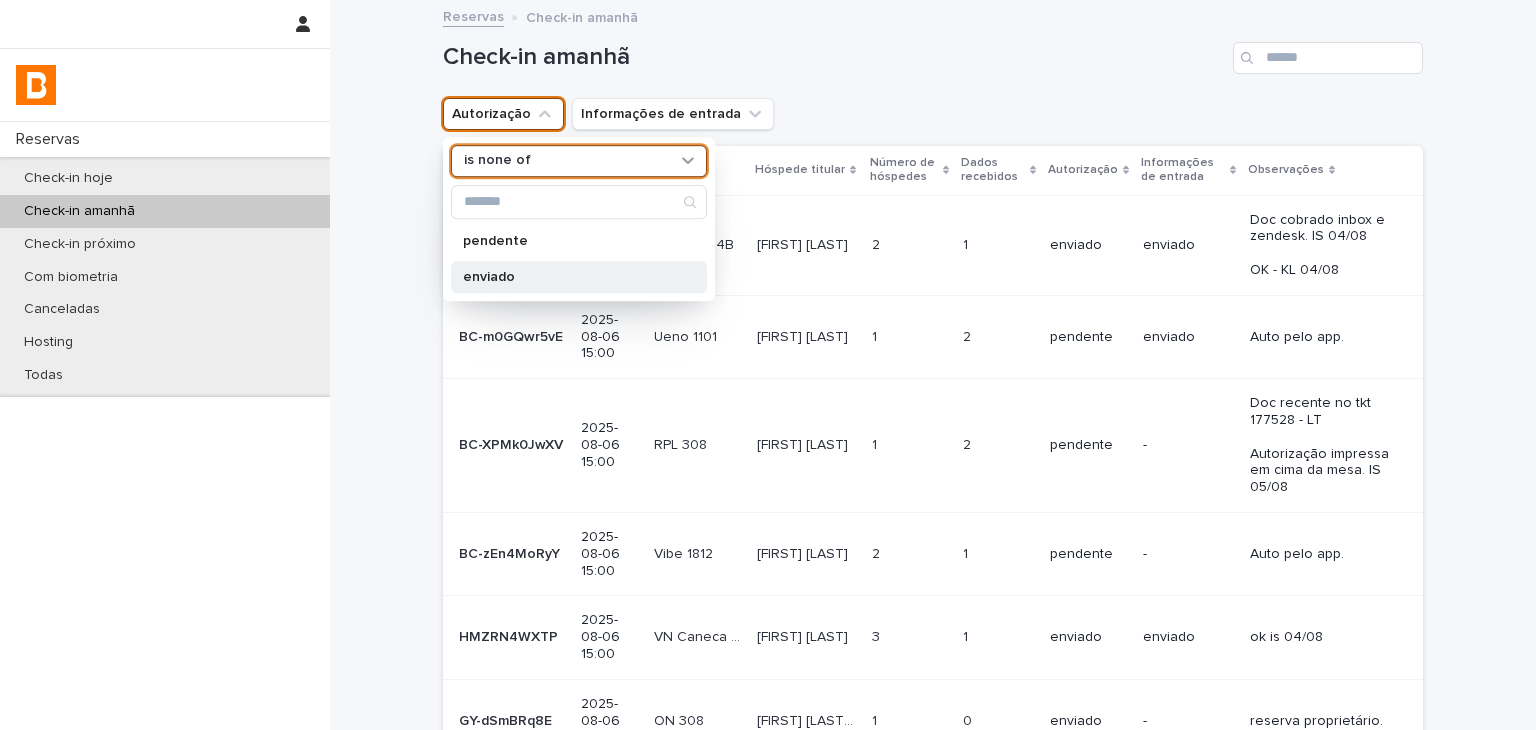 click on "enviado" at bounding box center [569, 277] 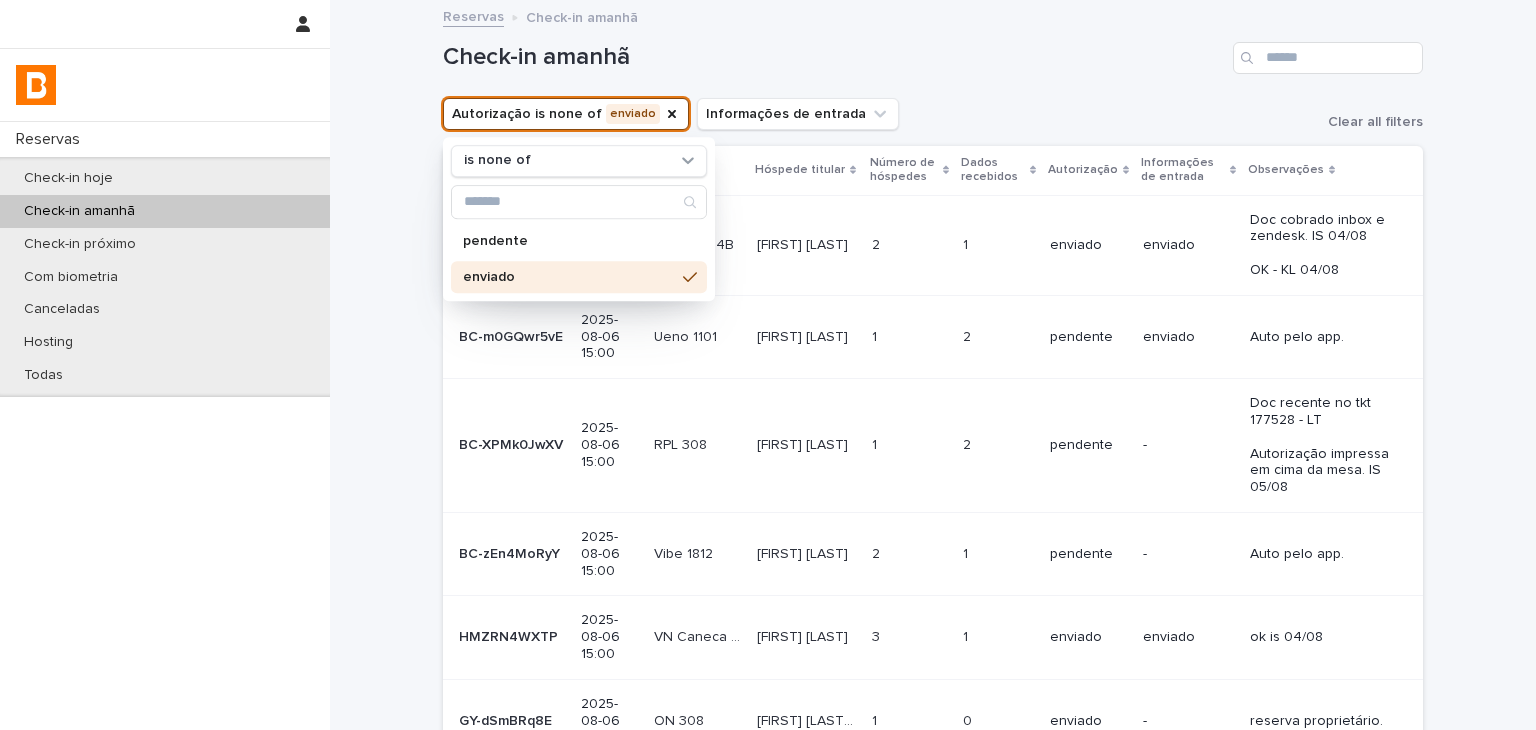 click on "Check-in amanhã" at bounding box center (933, 50) 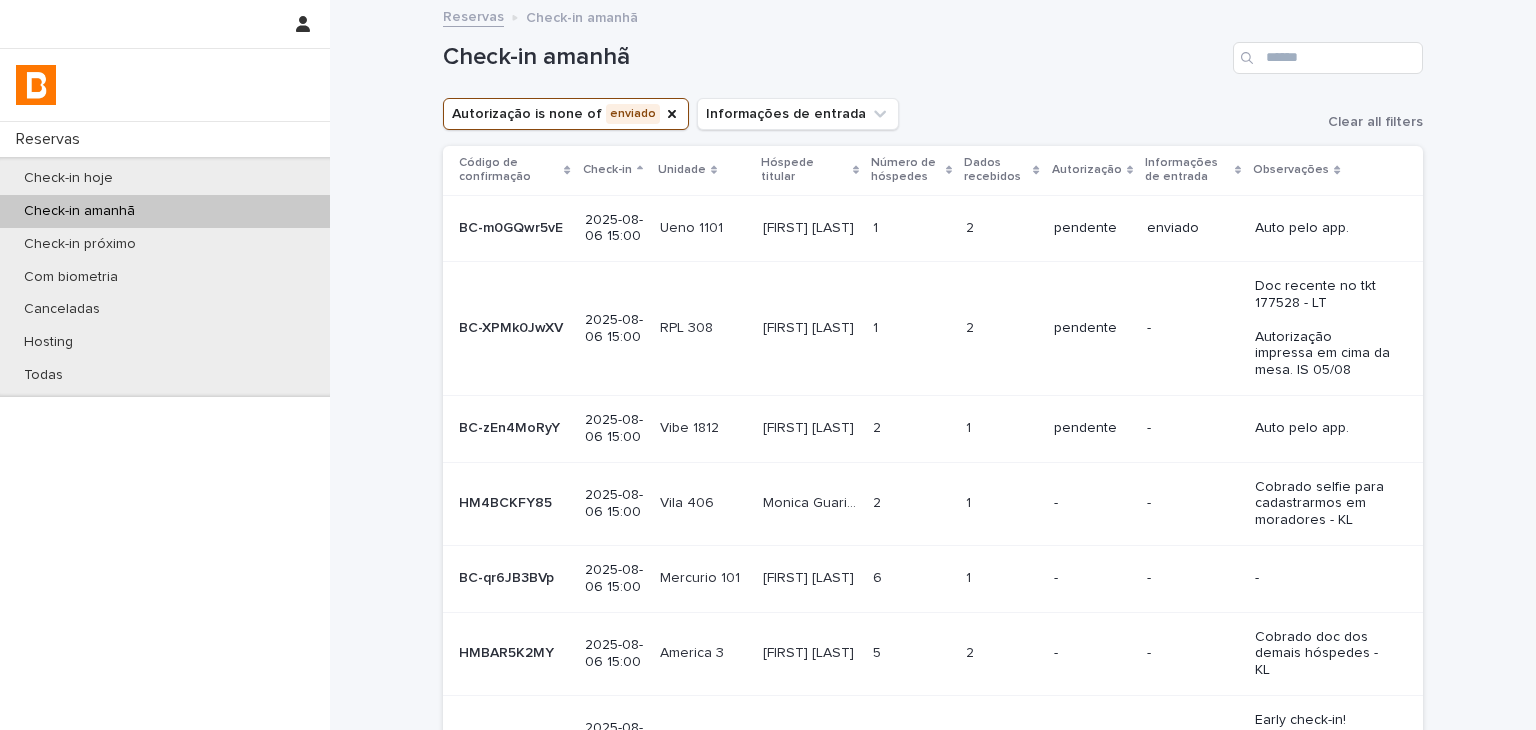click on "1 1" at bounding box center [1002, 578] 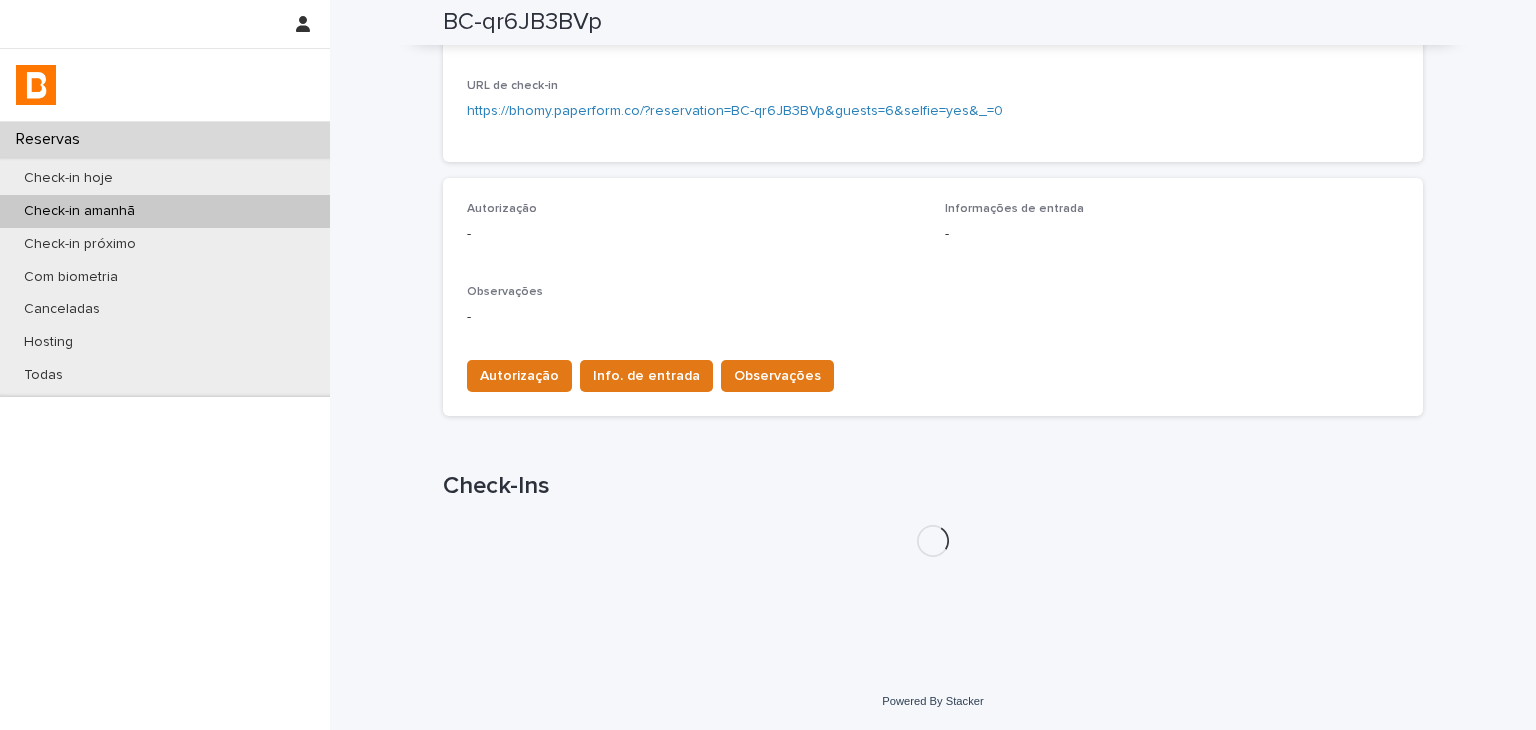 scroll, scrollTop: 478, scrollLeft: 0, axis: vertical 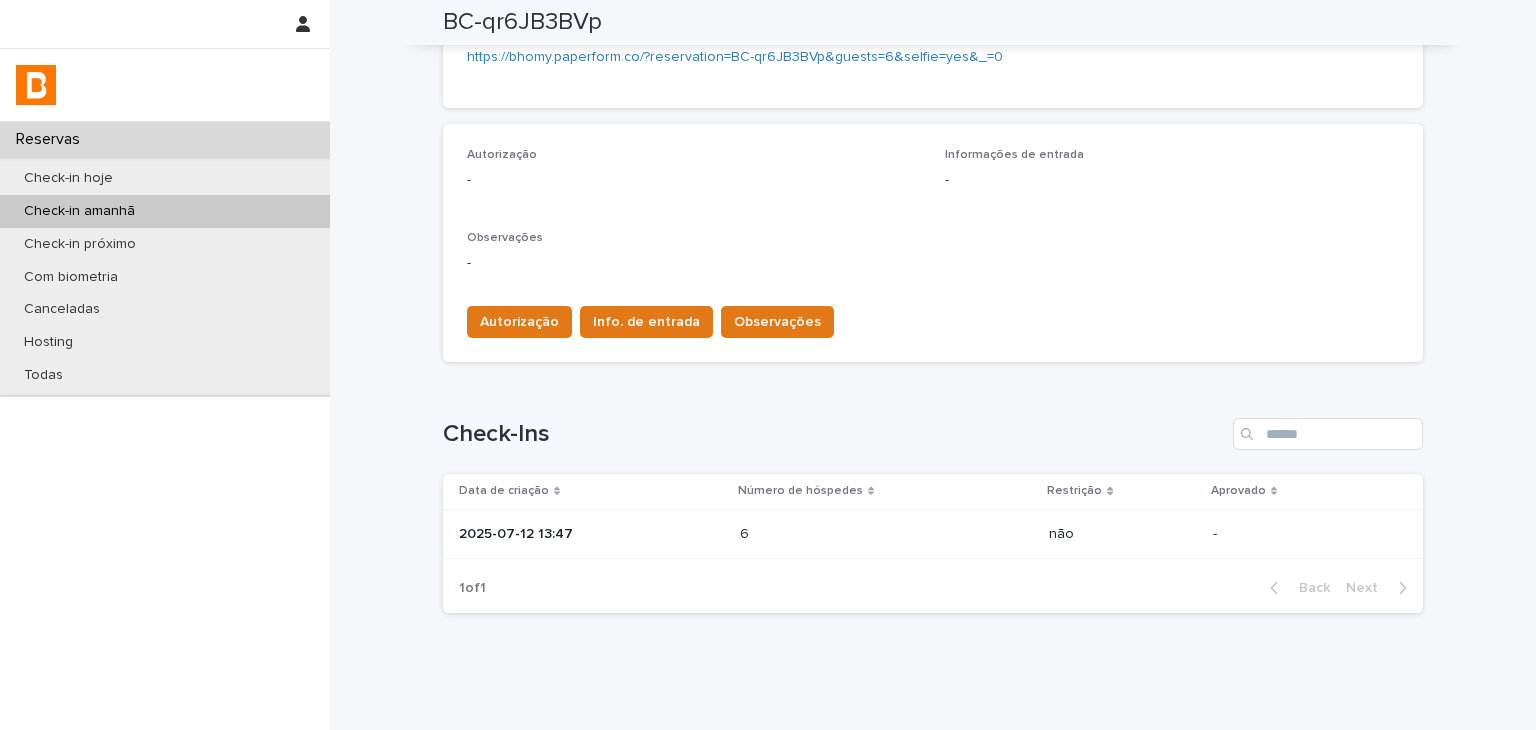 click on "6 6" at bounding box center [887, 534] 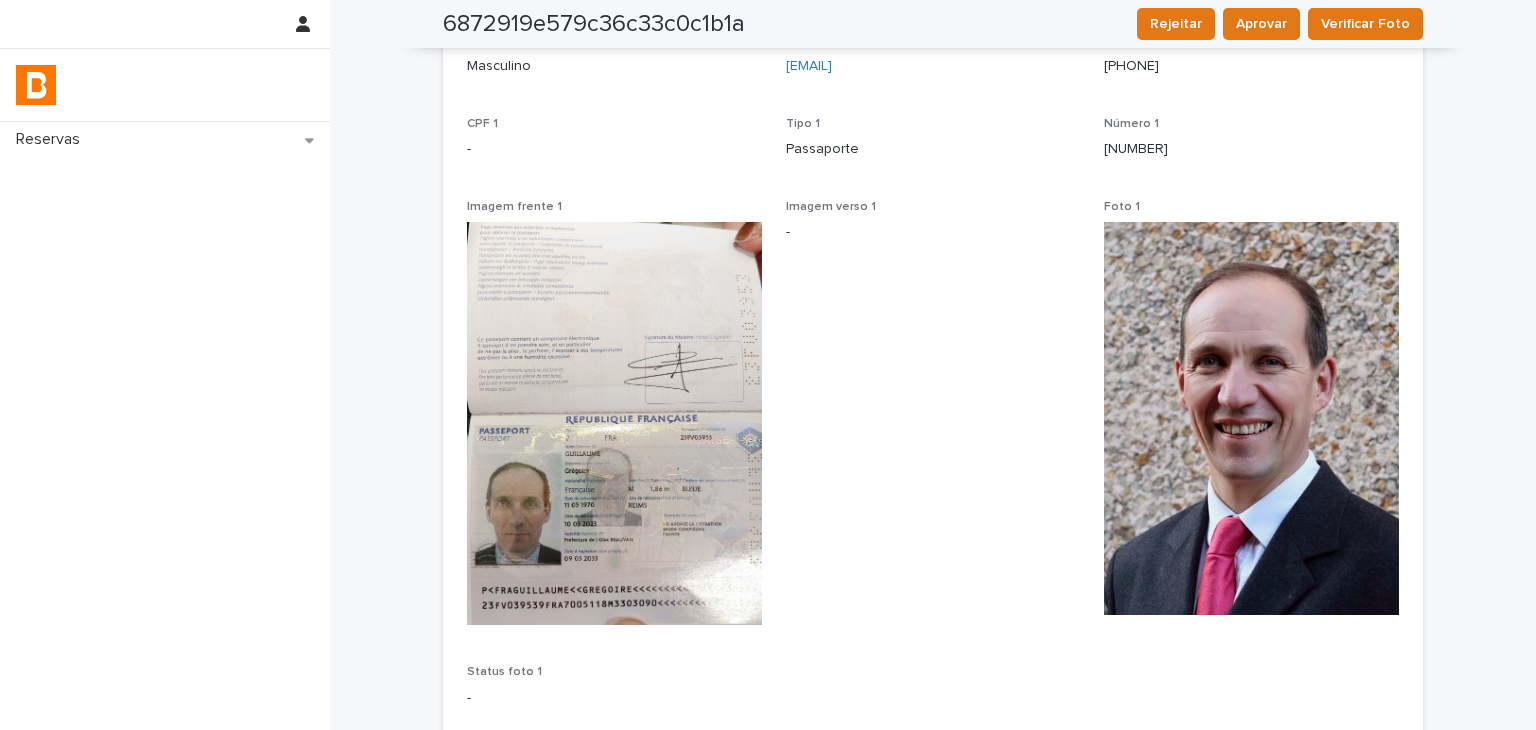 scroll, scrollTop: 456, scrollLeft: 0, axis: vertical 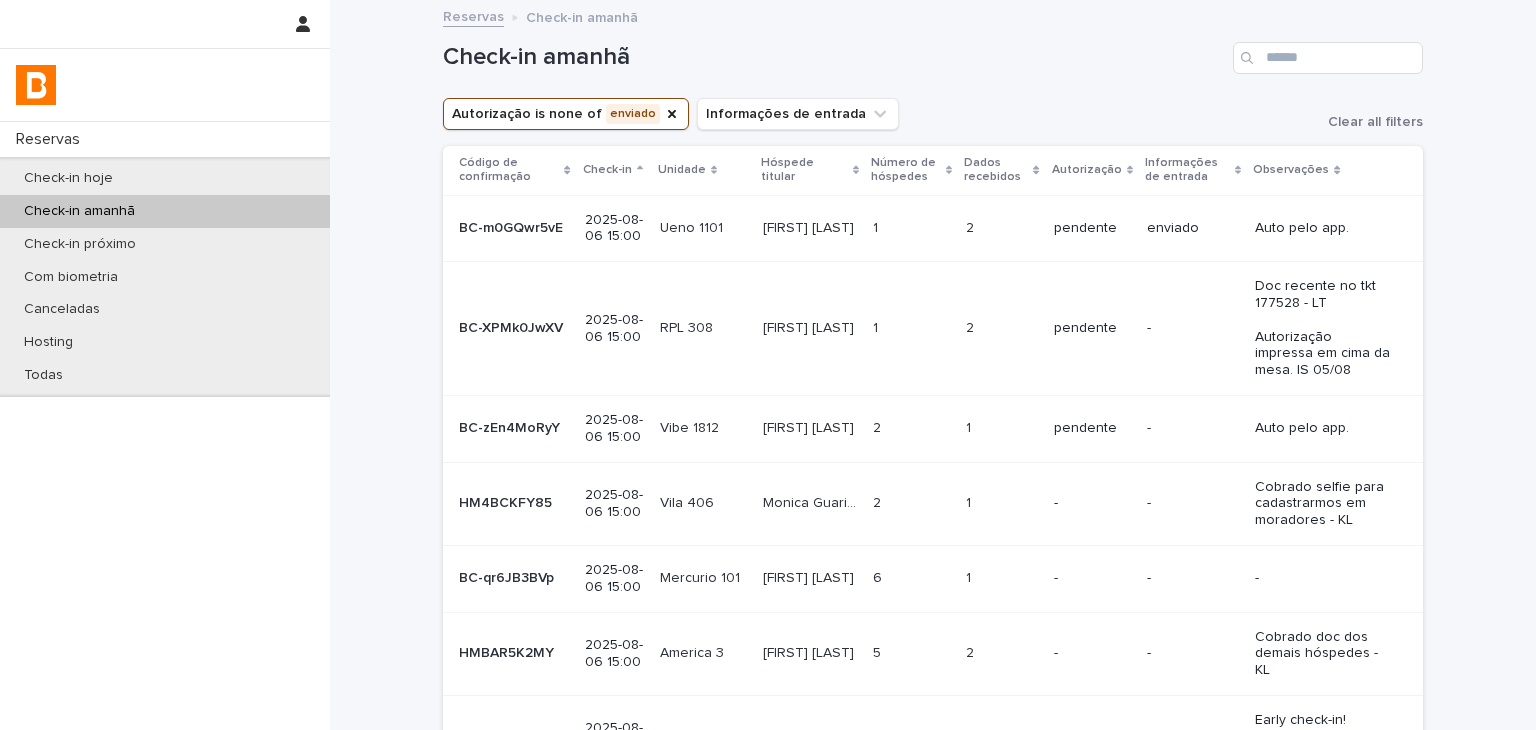 click on "-" at bounding box center (1193, 503) 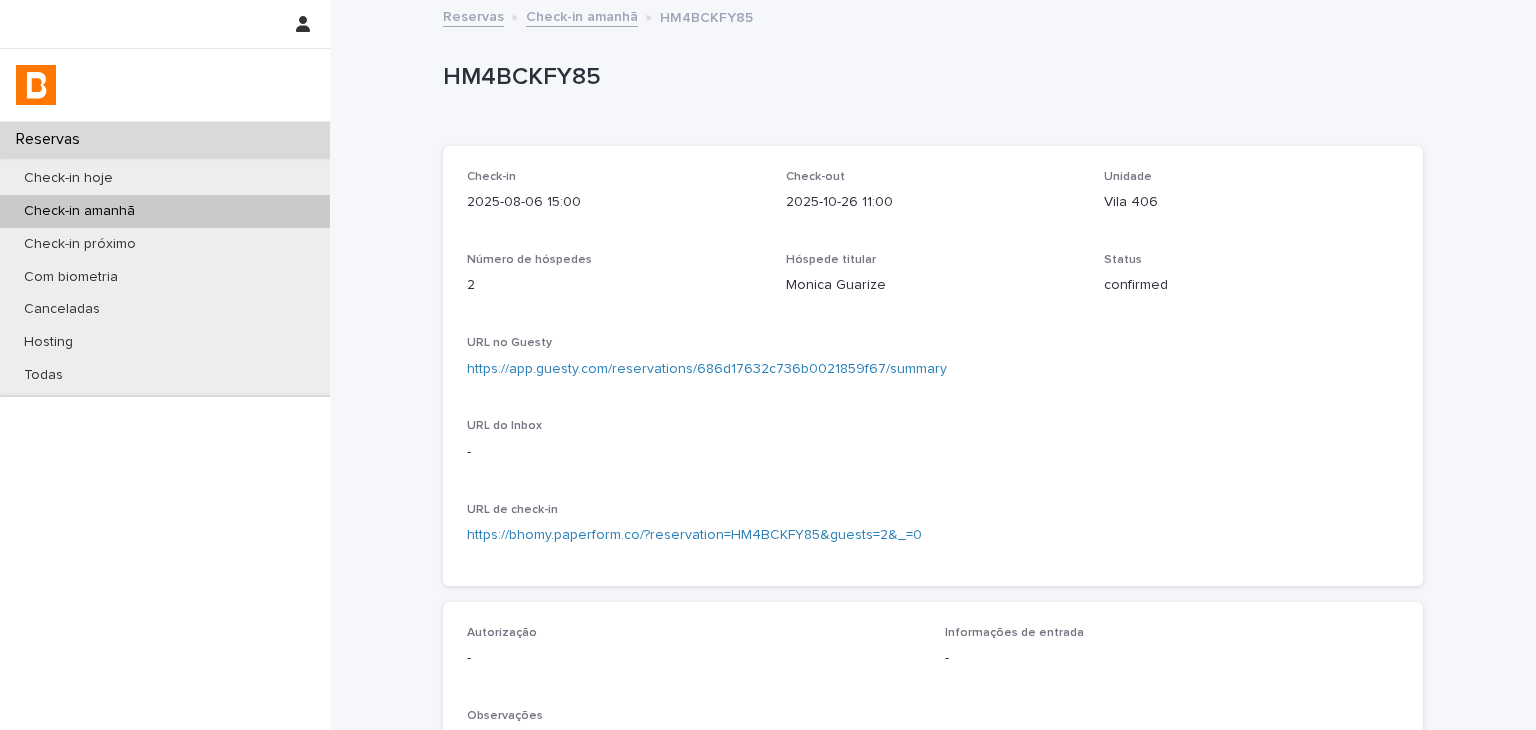 click on "https://app.guesty.com/reservations/686d17632c736b0021859f67/summary" at bounding box center (707, 369) 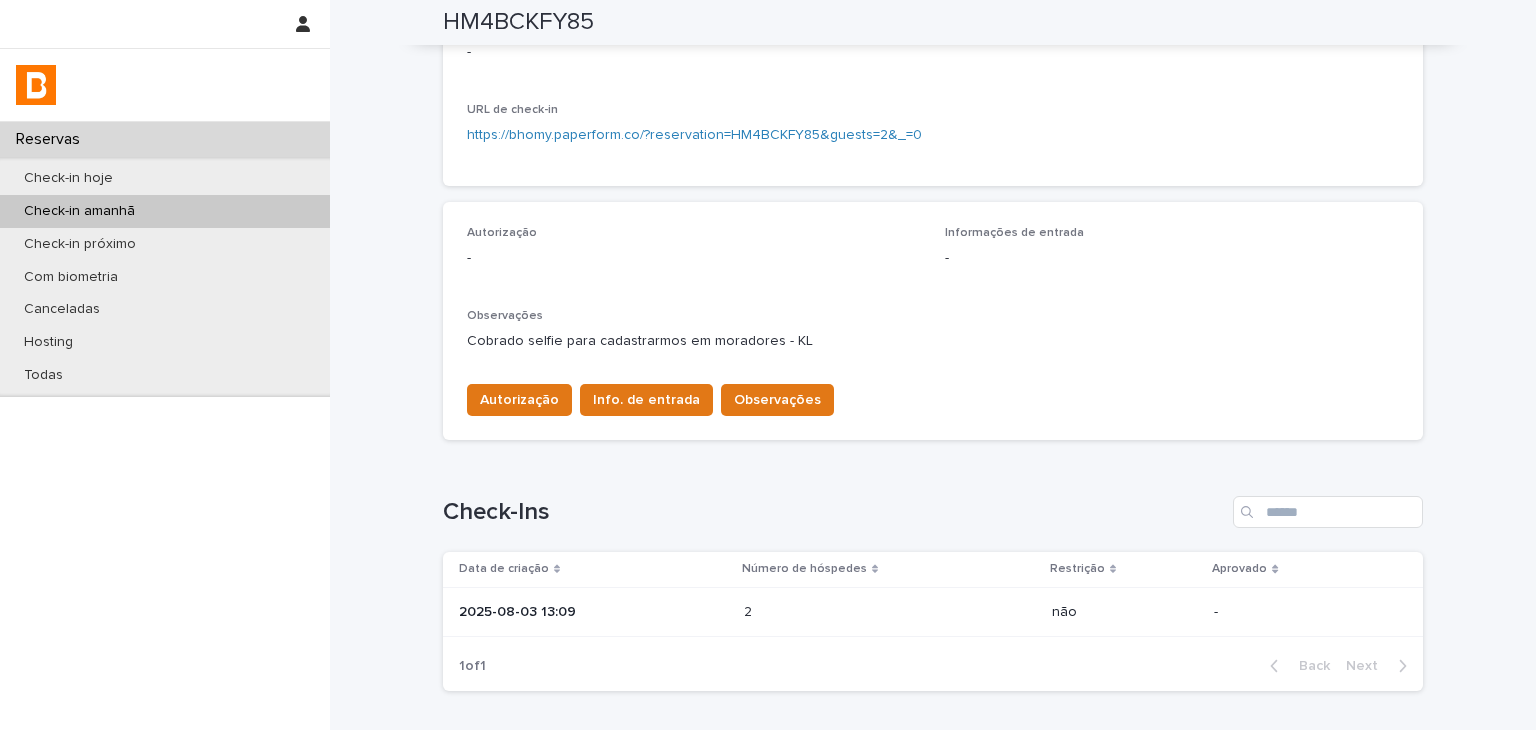 click on "2025-08-03 13:09" at bounding box center [593, 612] 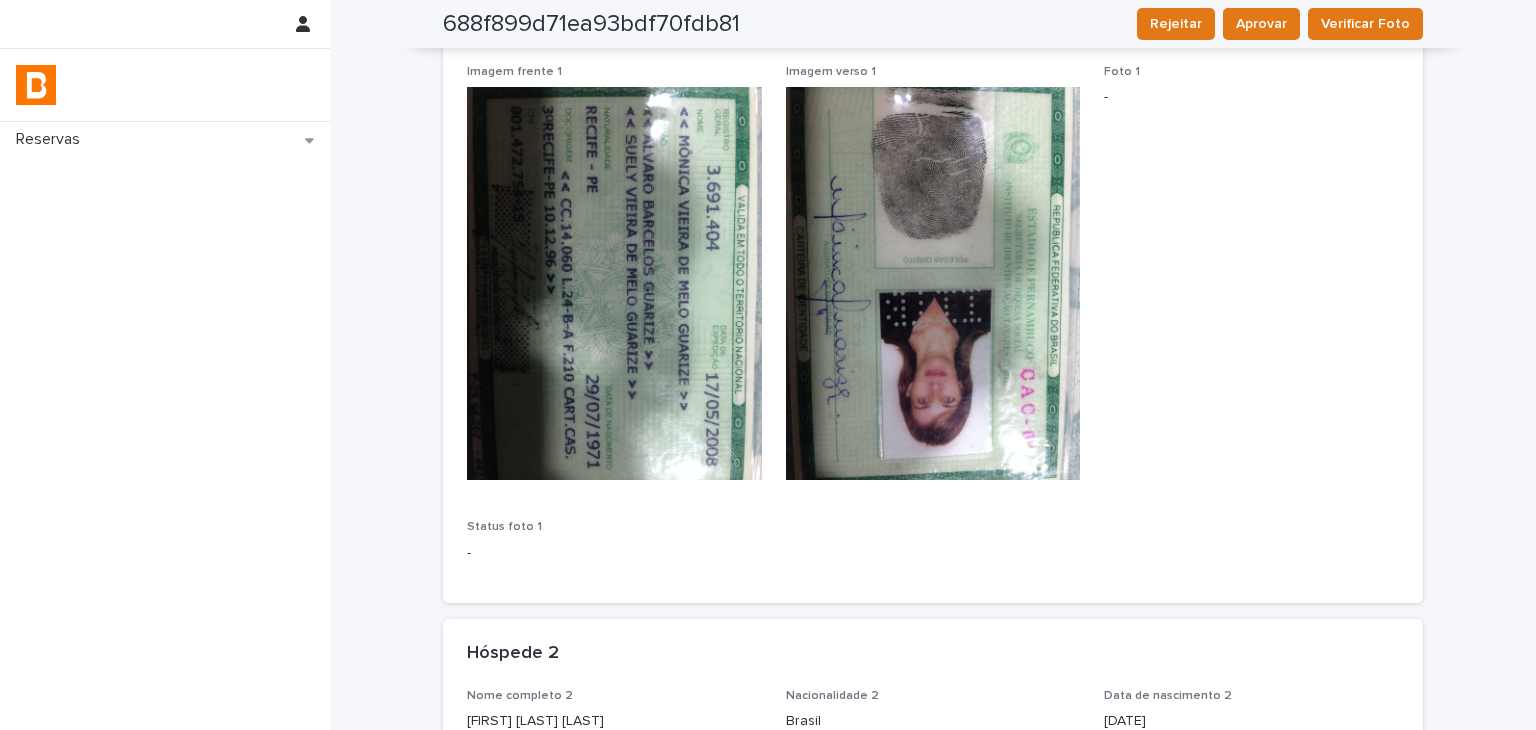 scroll, scrollTop: 100, scrollLeft: 0, axis: vertical 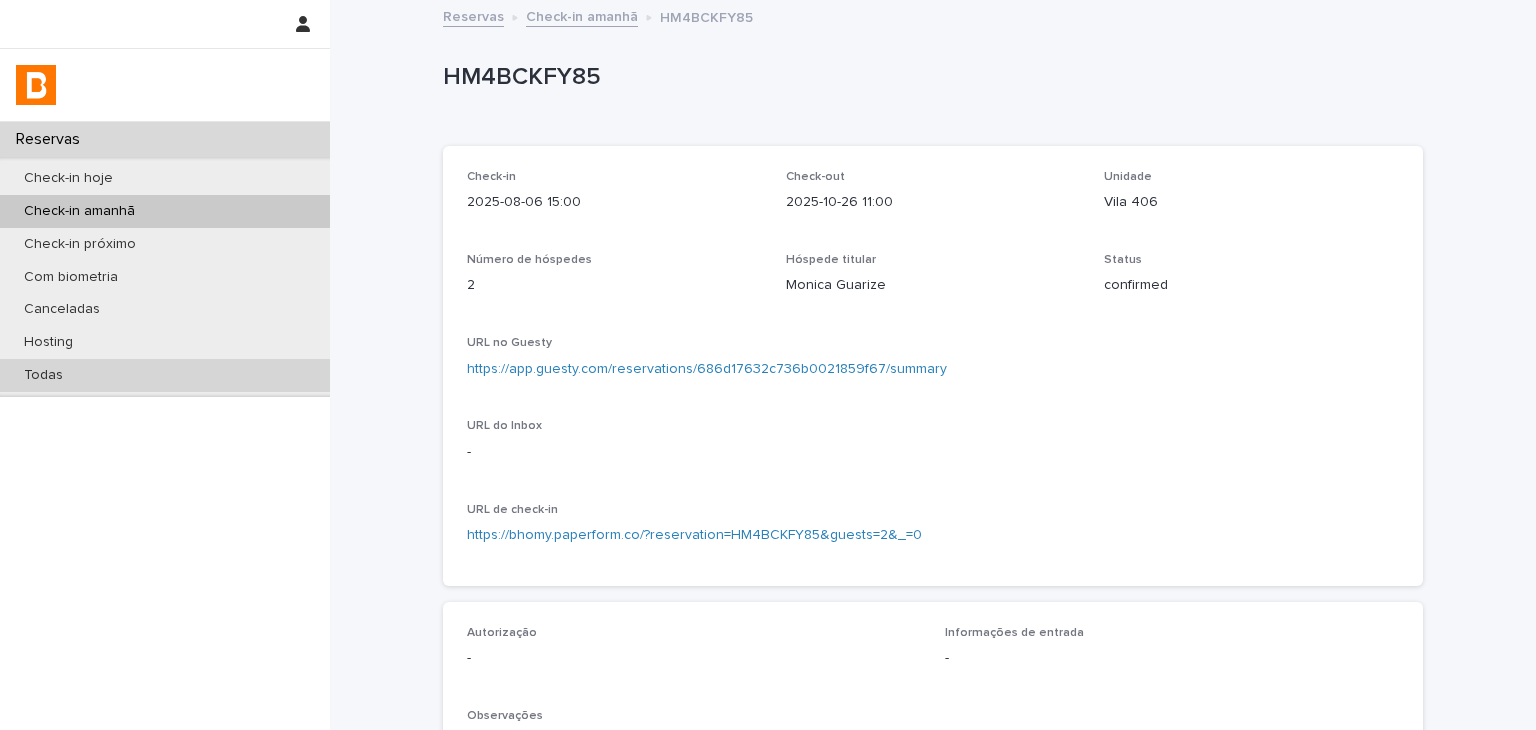 click on "Todas" at bounding box center (165, 375) 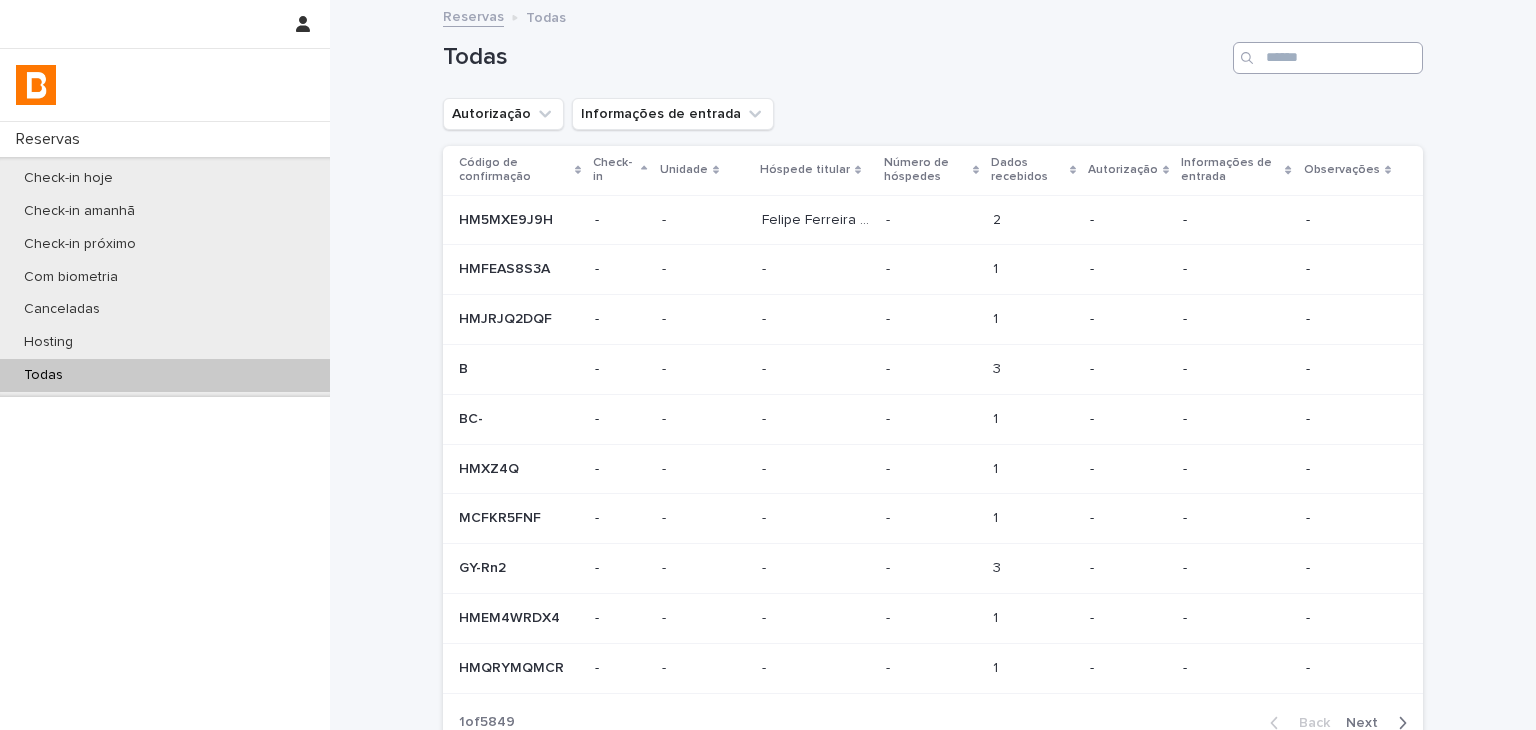 click at bounding box center (1249, 58) 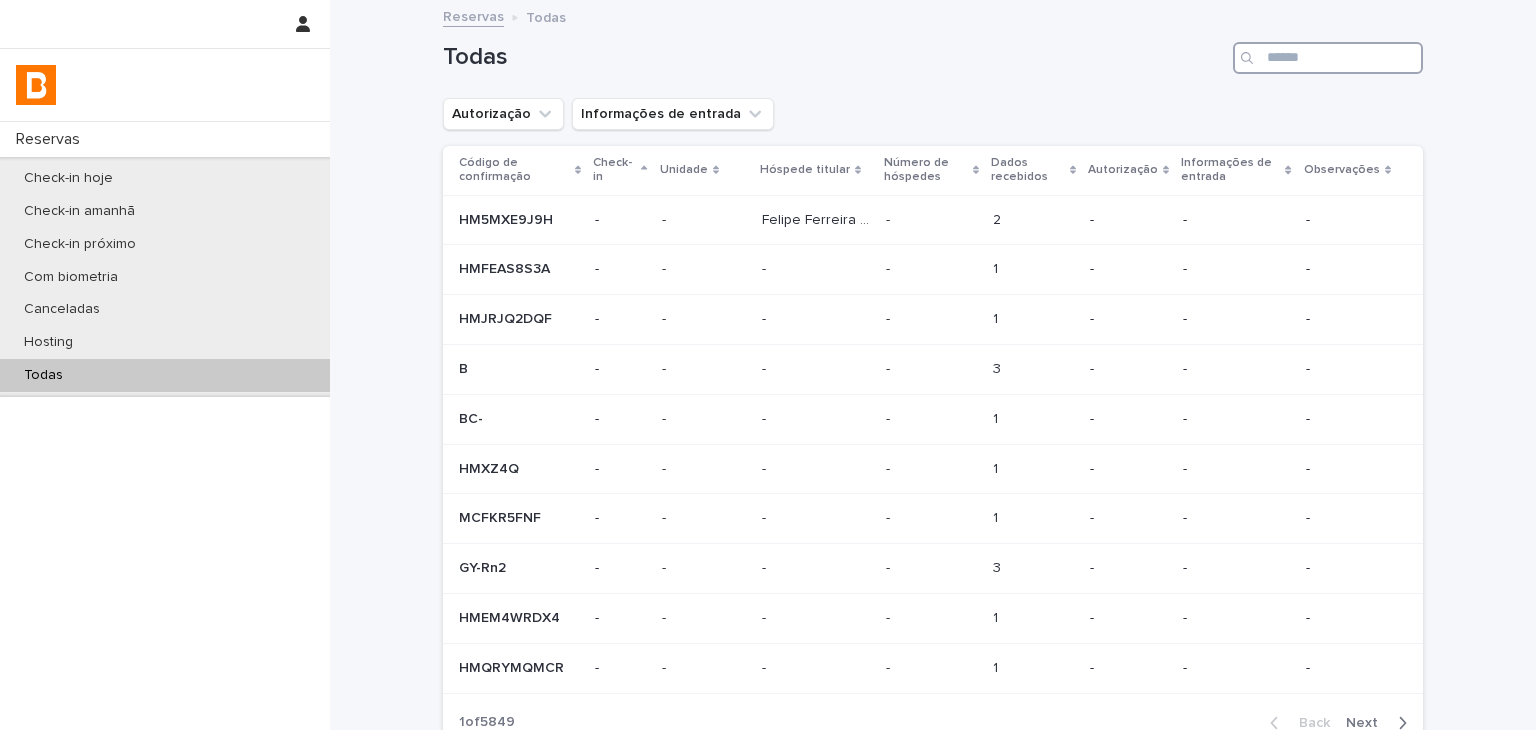 click at bounding box center (1328, 58) 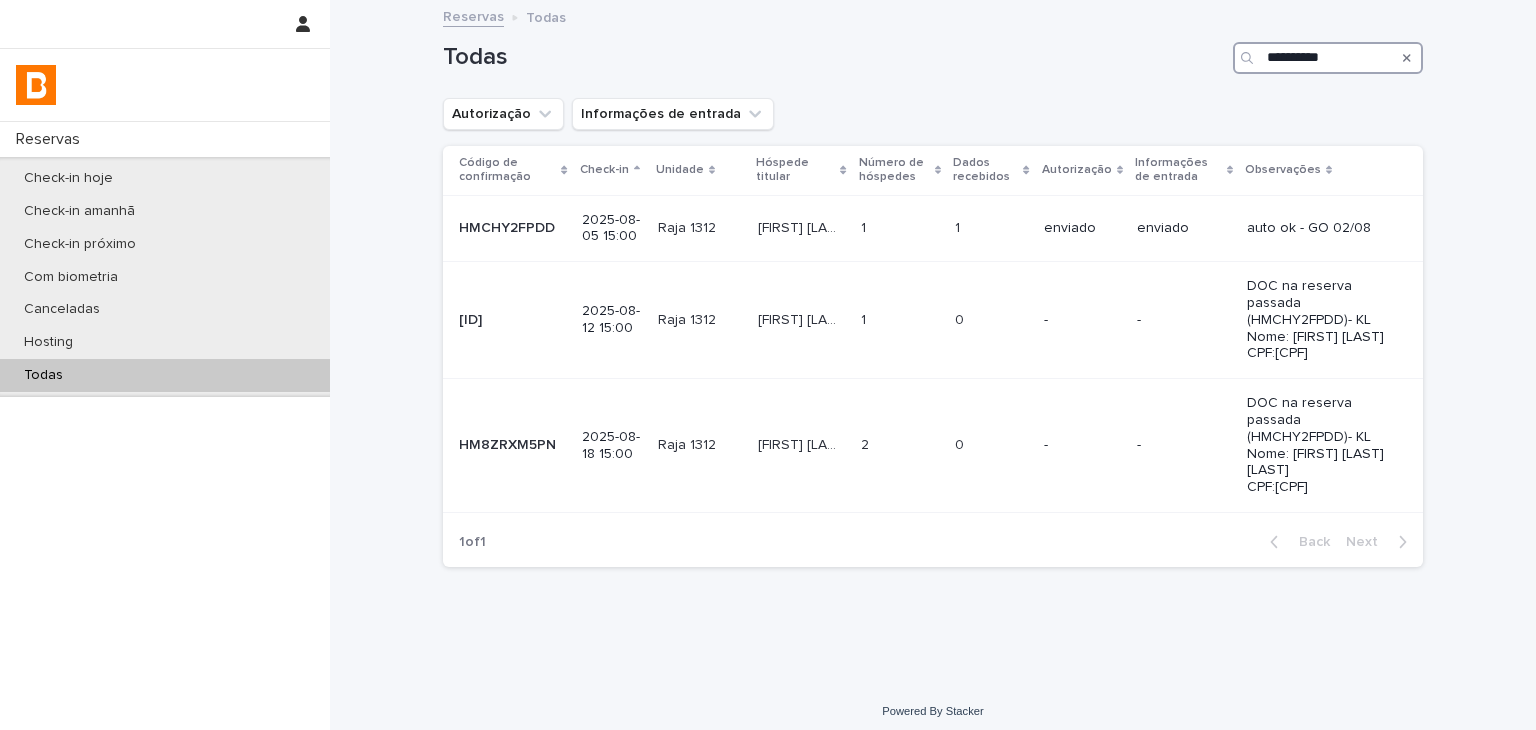 type on "**********" 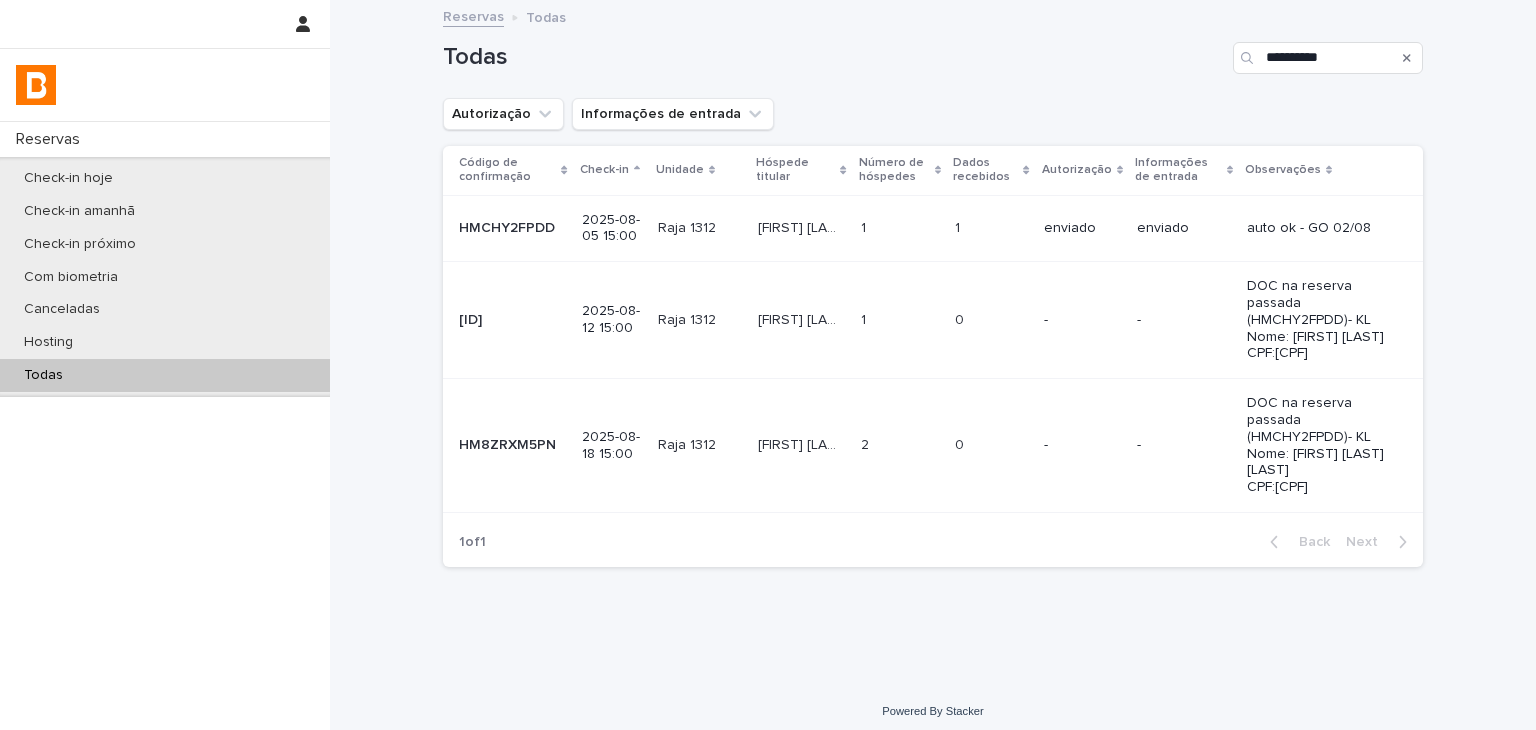 click on "[FIRST] [LAST]" at bounding box center (803, 226) 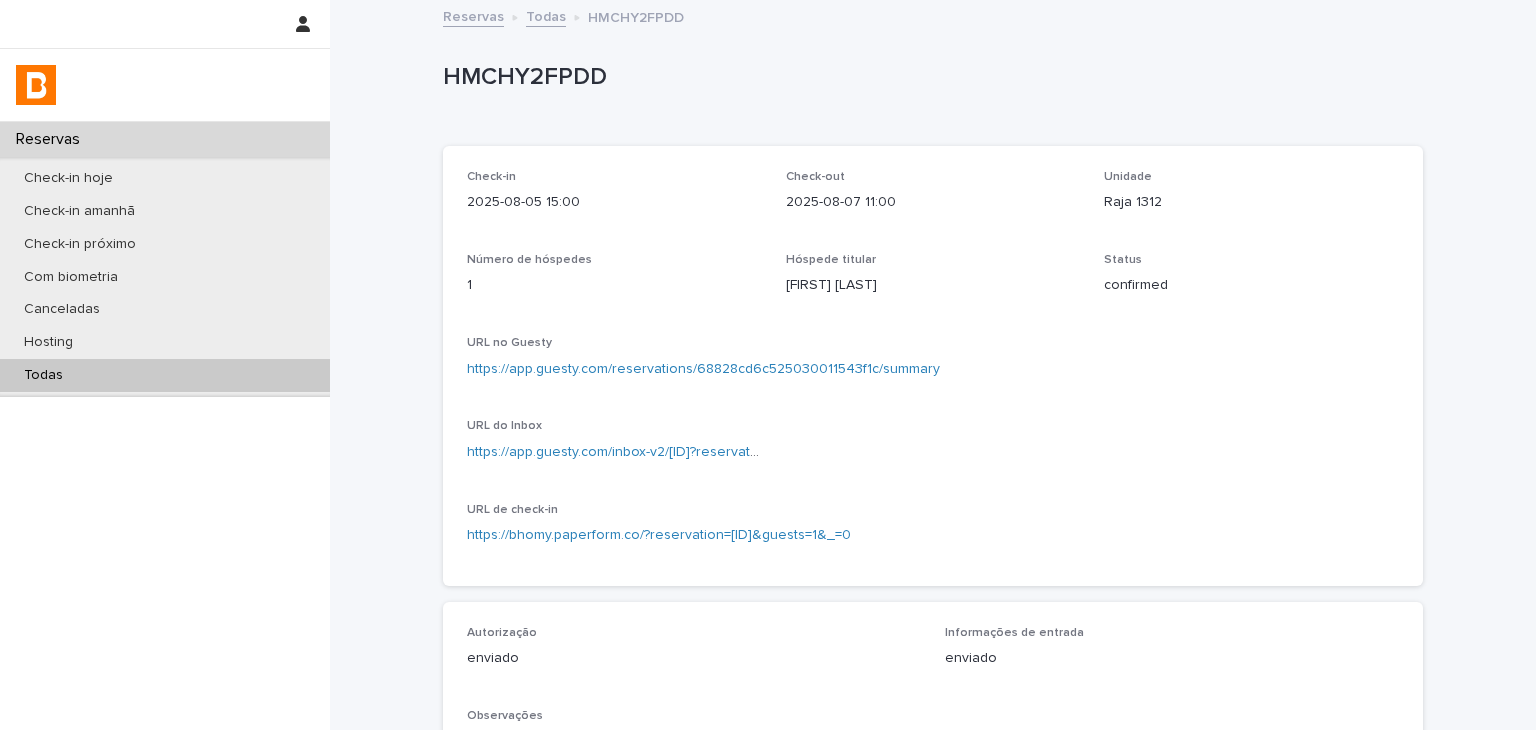 click on "https://app.guesty.com/reservations/68828cd6c525030011543f1c/summary" at bounding box center (703, 369) 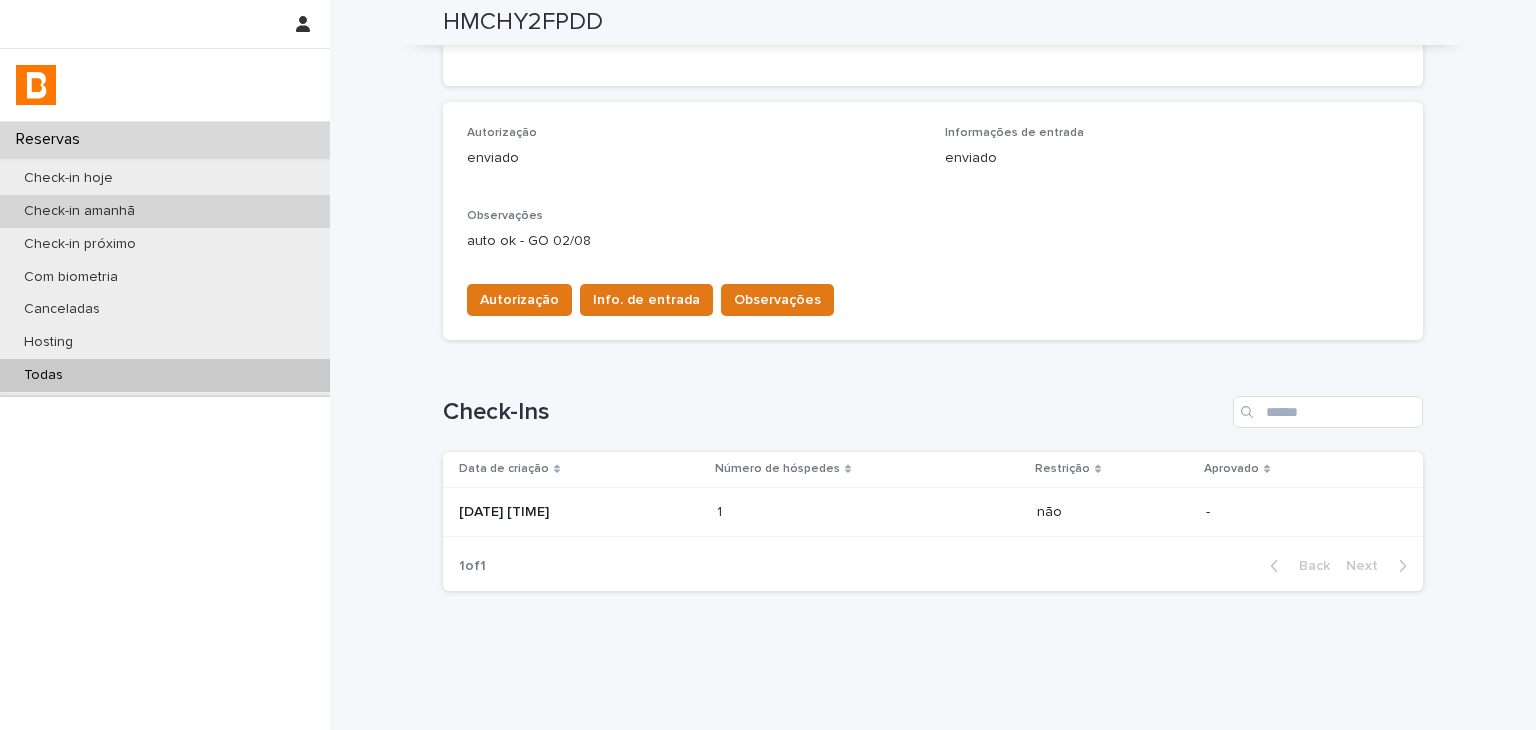 click on "Check-in amanhã" at bounding box center [165, 211] 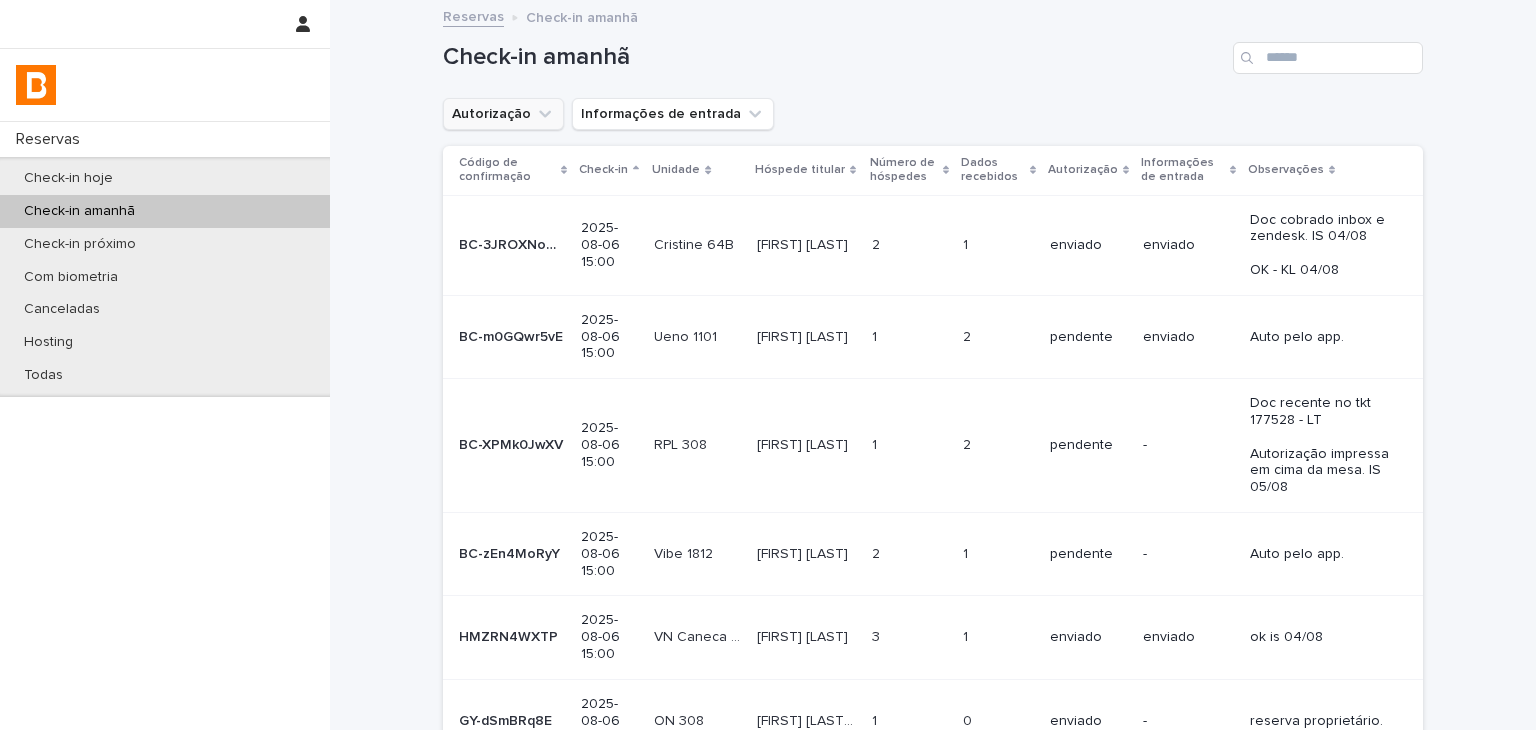 click on "Autorização" at bounding box center (503, 114) 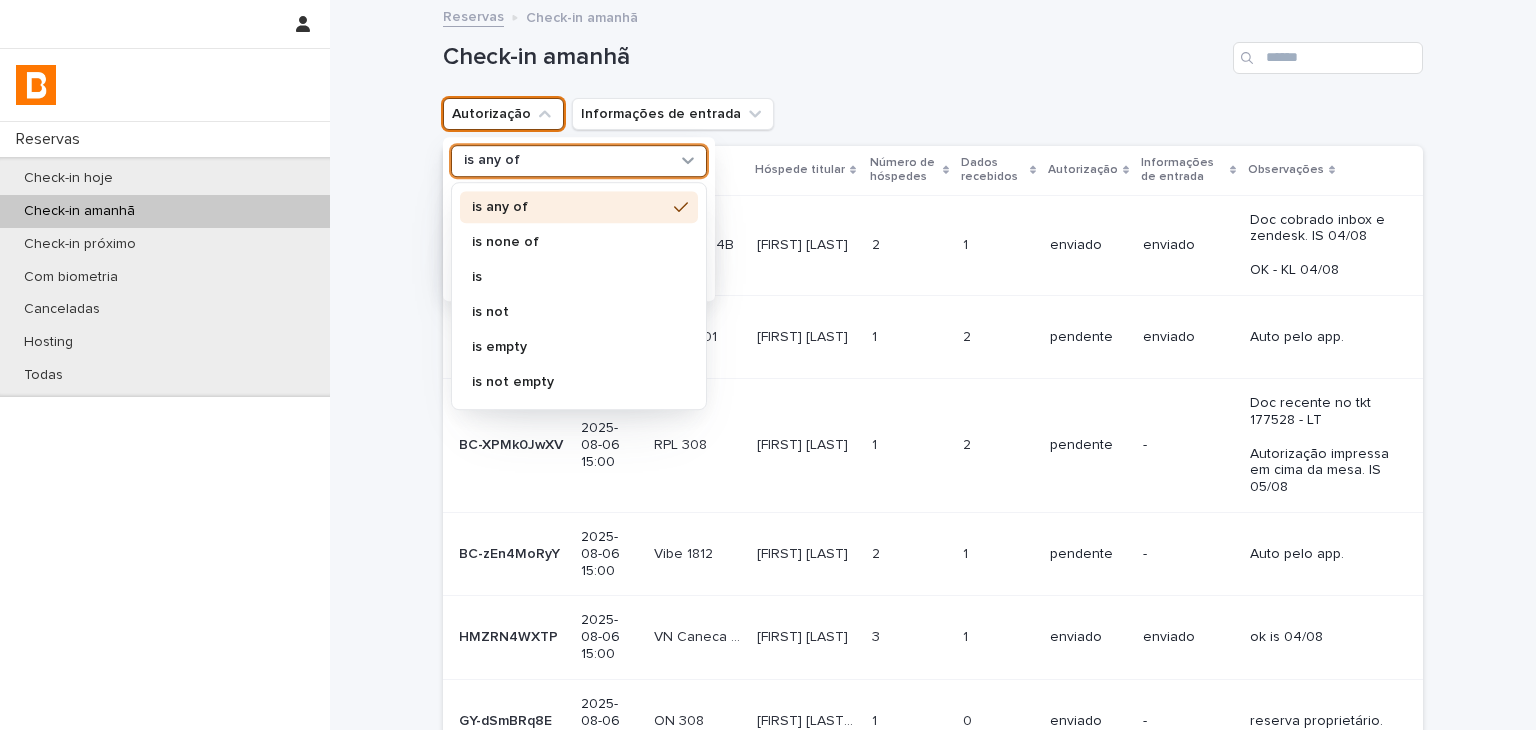 drag, startPoint x: 488, startPoint y: 152, endPoint x: 486, endPoint y: 213, distance: 61.03278 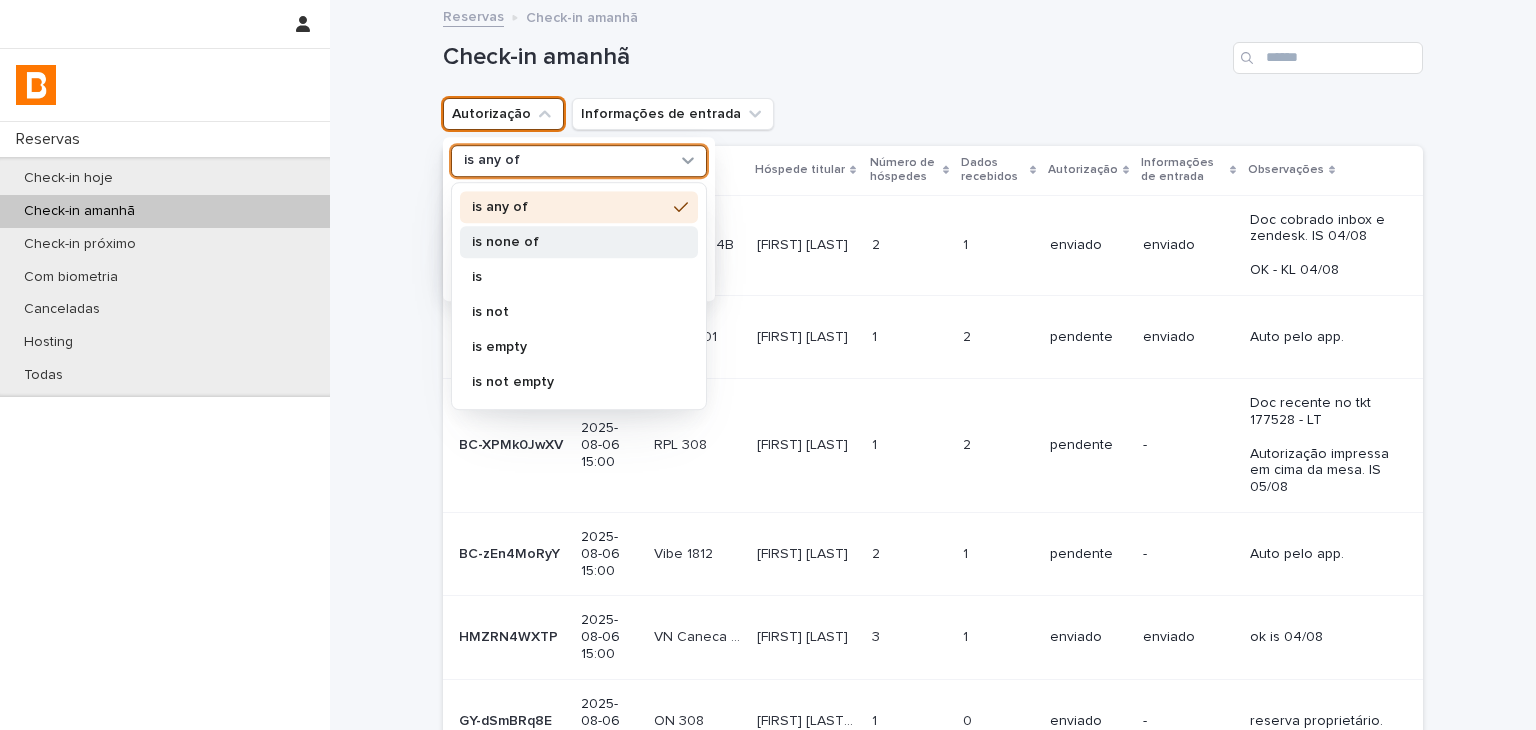 click on "is none of" at bounding box center [579, 242] 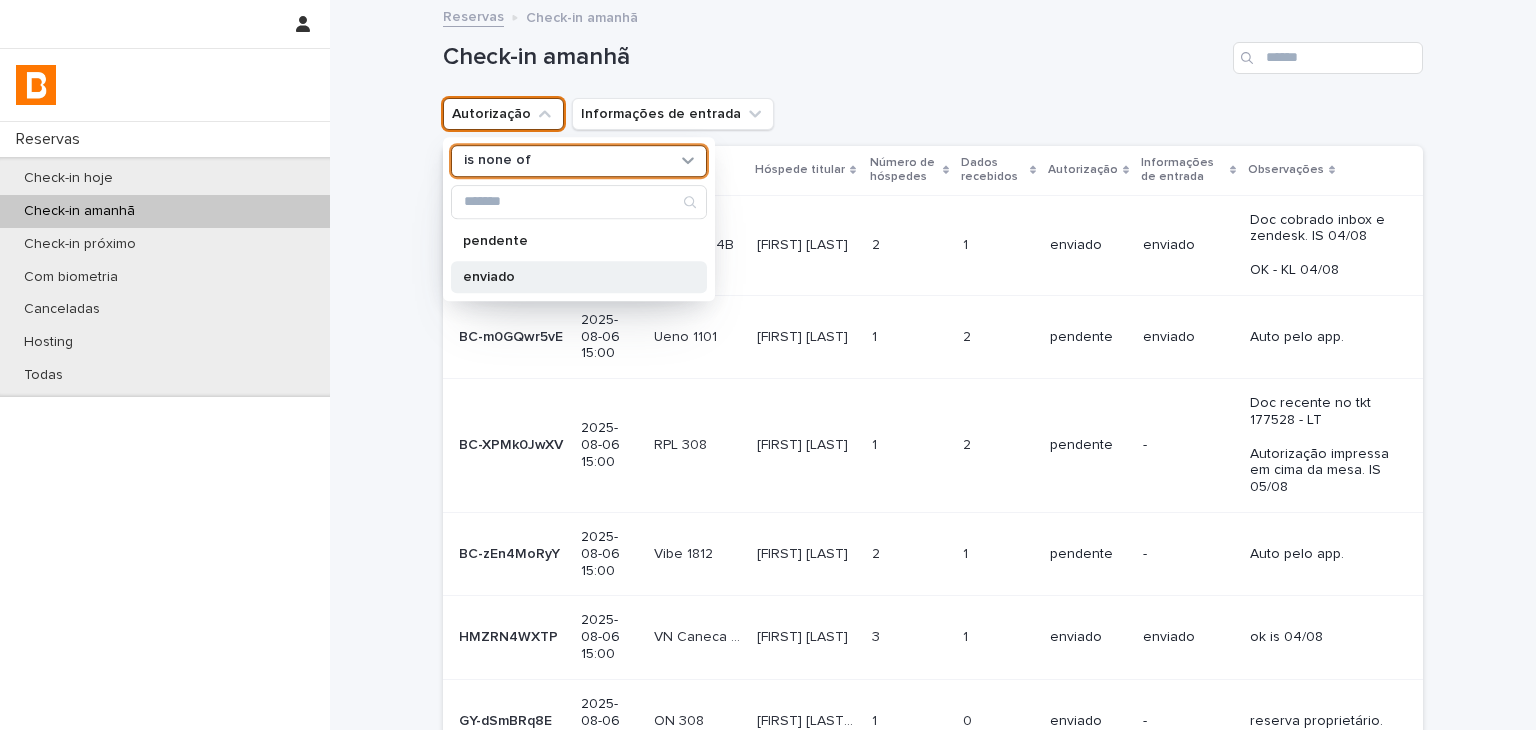 click on "enviado" at bounding box center (569, 277) 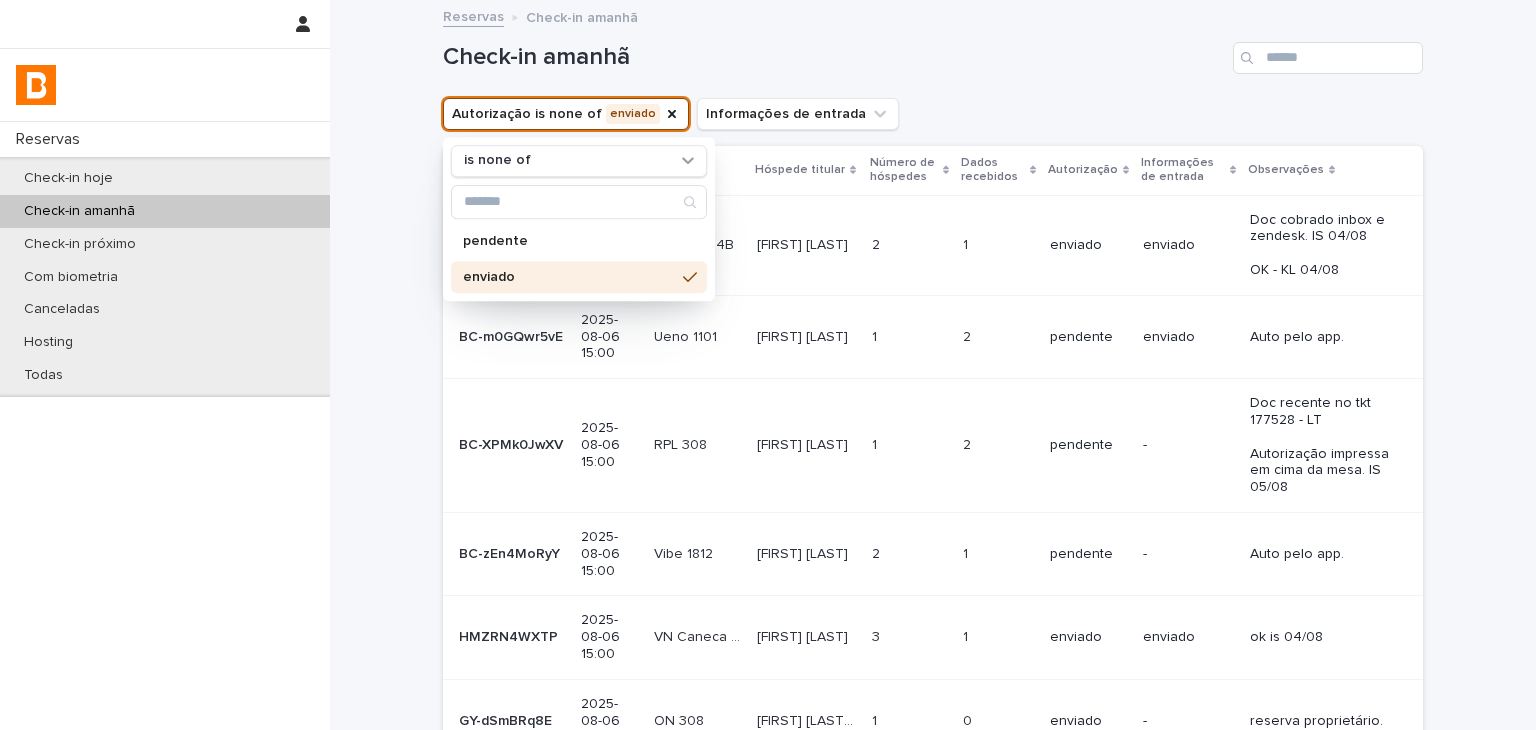 click on "Autorização is none of enviado is none of pendente enviado Informações de entrada" at bounding box center [933, 114] 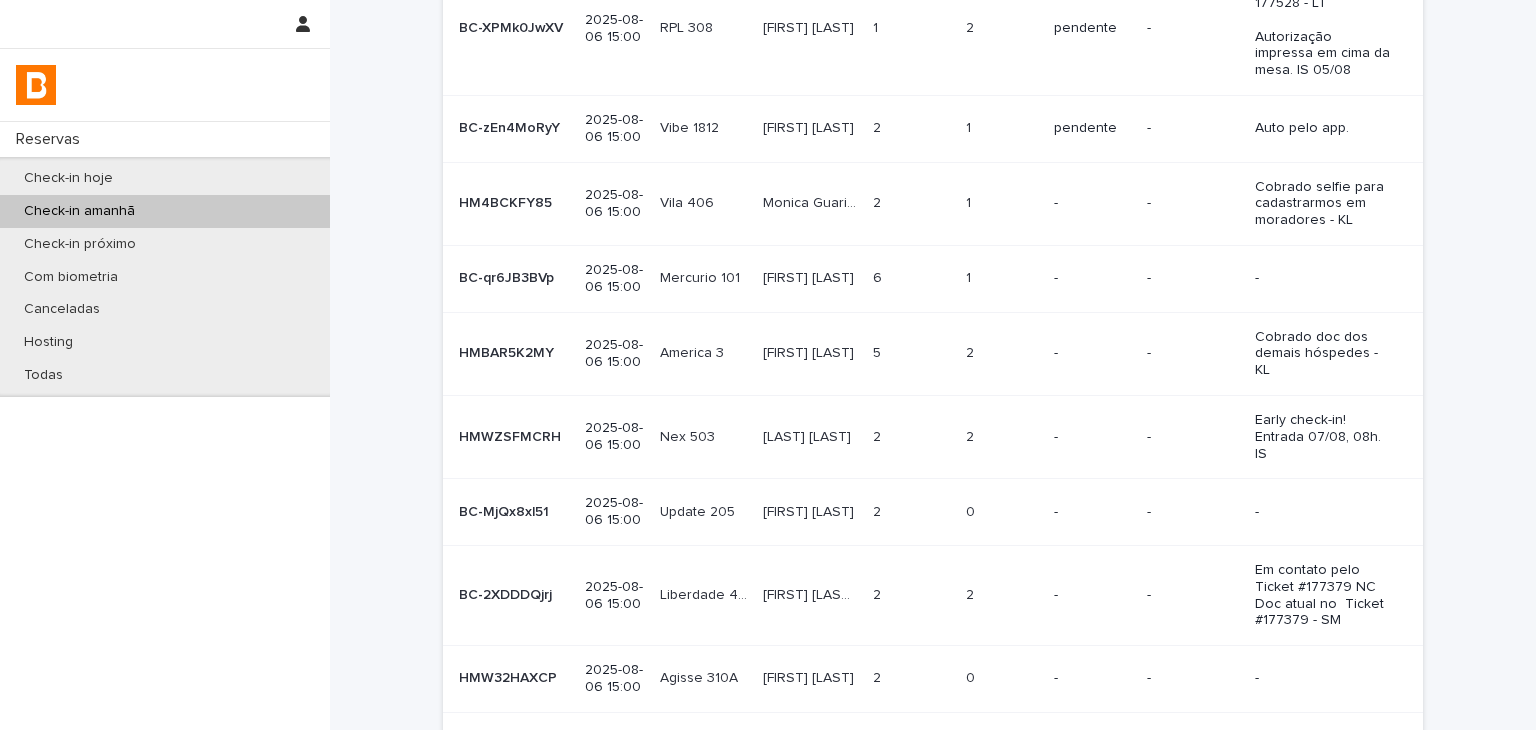 scroll, scrollTop: 473, scrollLeft: 0, axis: vertical 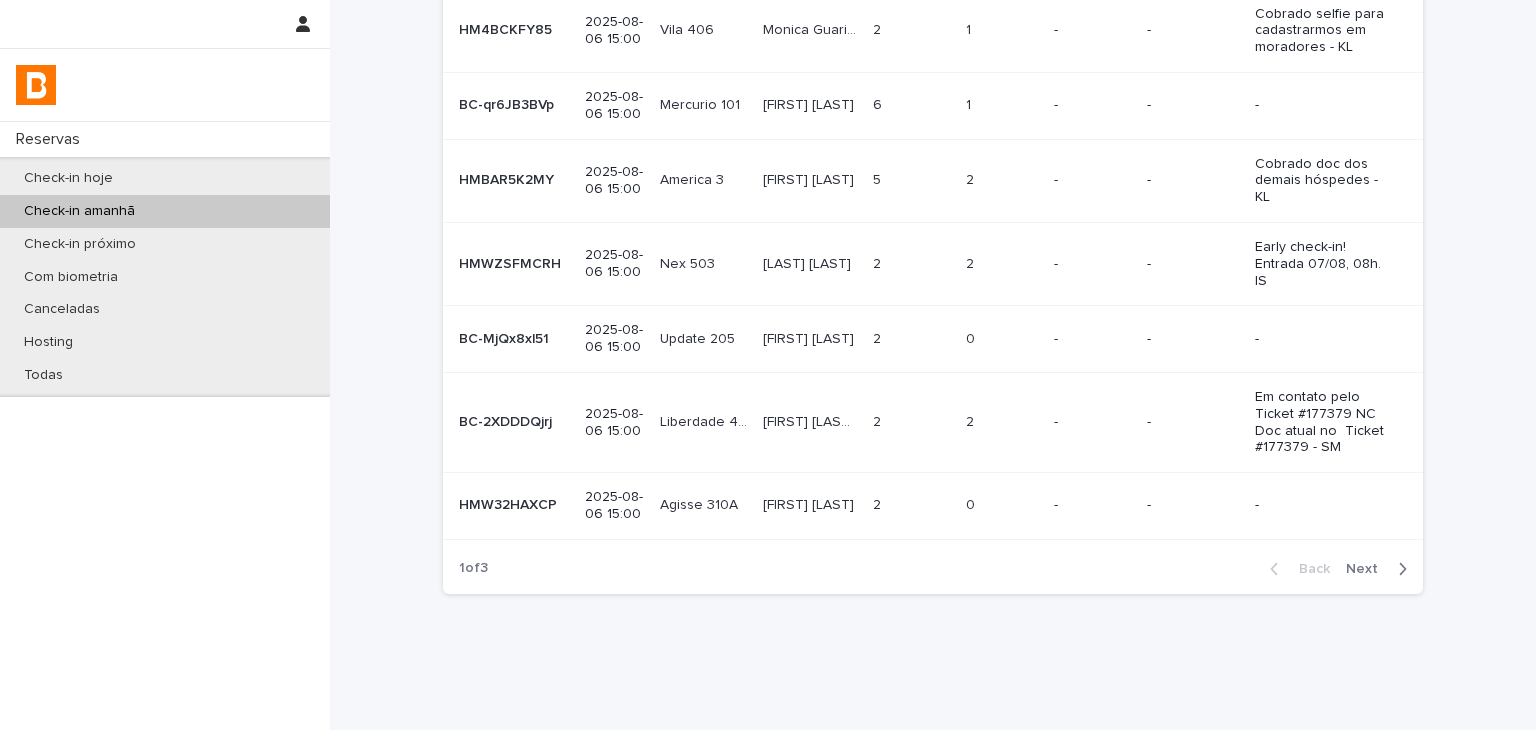 click at bounding box center [1398, 569] 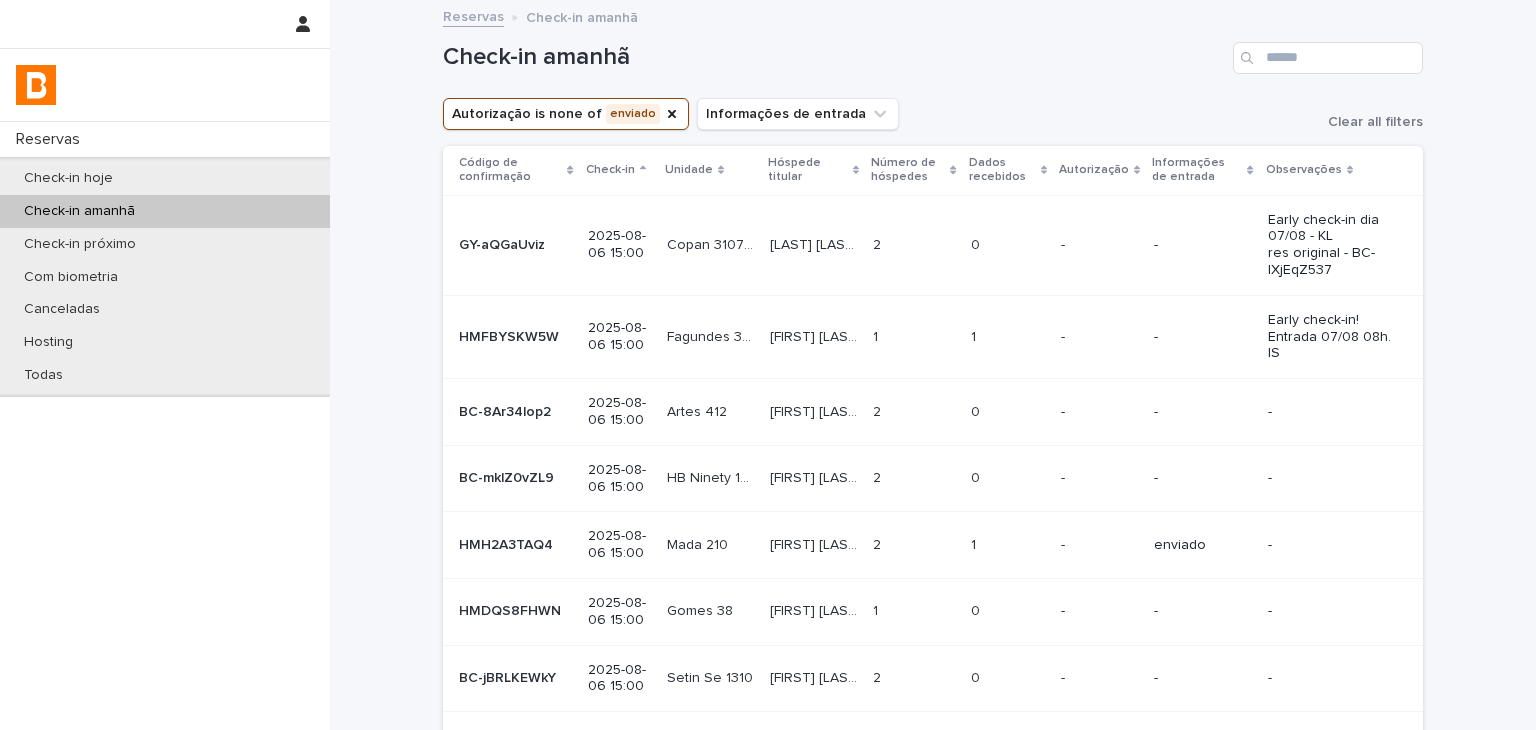 scroll, scrollTop: 406, scrollLeft: 0, axis: vertical 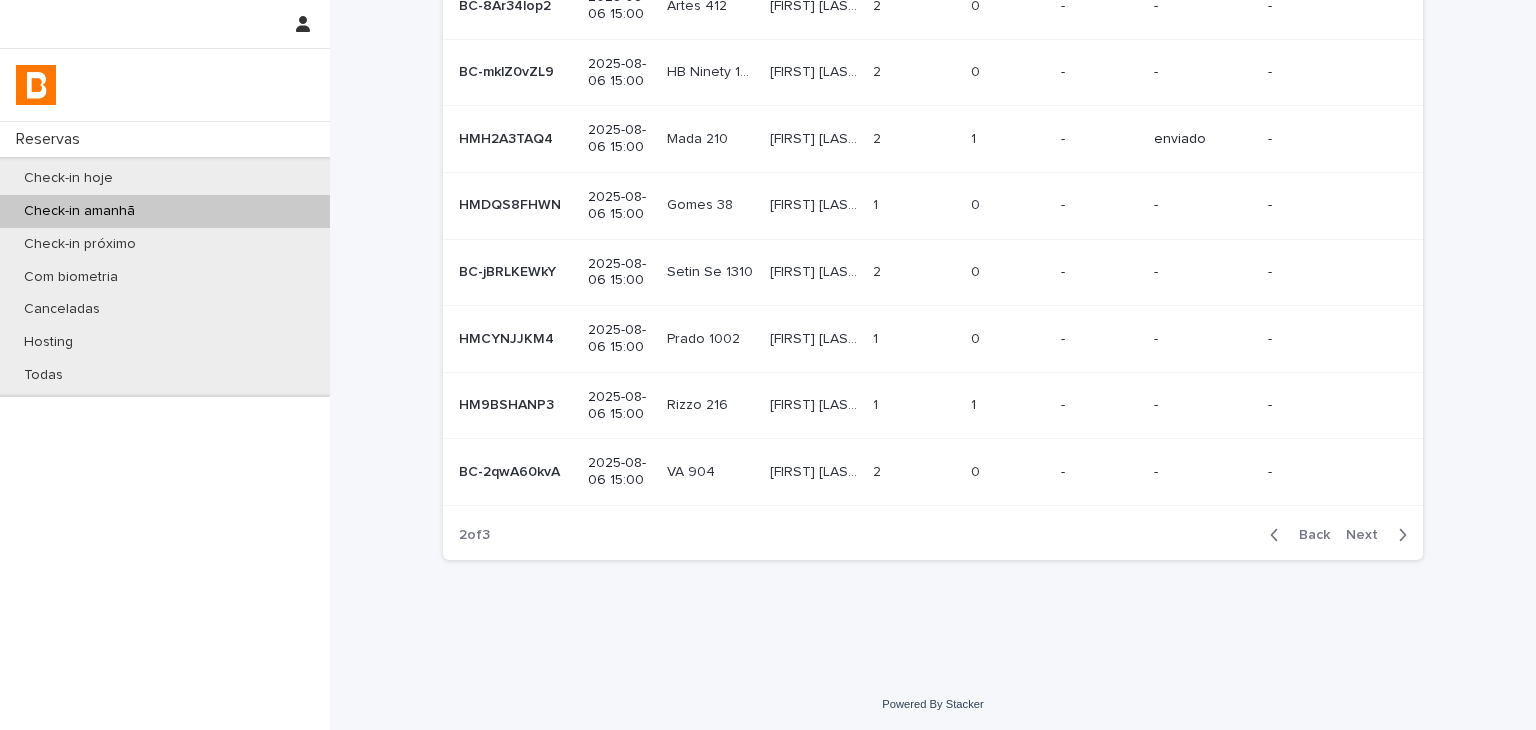 click on "Next" at bounding box center (1368, 535) 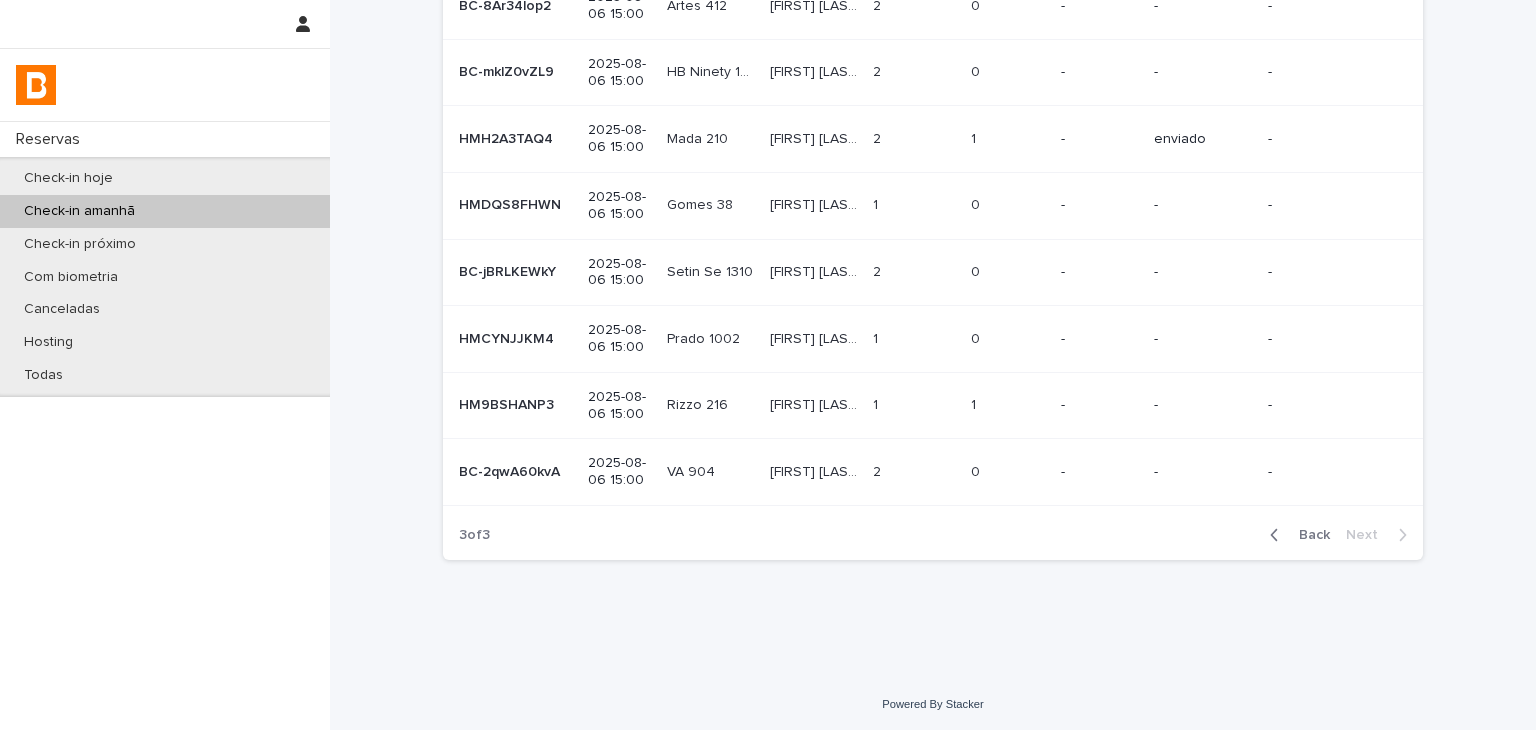 scroll, scrollTop: 90, scrollLeft: 0, axis: vertical 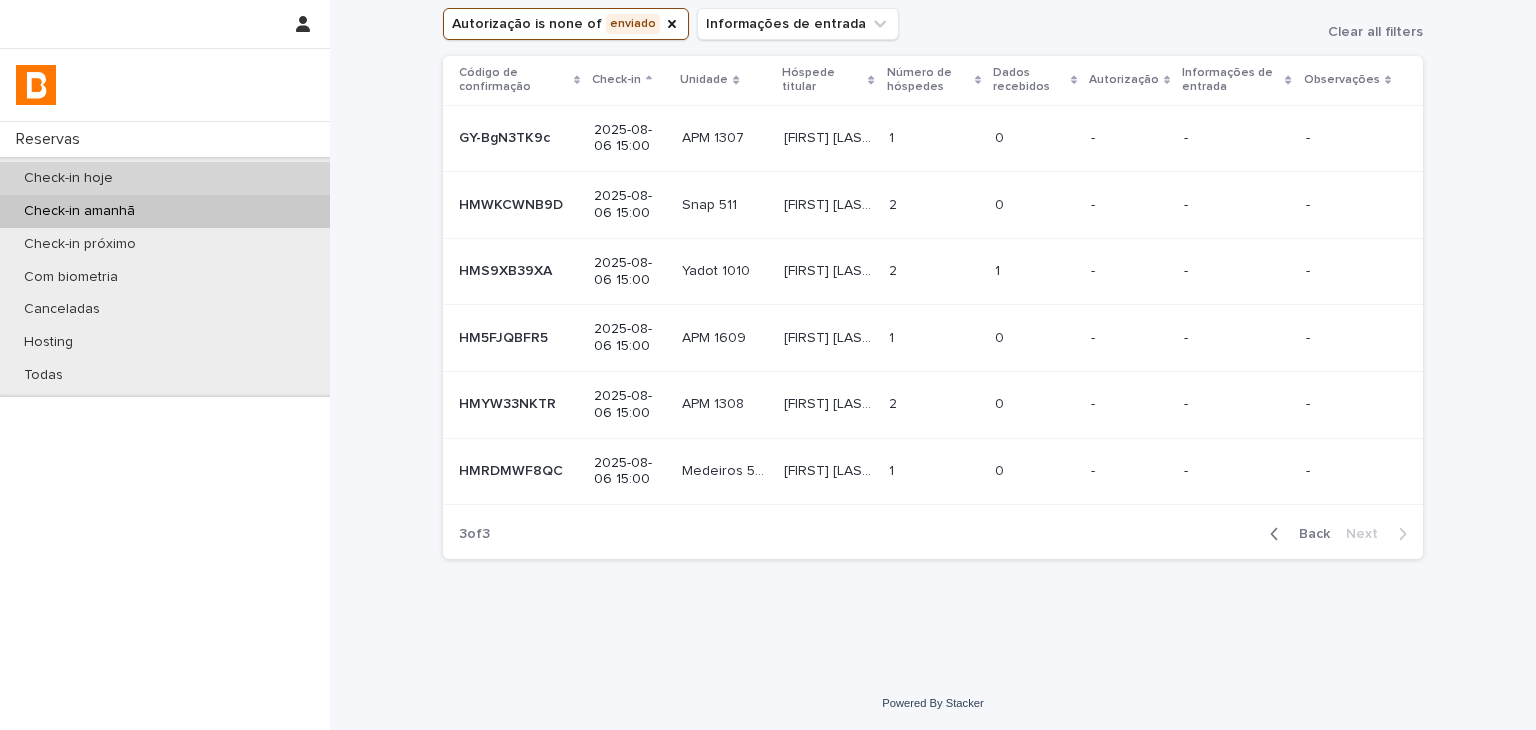 click on "Check-in hoje" at bounding box center (165, 178) 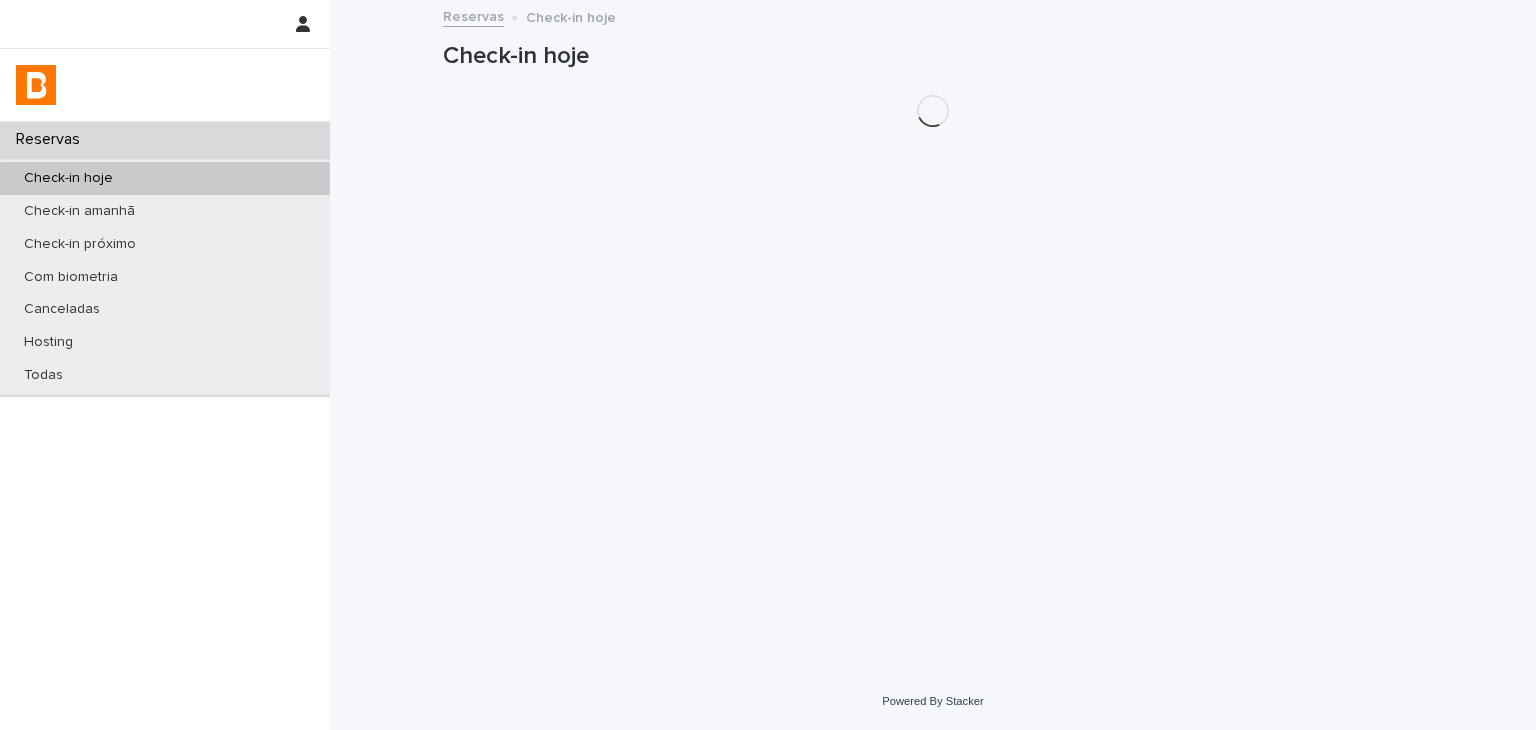 scroll, scrollTop: 0, scrollLeft: 0, axis: both 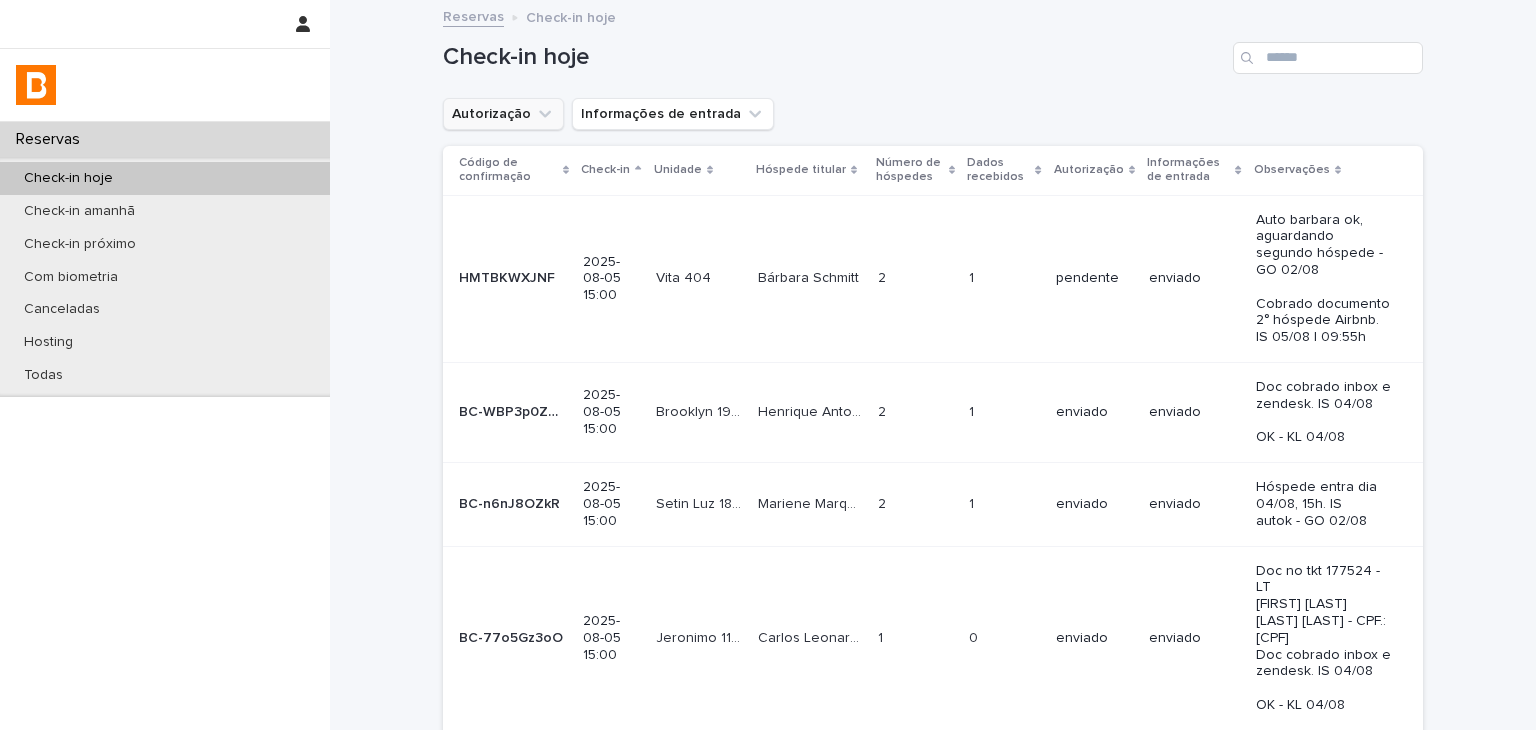 click on "Autorização" at bounding box center [503, 114] 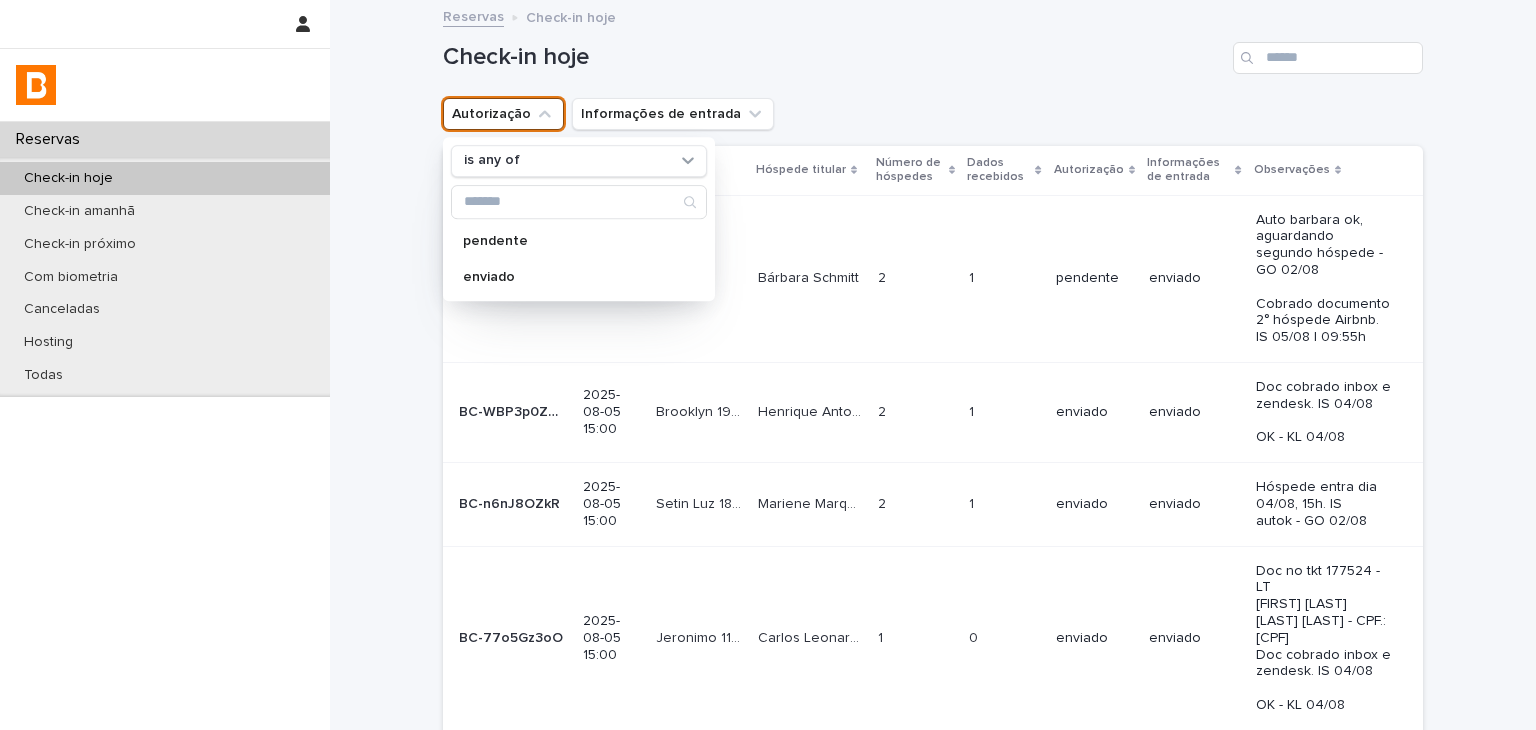 click on "is any of" at bounding box center [566, 161] 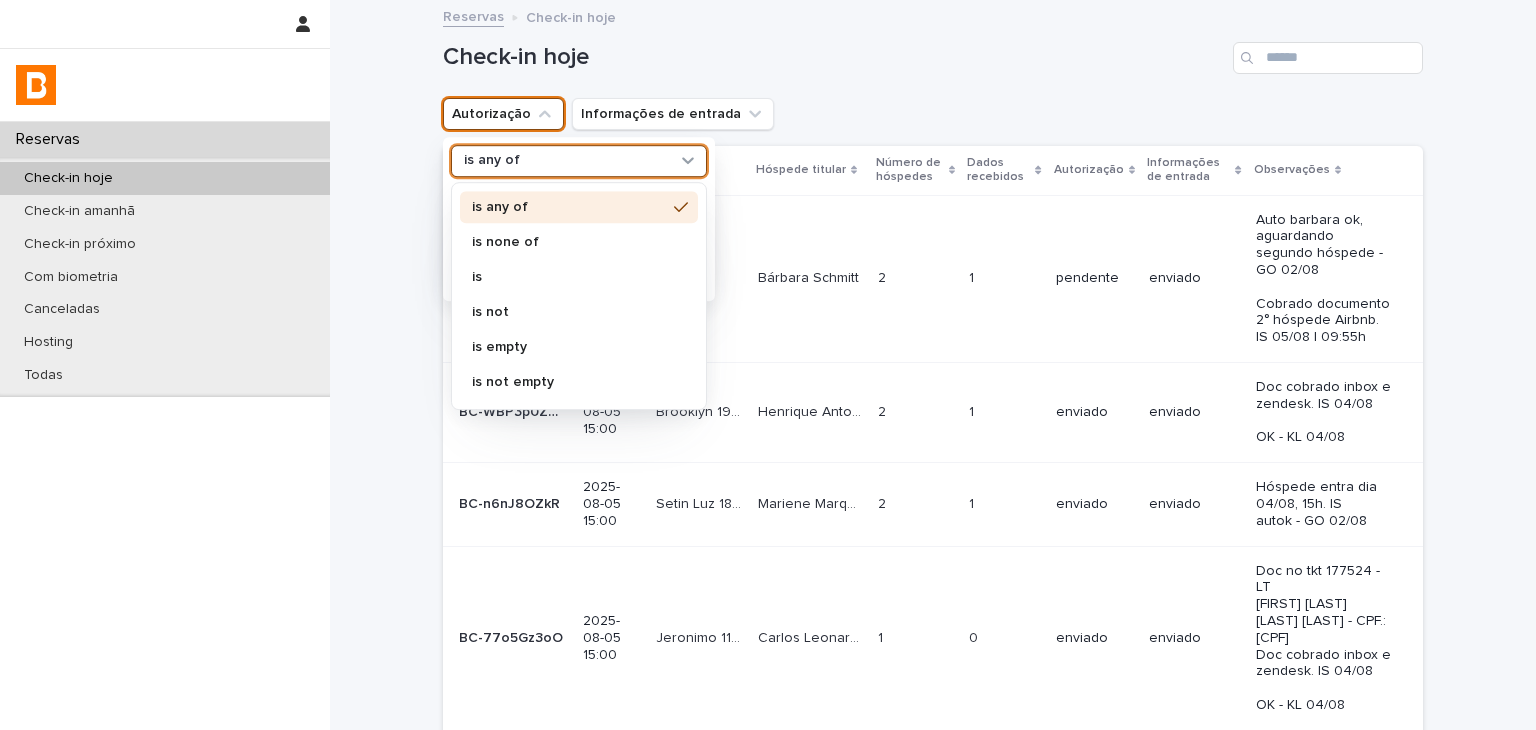 click on "is none of" at bounding box center [579, 242] 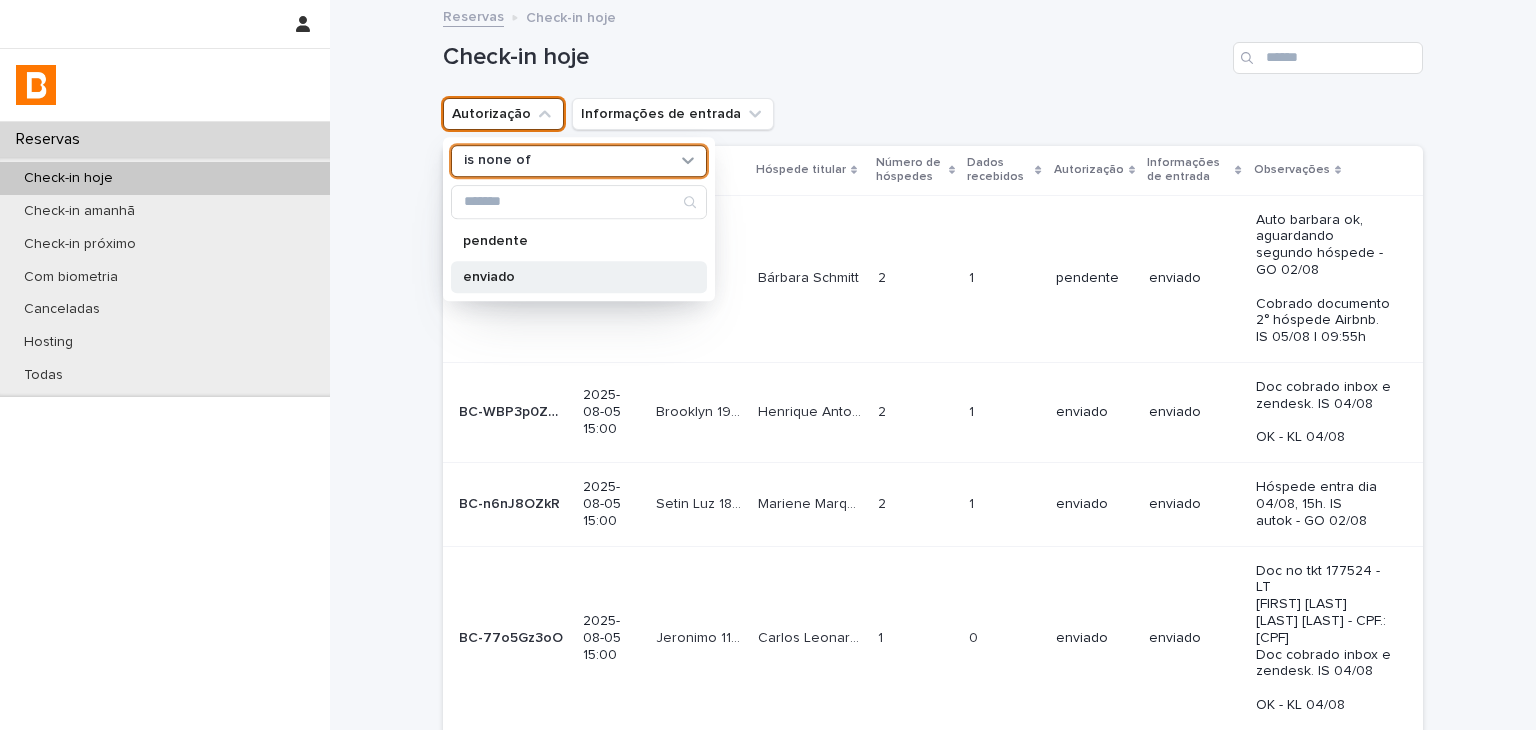 click on "enviado" at bounding box center (579, 277) 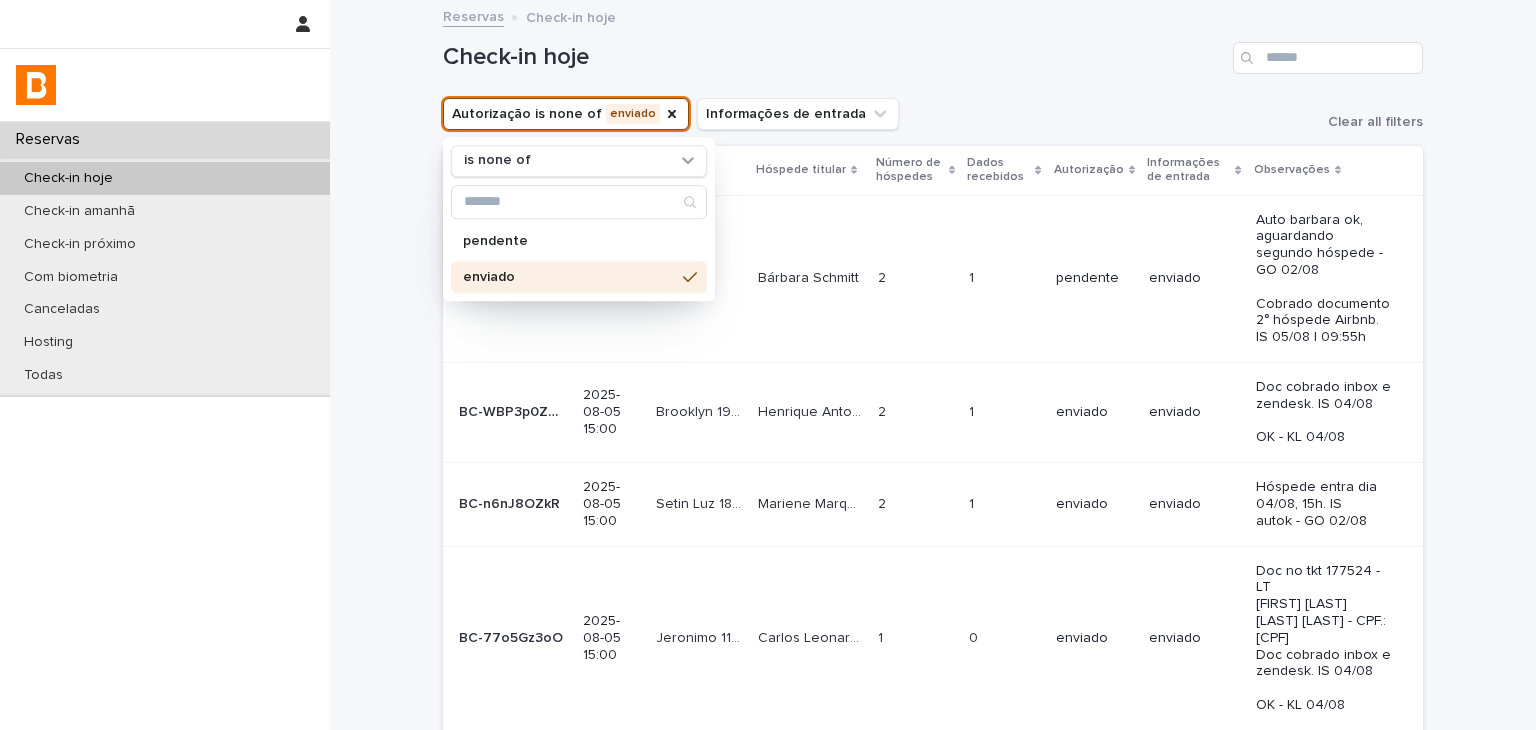 click on "Check-in hoje" at bounding box center [933, 50] 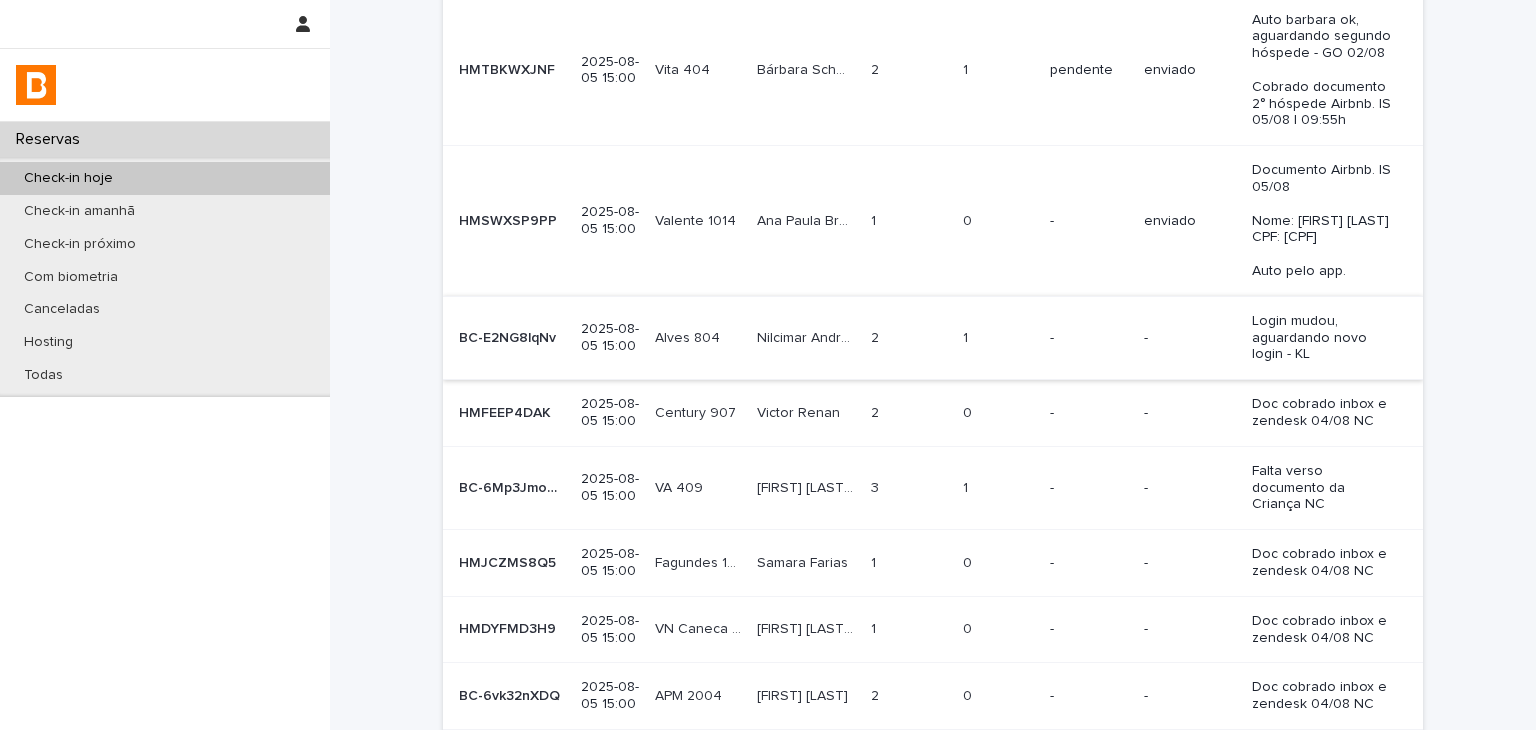 scroll, scrollTop: 400, scrollLeft: 0, axis: vertical 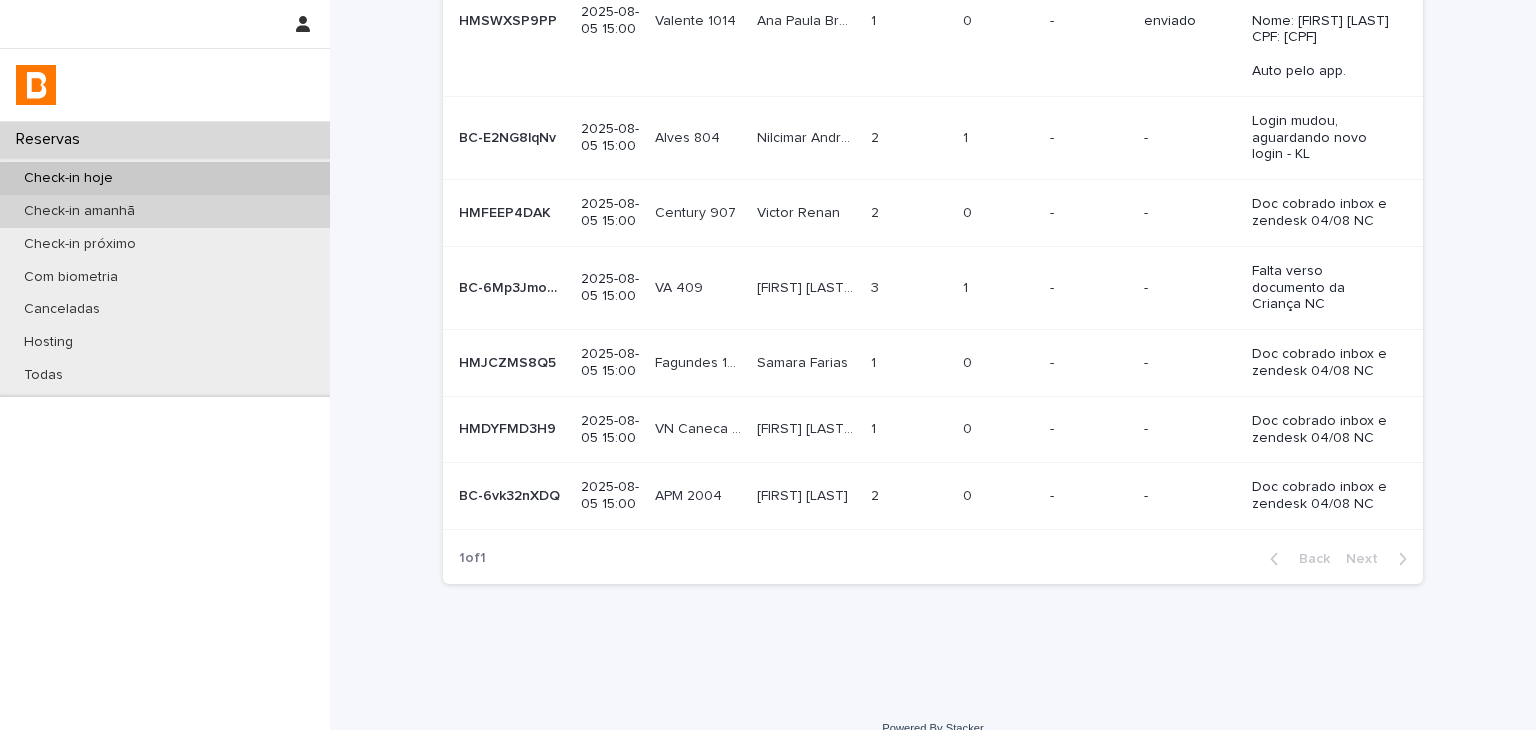 click on "Check-in amanhã" at bounding box center (79, 211) 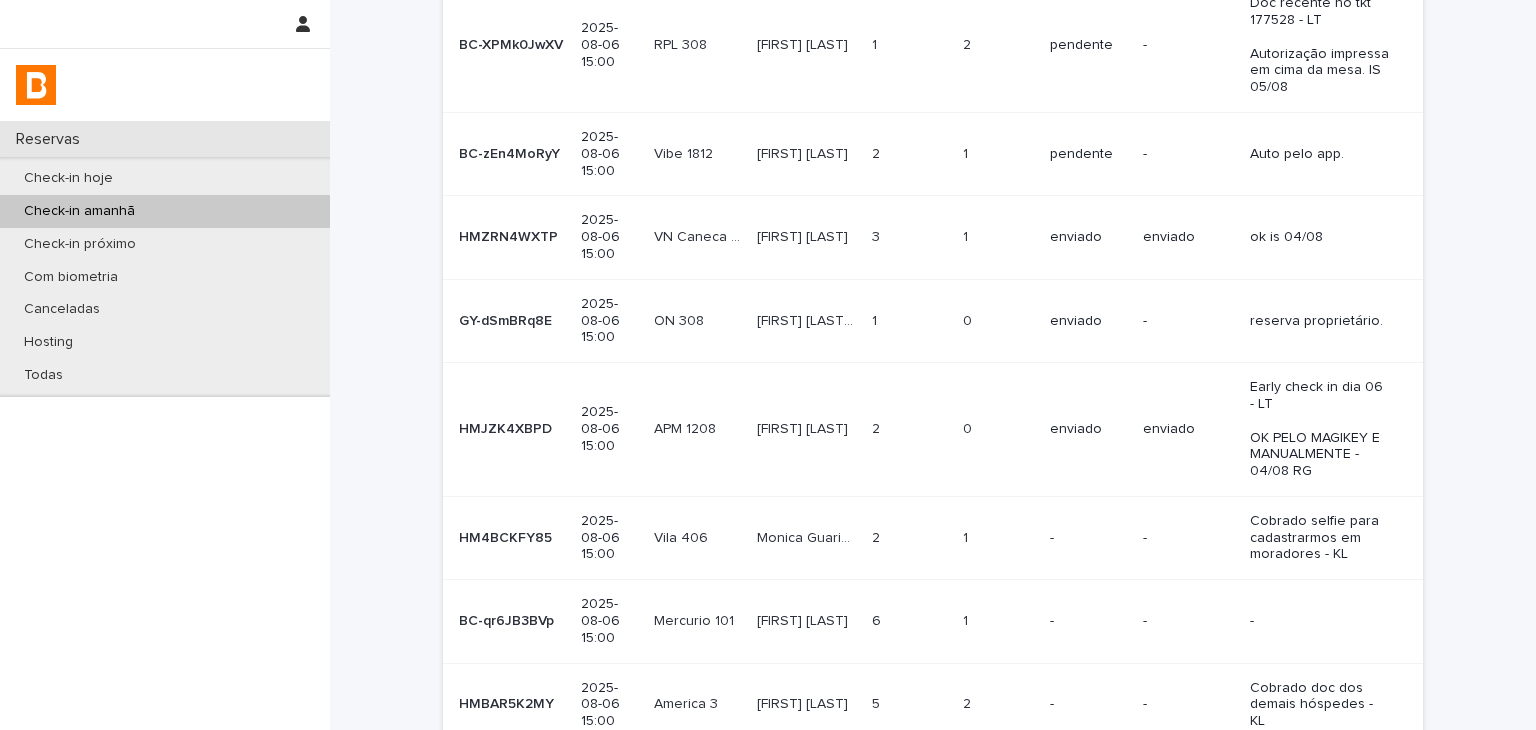 scroll, scrollTop: 0, scrollLeft: 0, axis: both 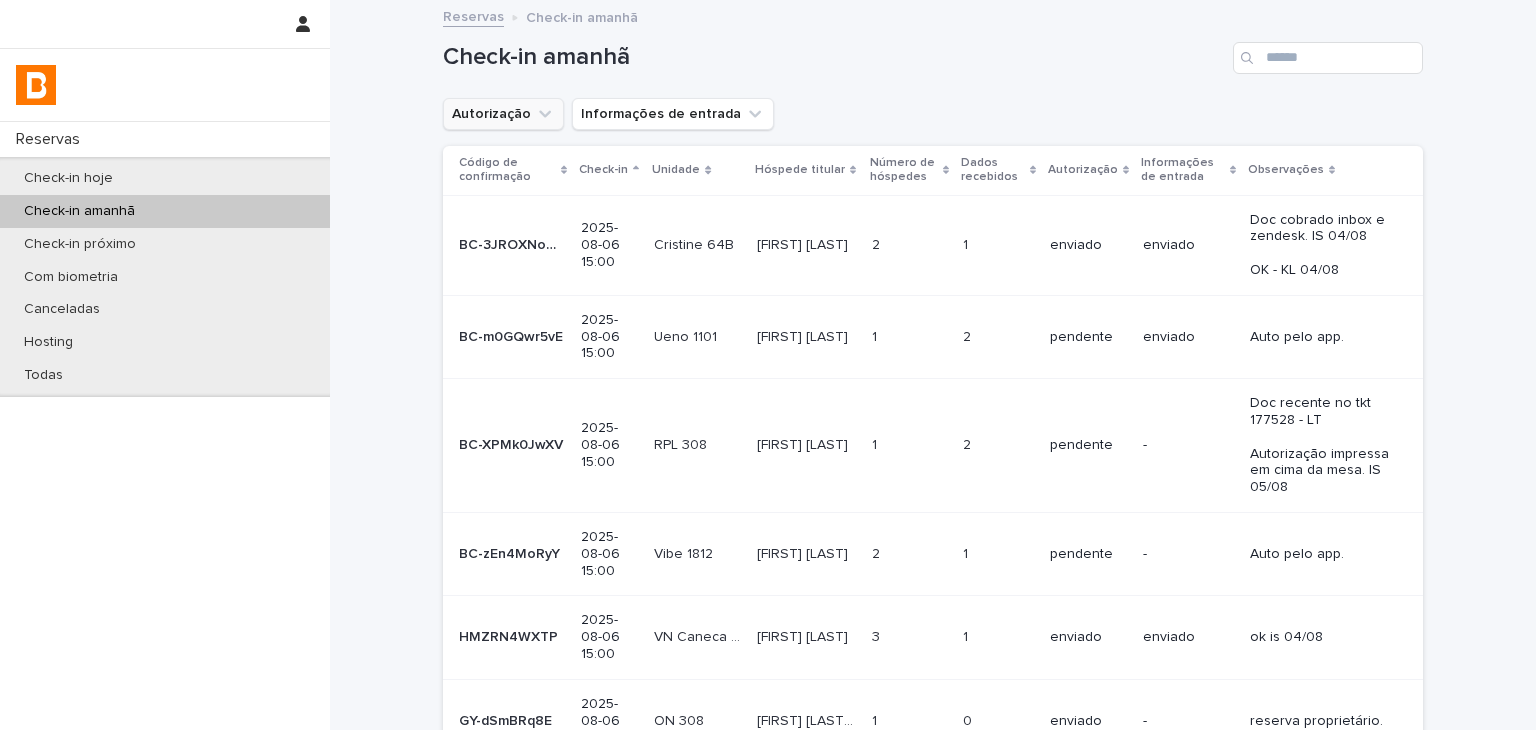 click on "Autorização" at bounding box center [503, 114] 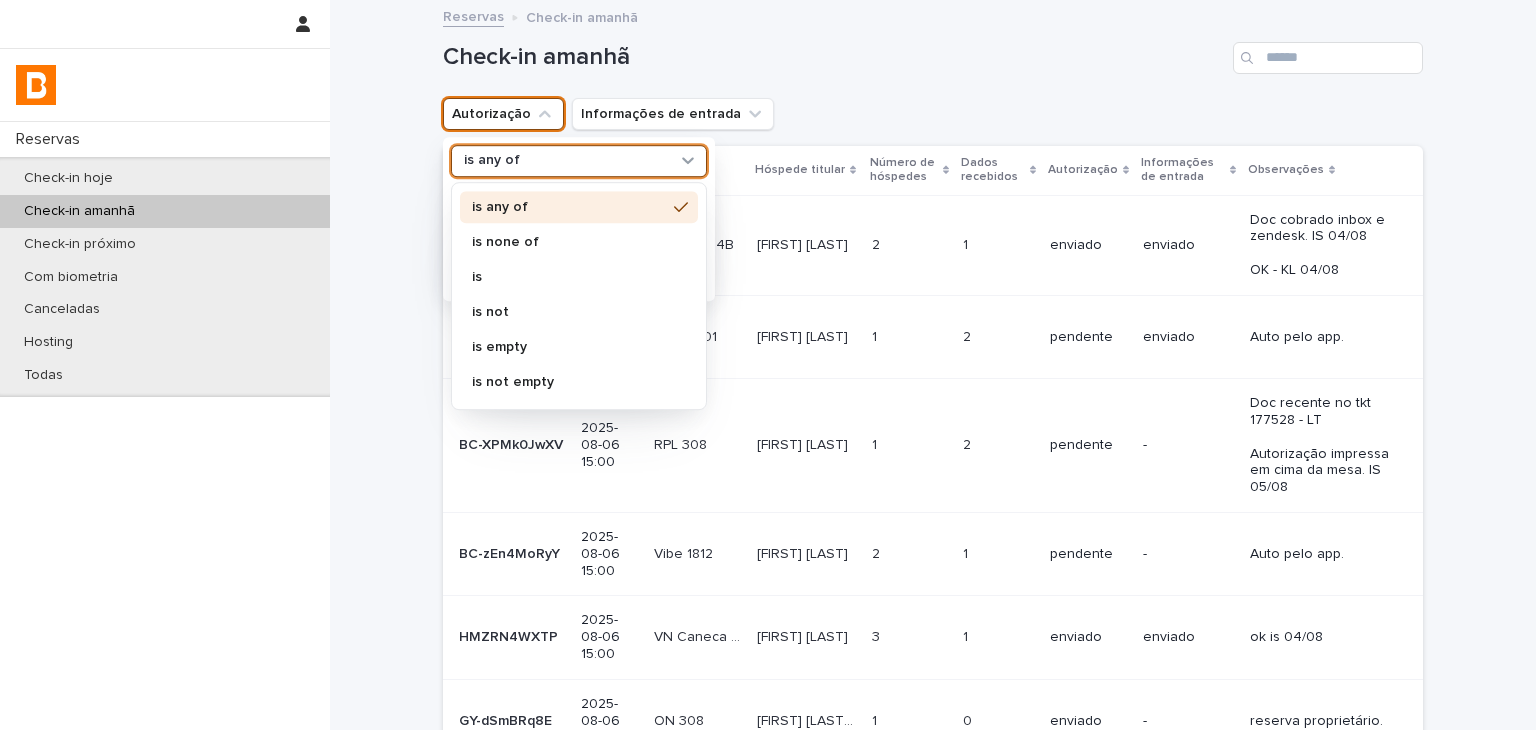 click on "is any of" at bounding box center (579, 161) 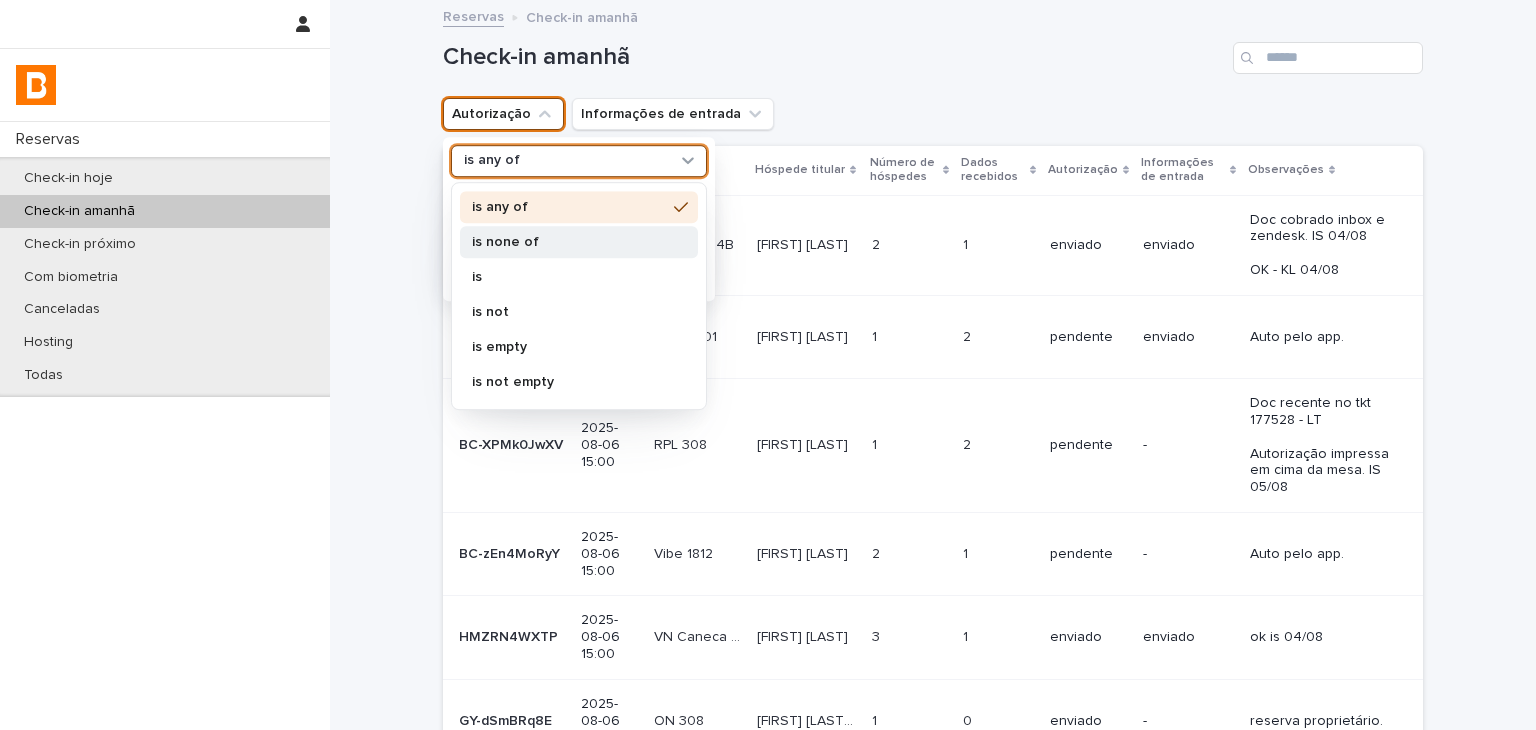 click on "is none of" at bounding box center (569, 242) 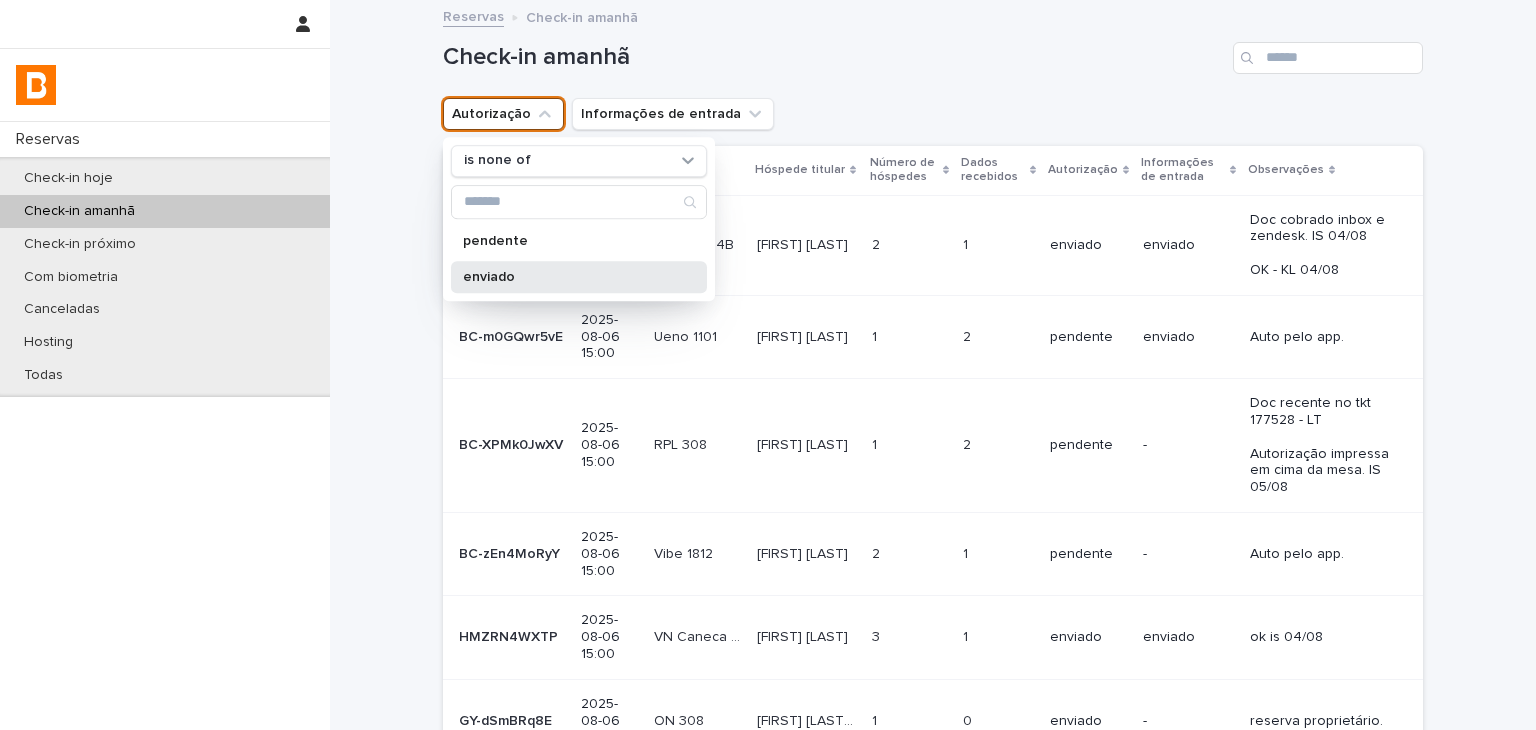 click on "enviado" at bounding box center [579, 277] 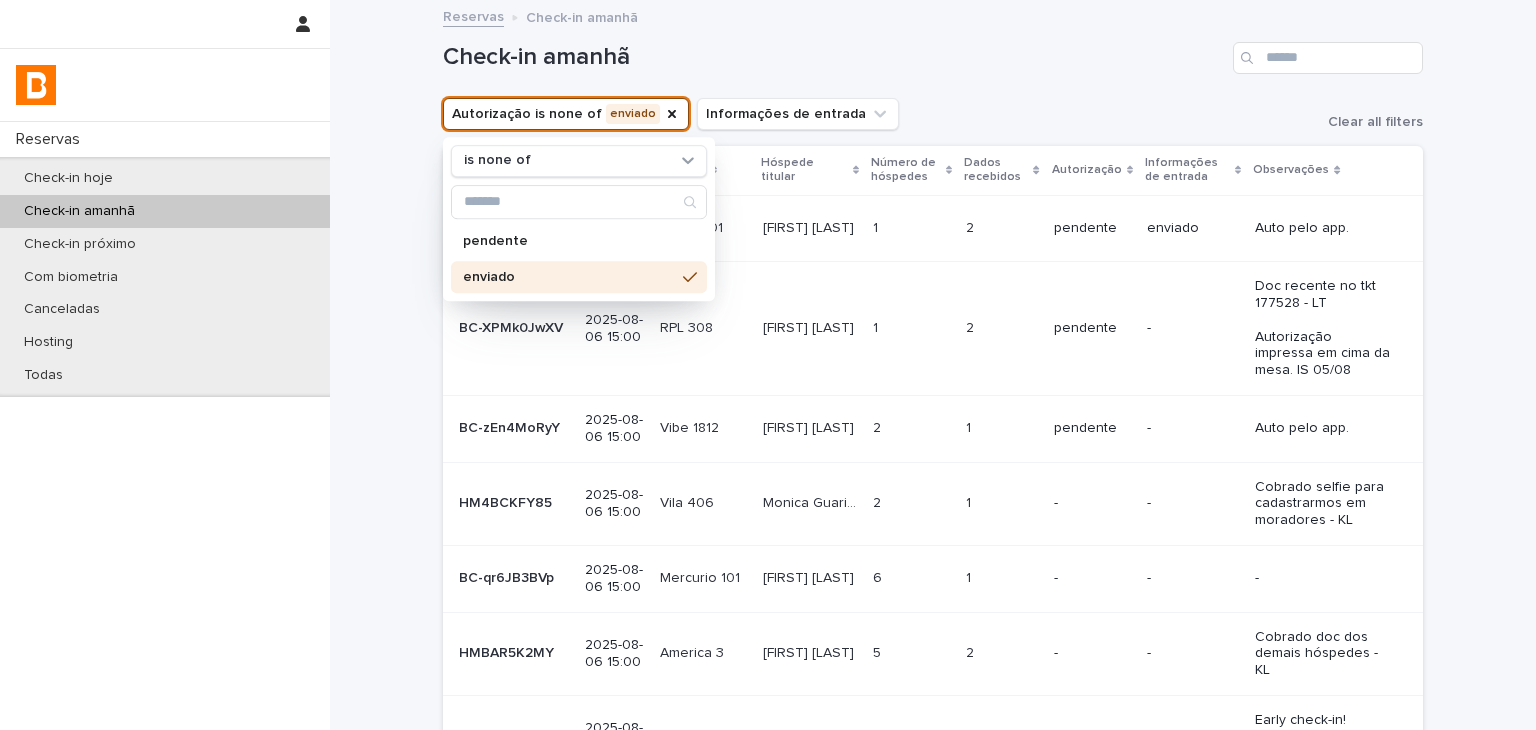 click on "Autorização is none of enviado is none of pendente enviado Informações de entrada Clear all filters" at bounding box center [933, 114] 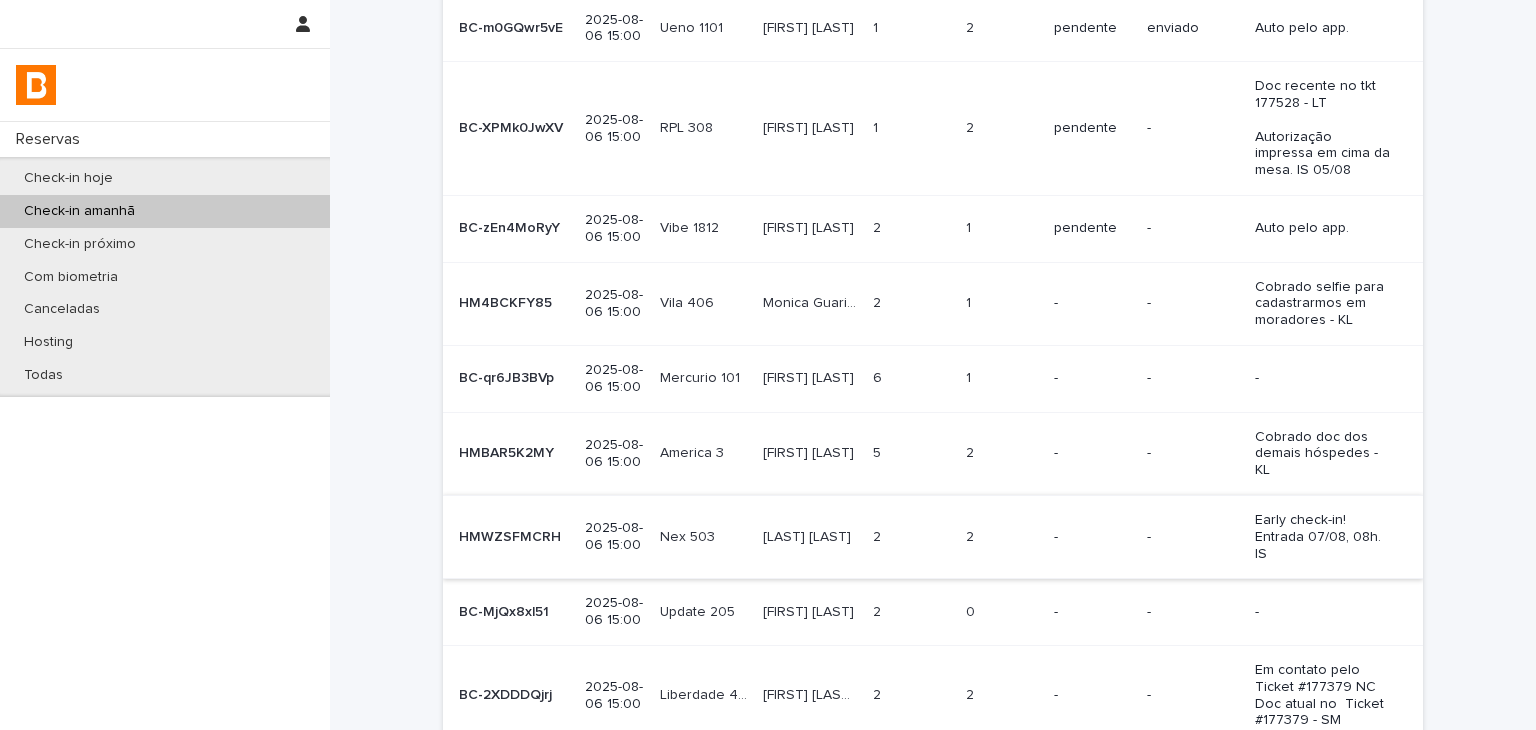 scroll, scrollTop: 400, scrollLeft: 0, axis: vertical 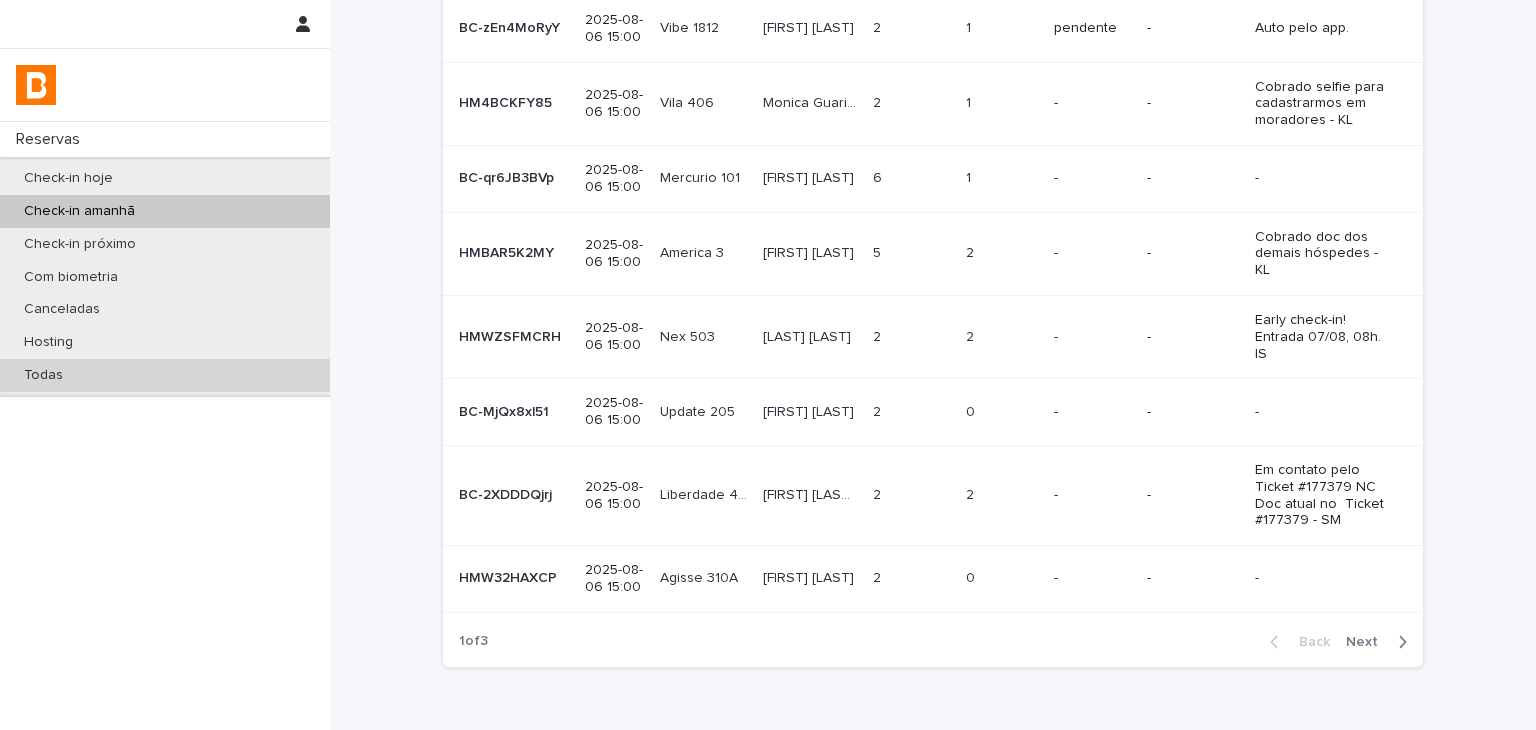 click on "Todas" at bounding box center (165, 375) 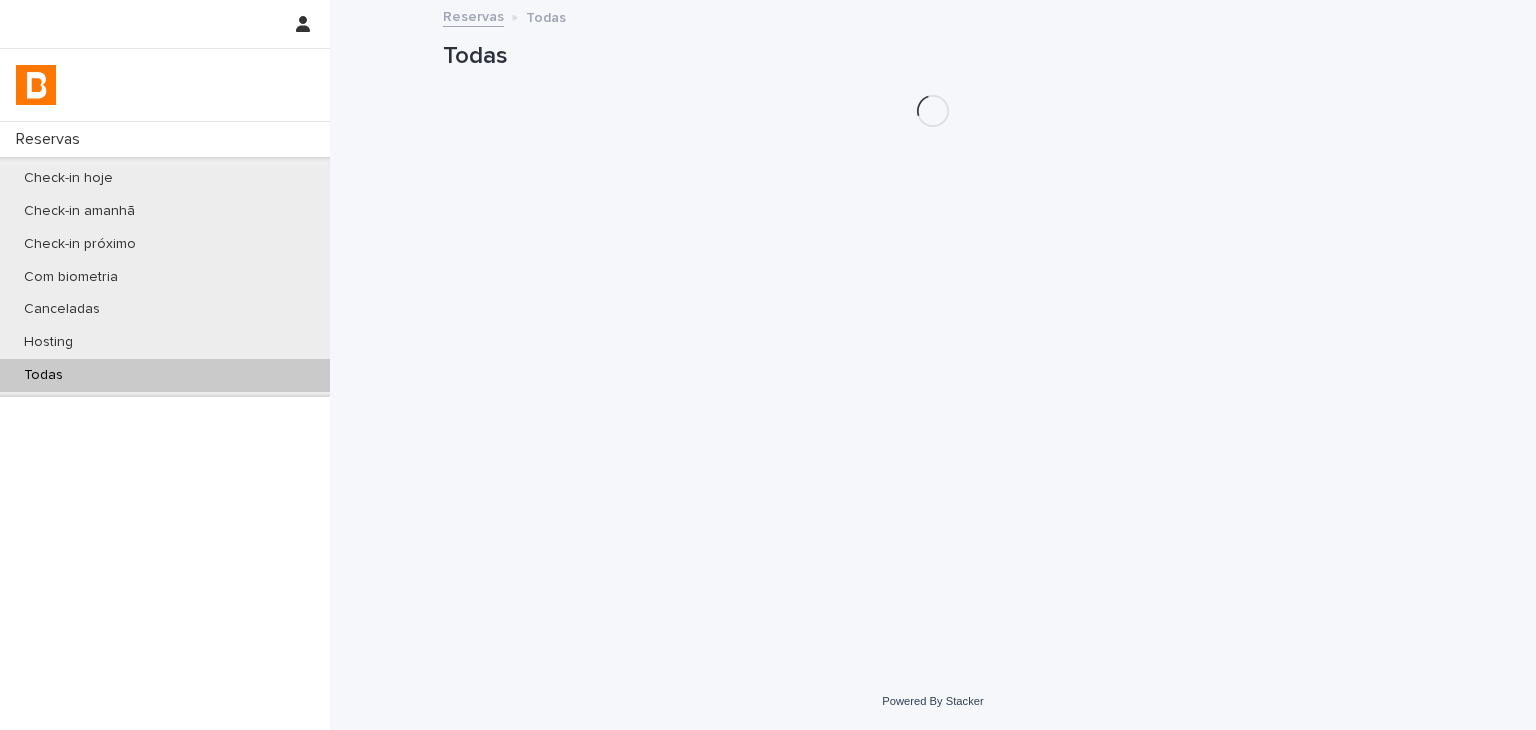 scroll, scrollTop: 0, scrollLeft: 0, axis: both 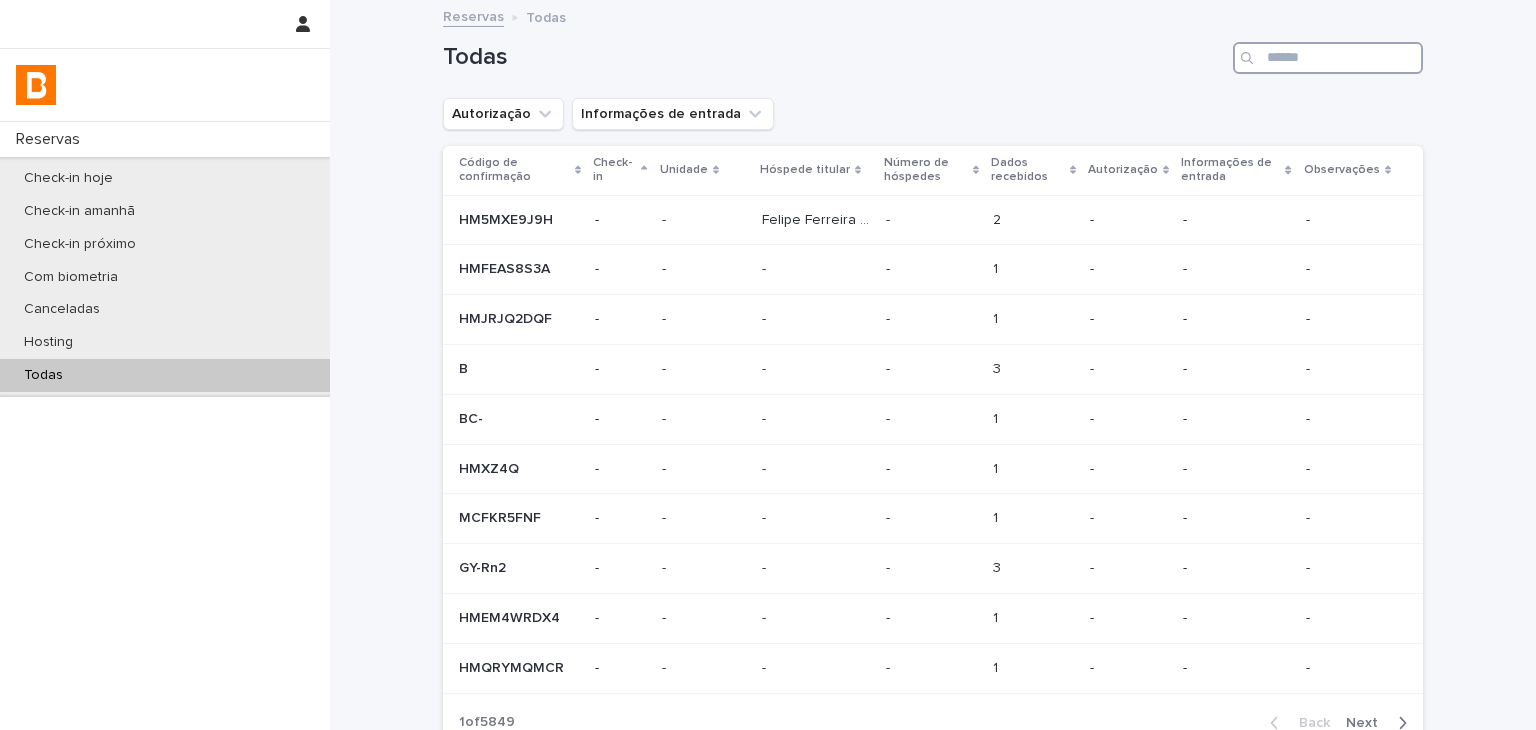 click at bounding box center (1328, 58) 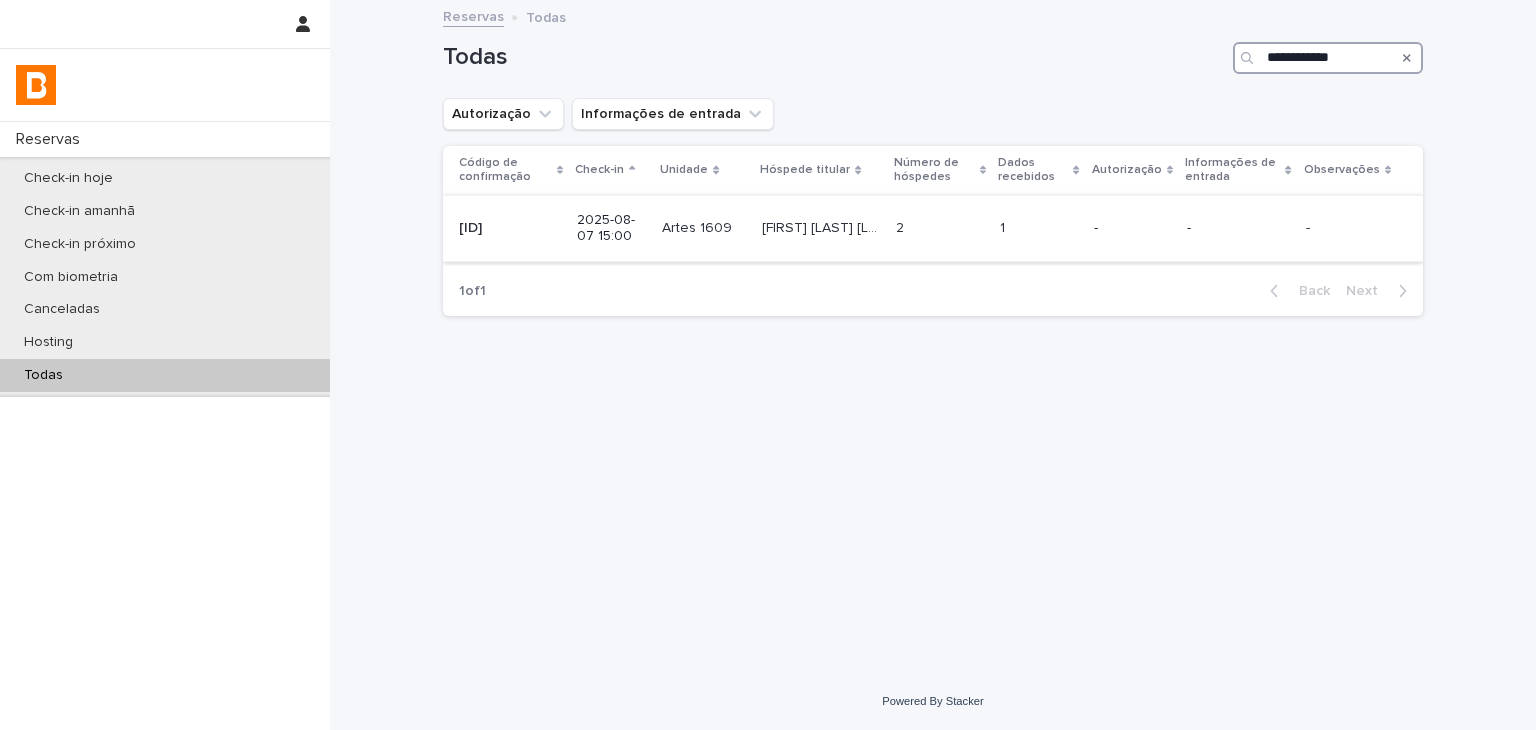 type on "**********" 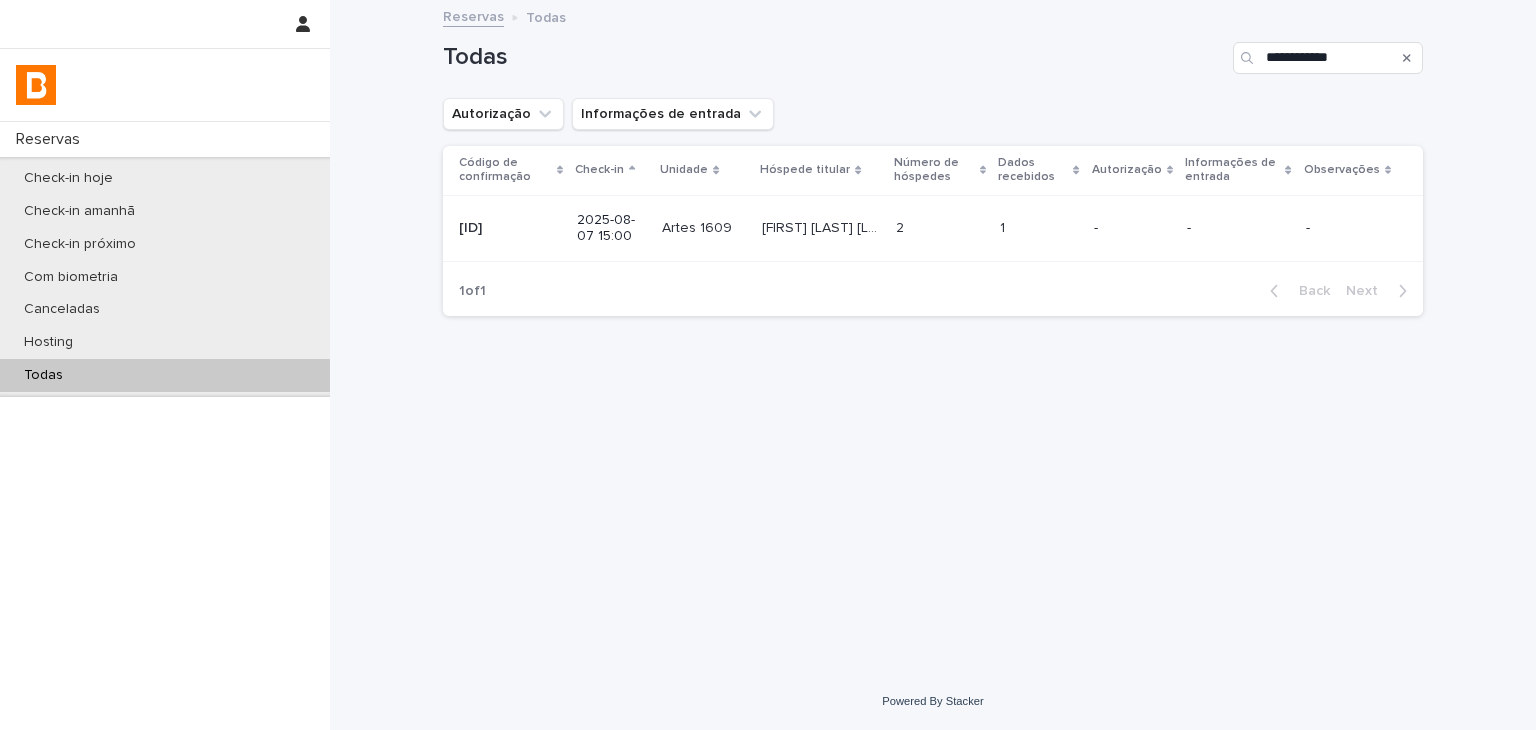 click on "-" at bounding box center [1132, 228] 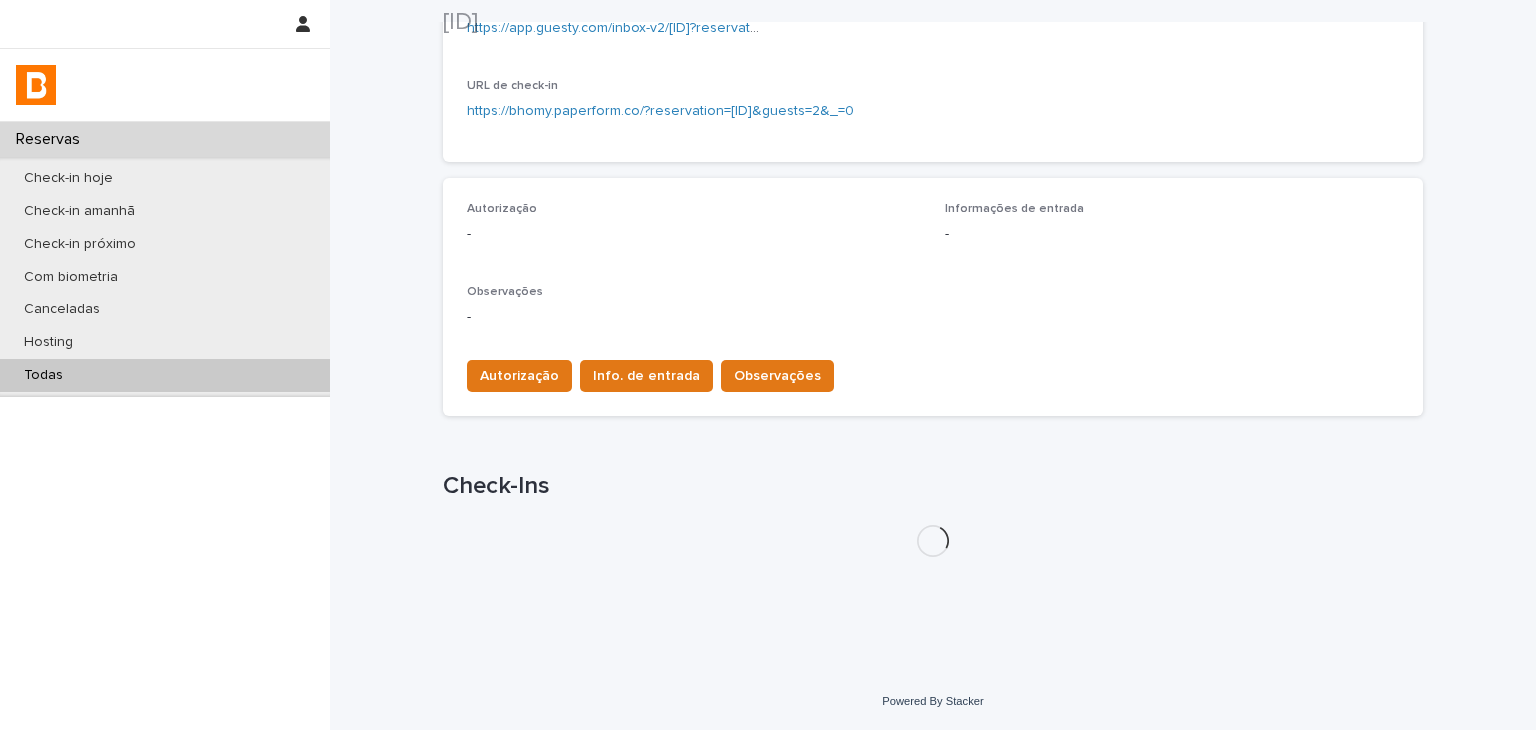 scroll, scrollTop: 478, scrollLeft: 0, axis: vertical 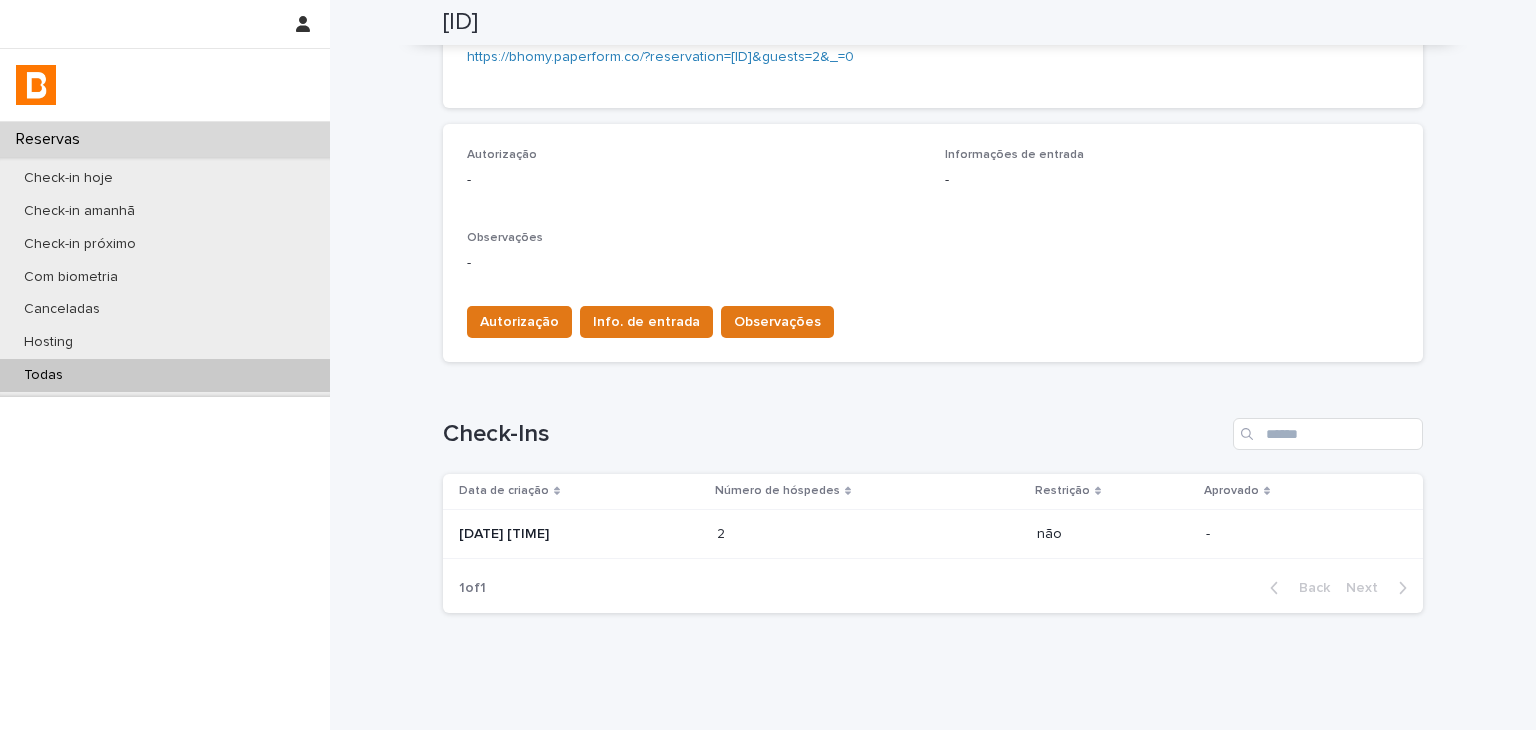 click on "Número de hóspedes" at bounding box center (869, 491) 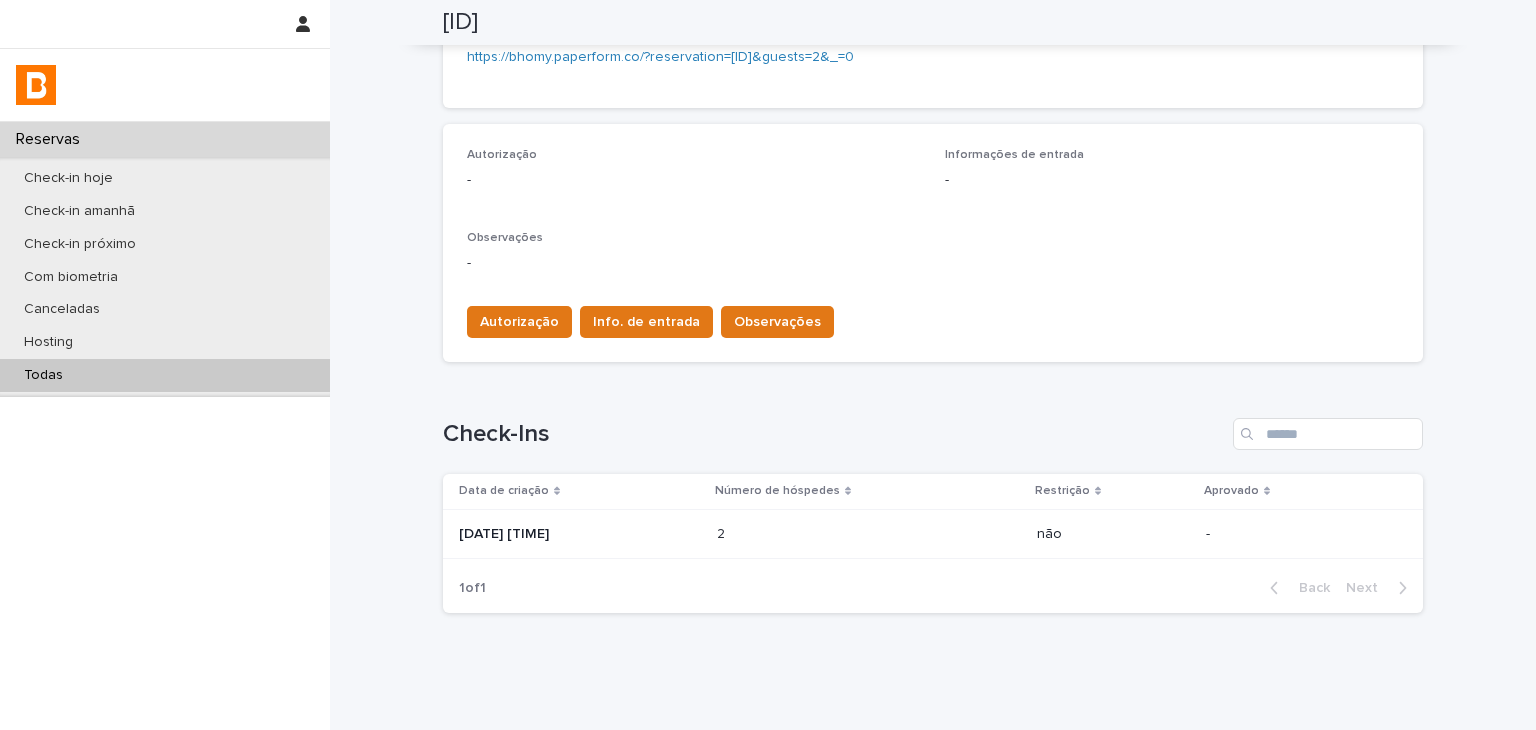 click on "2 2" at bounding box center (869, 534) 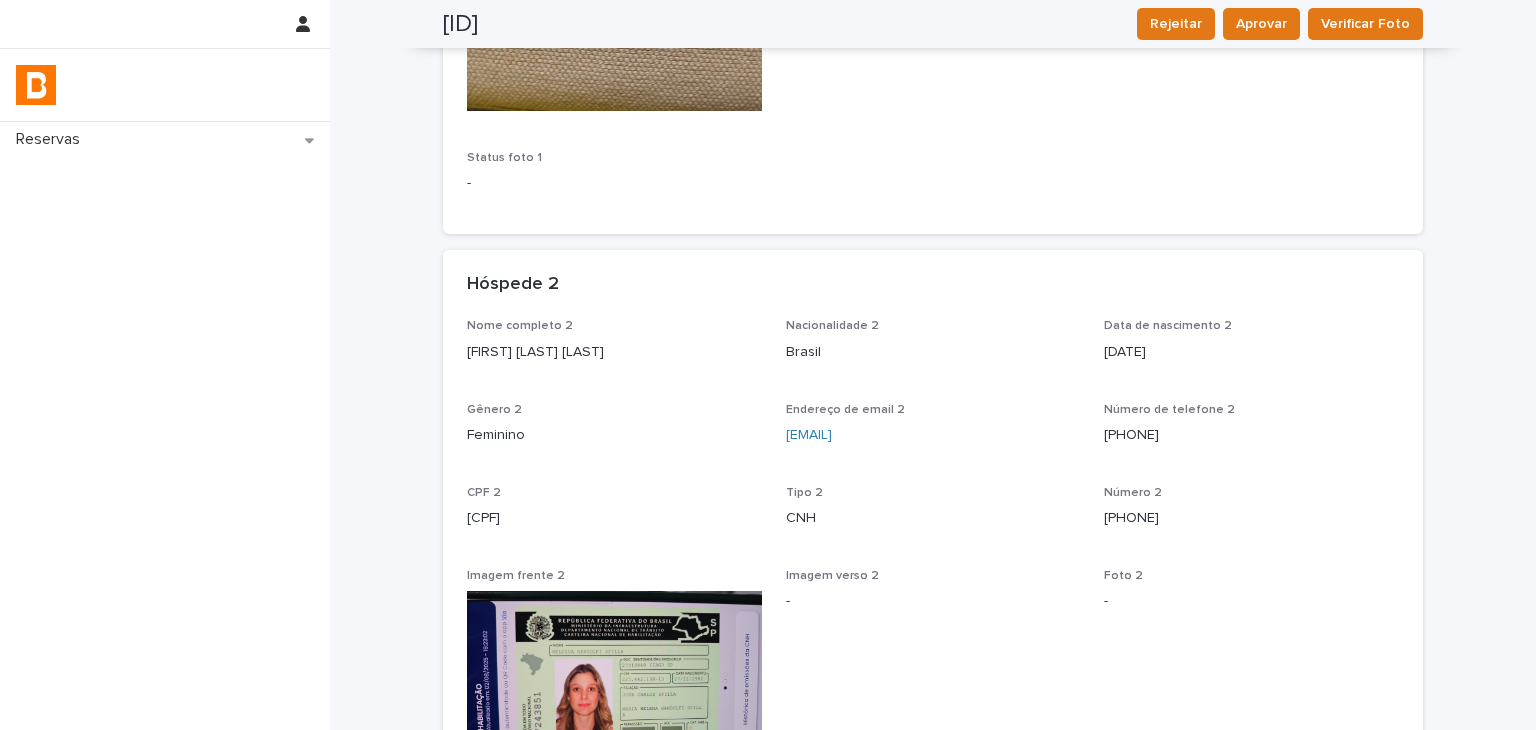 scroll, scrollTop: 1224, scrollLeft: 0, axis: vertical 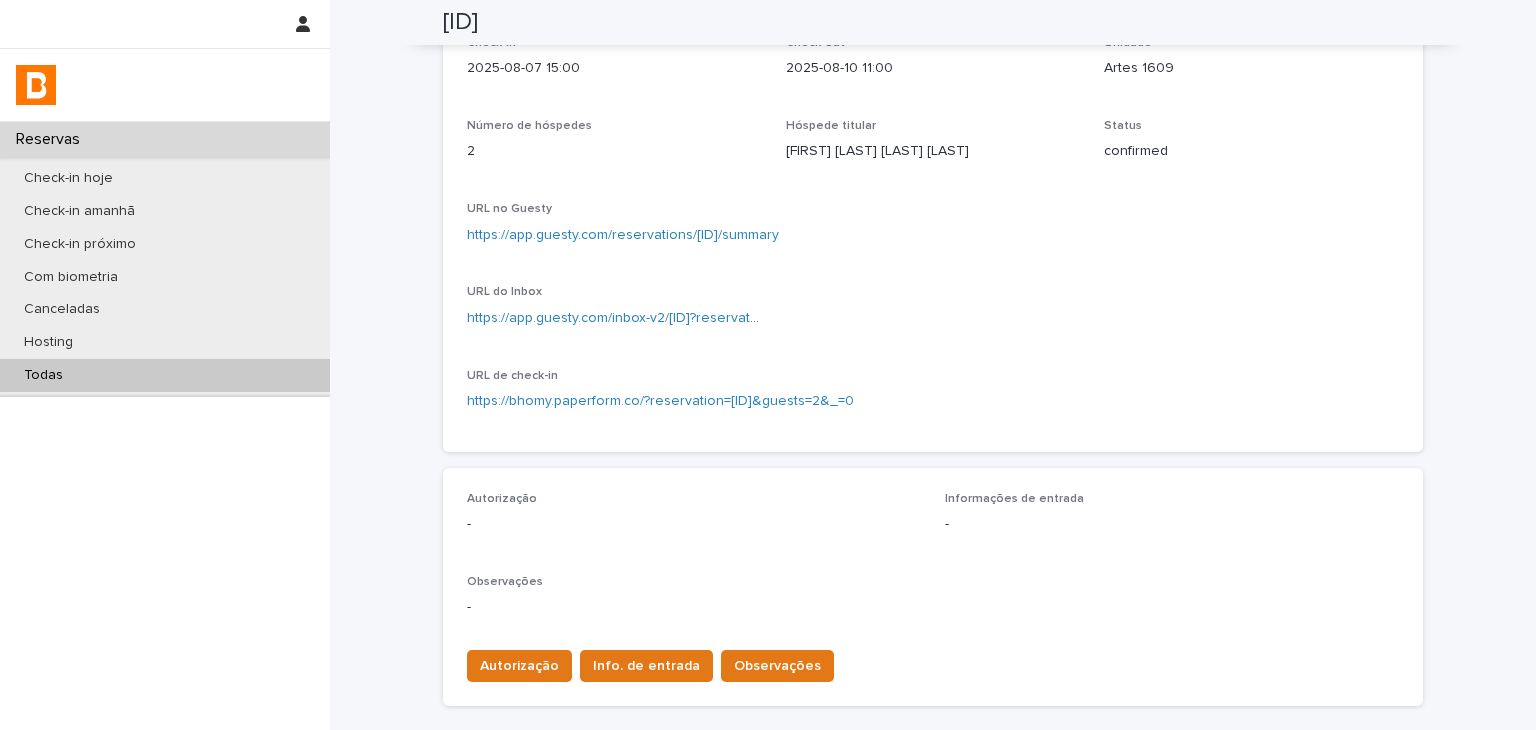 click on "https://app.guesty.com/reservations/[ID]/summary" at bounding box center [933, 235] 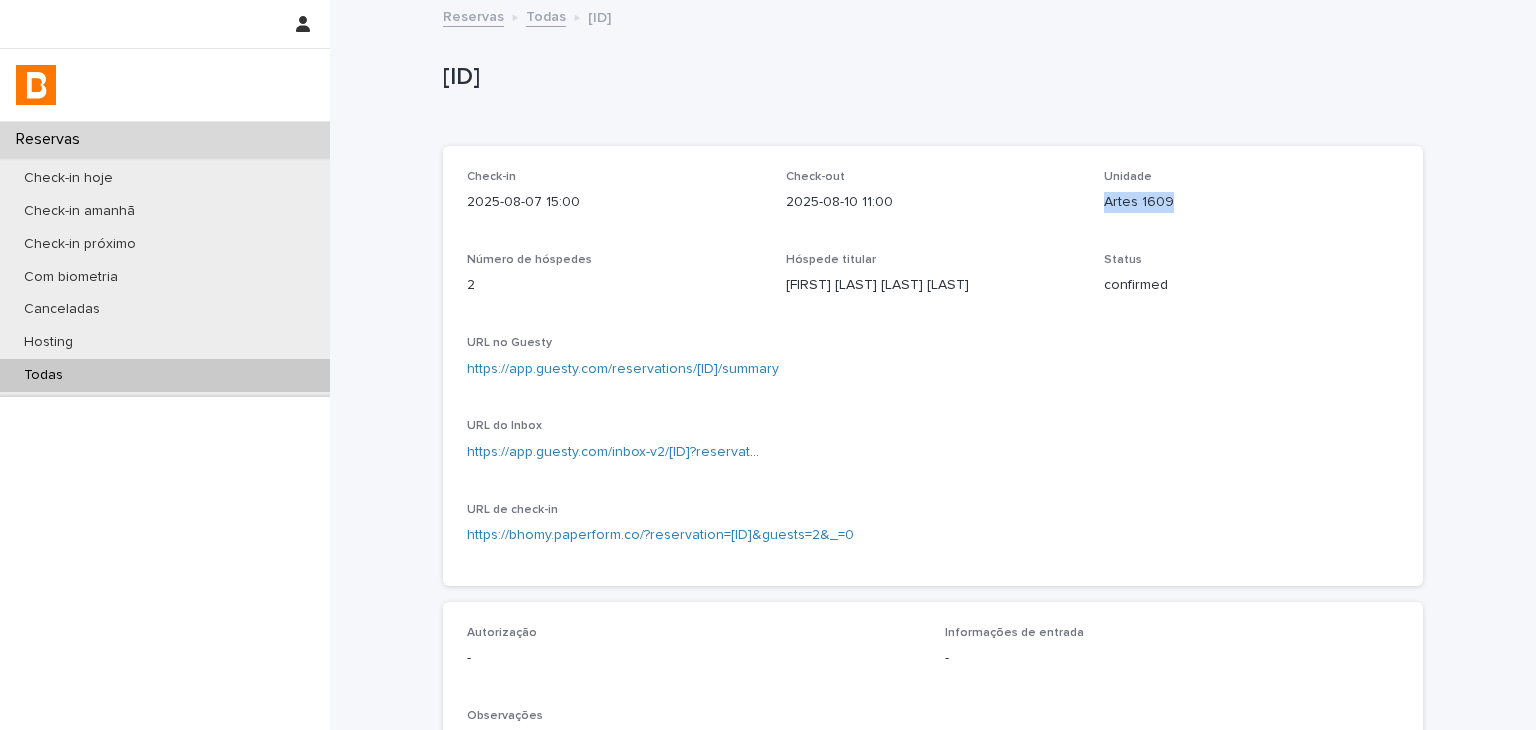 drag, startPoint x: 1148, startPoint y: 219, endPoint x: 1155, endPoint y: 205, distance: 15.652476 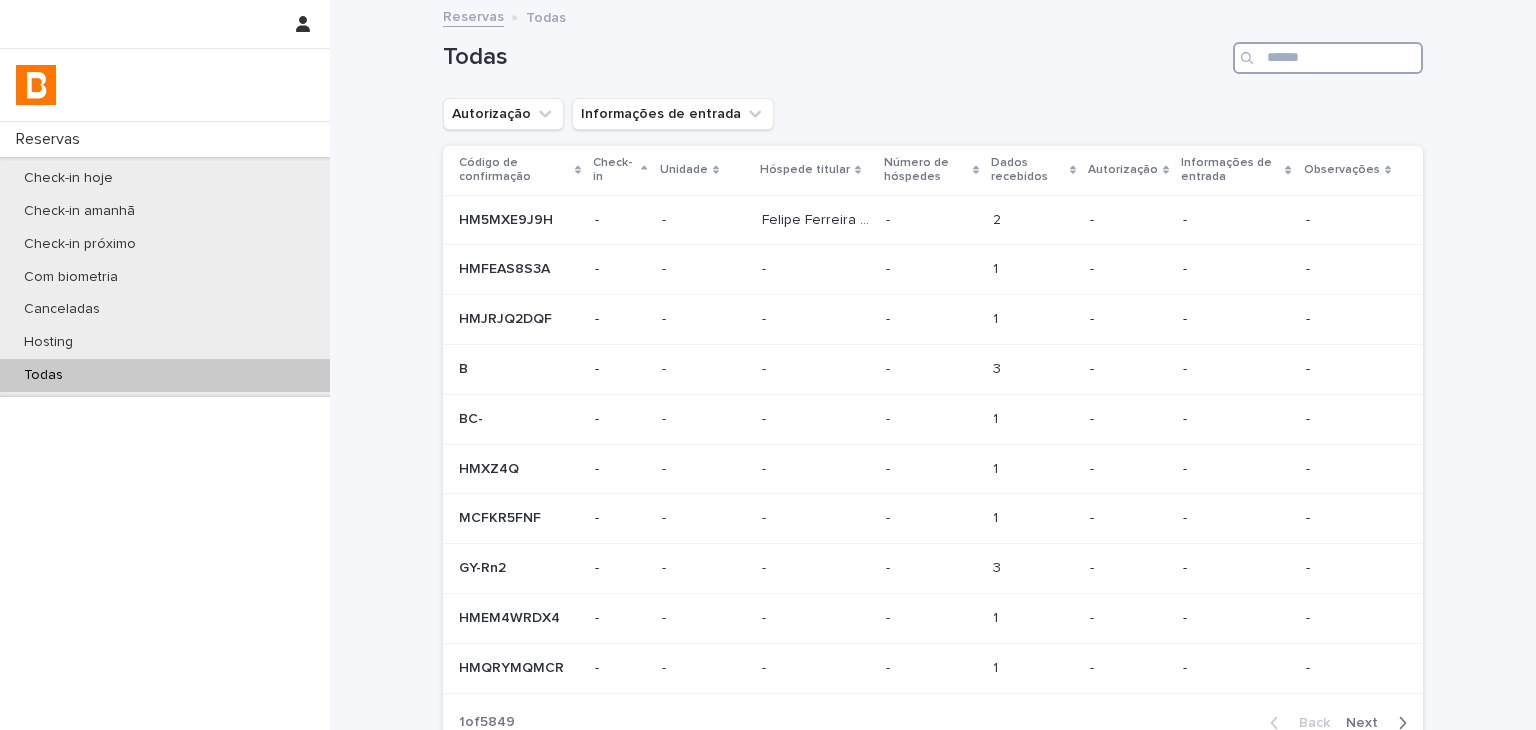 click at bounding box center (1328, 58) 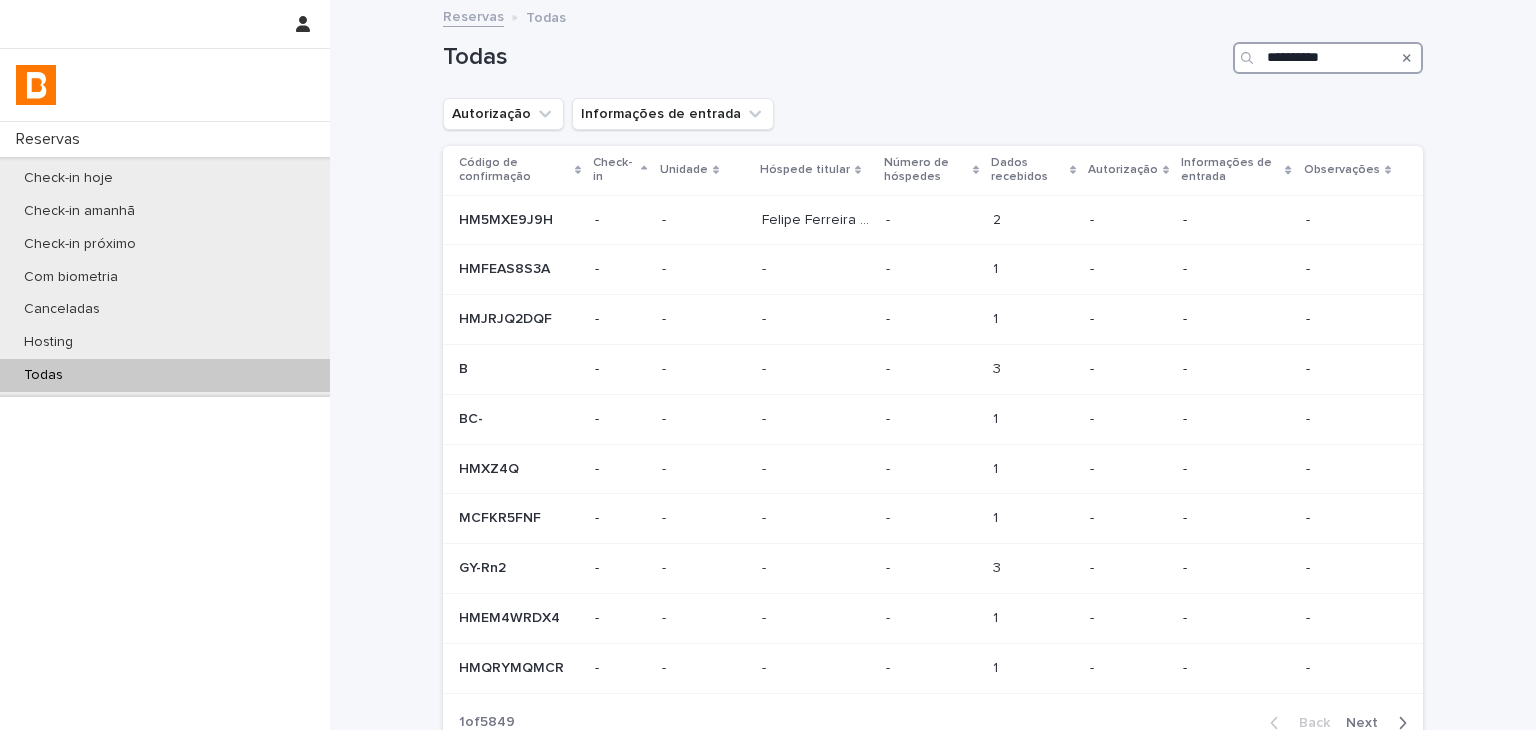 type on "**********" 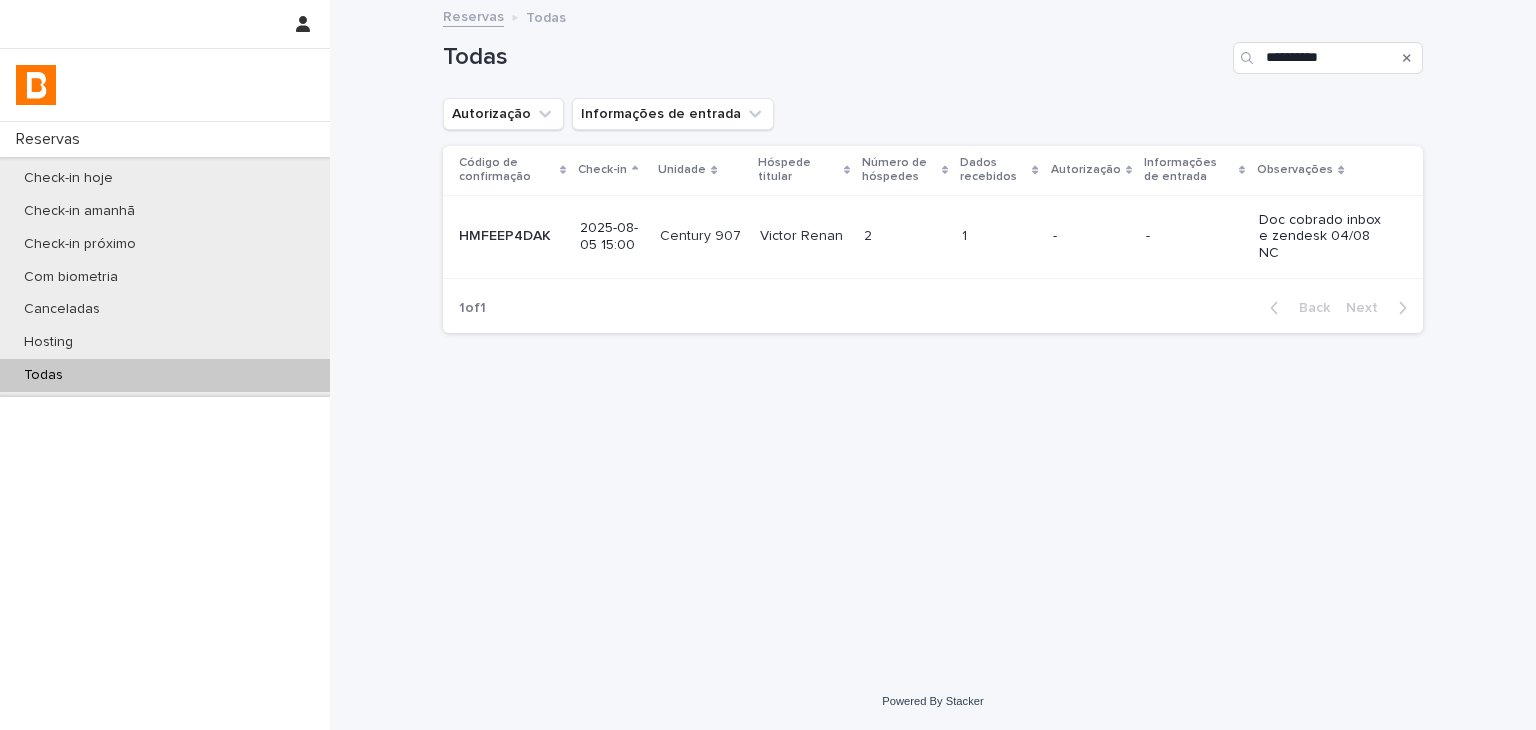 click at bounding box center (999, 236) 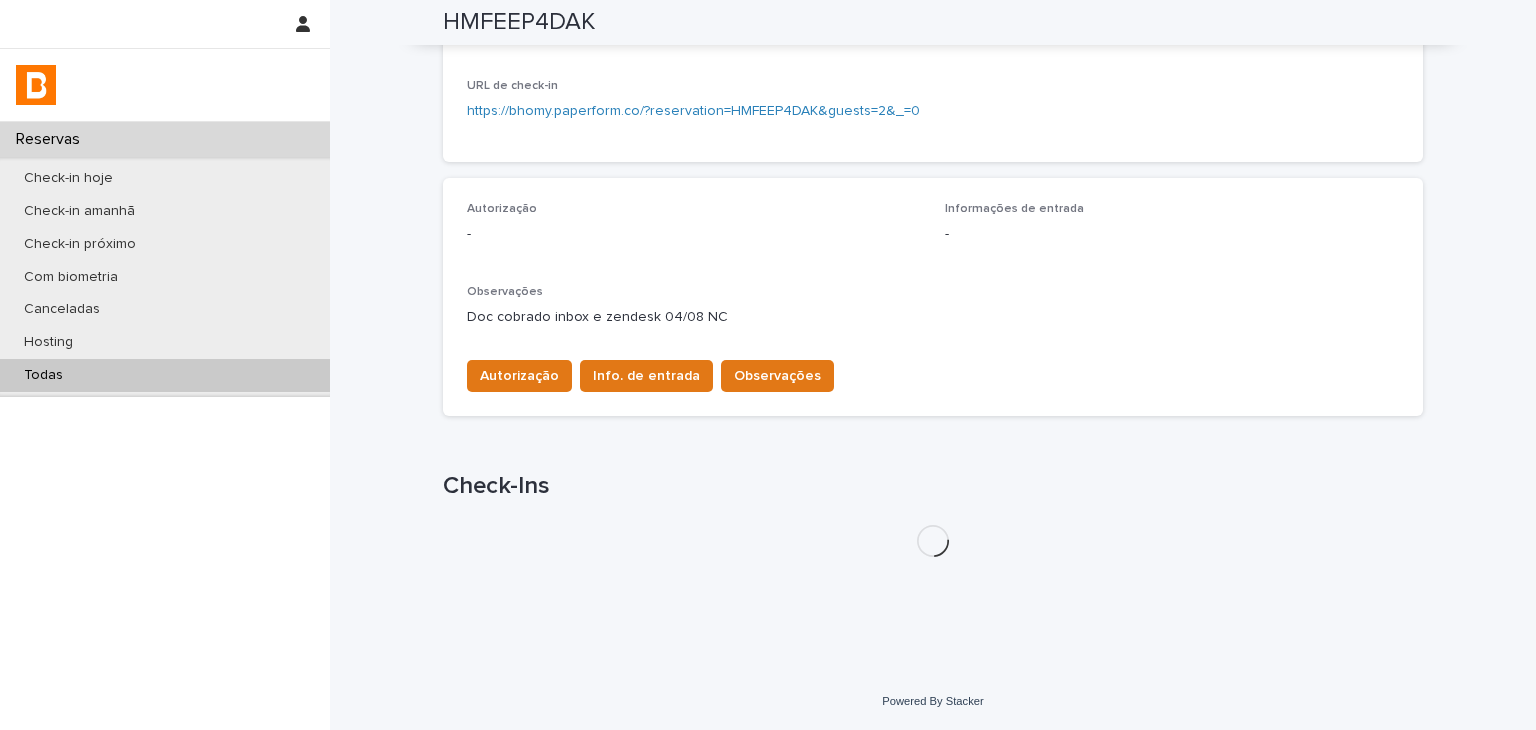 scroll, scrollTop: 478, scrollLeft: 0, axis: vertical 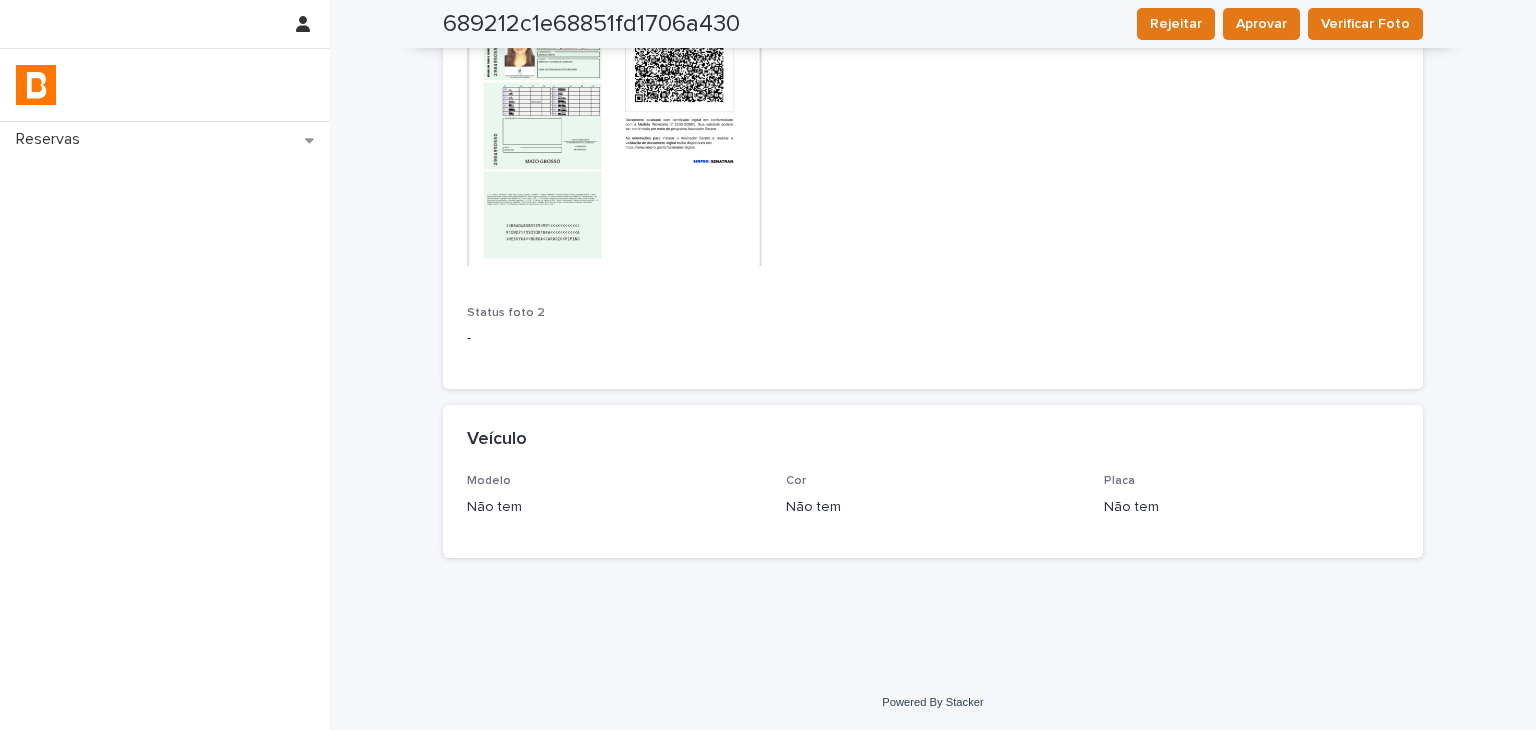 drag, startPoint x: 1433, startPoint y: 614, endPoint x: 1359, endPoint y: 556, distance: 94.02127 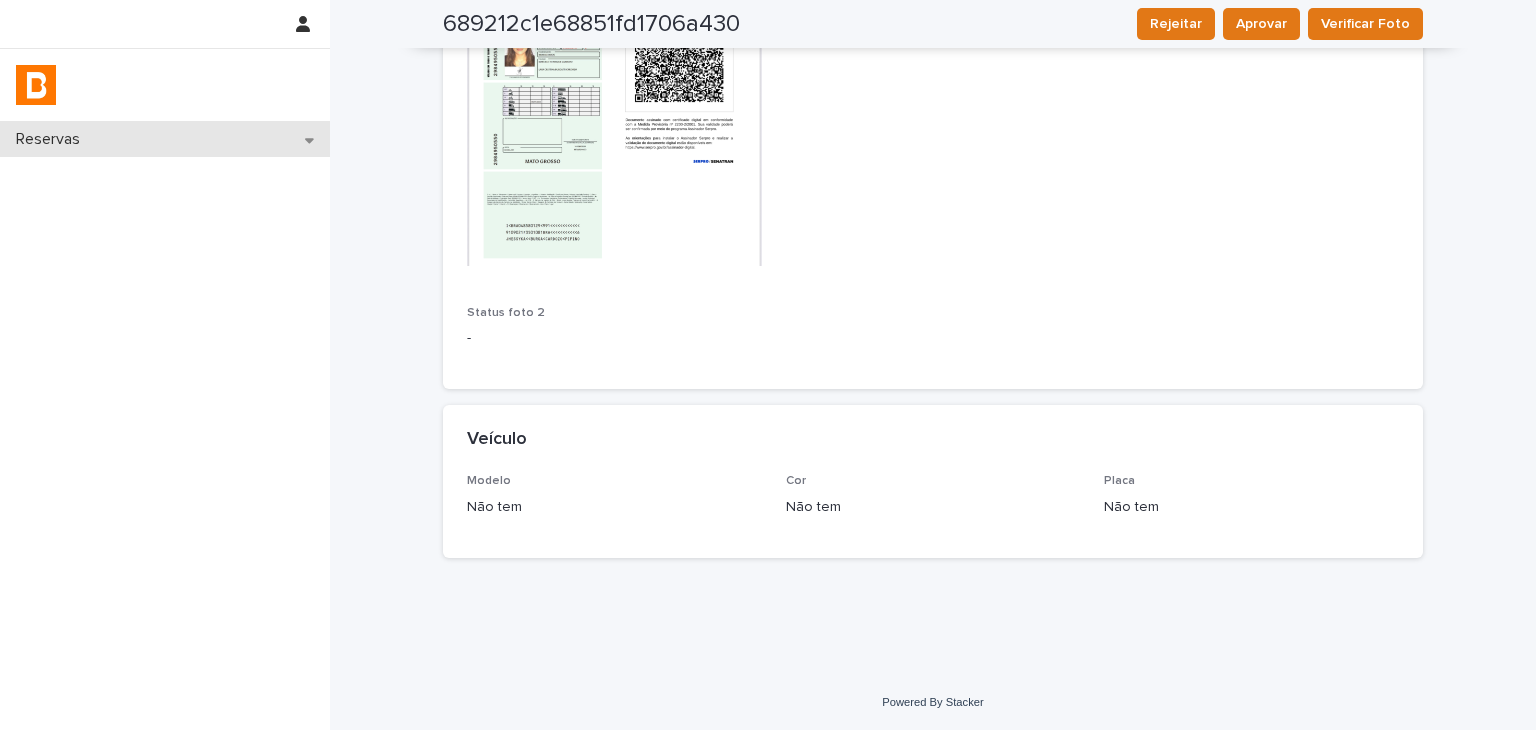 click on "Reservas" at bounding box center (165, 139) 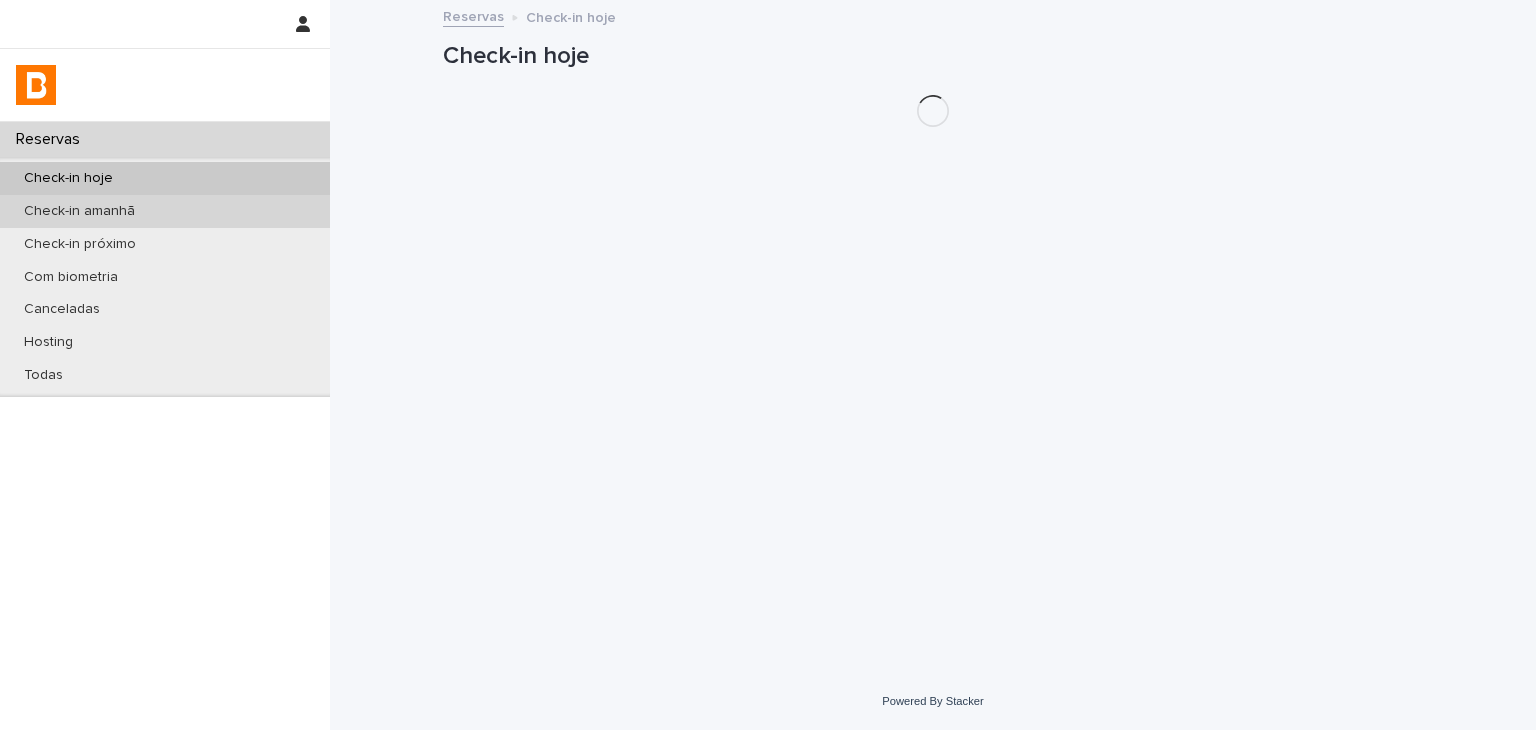 scroll, scrollTop: 0, scrollLeft: 0, axis: both 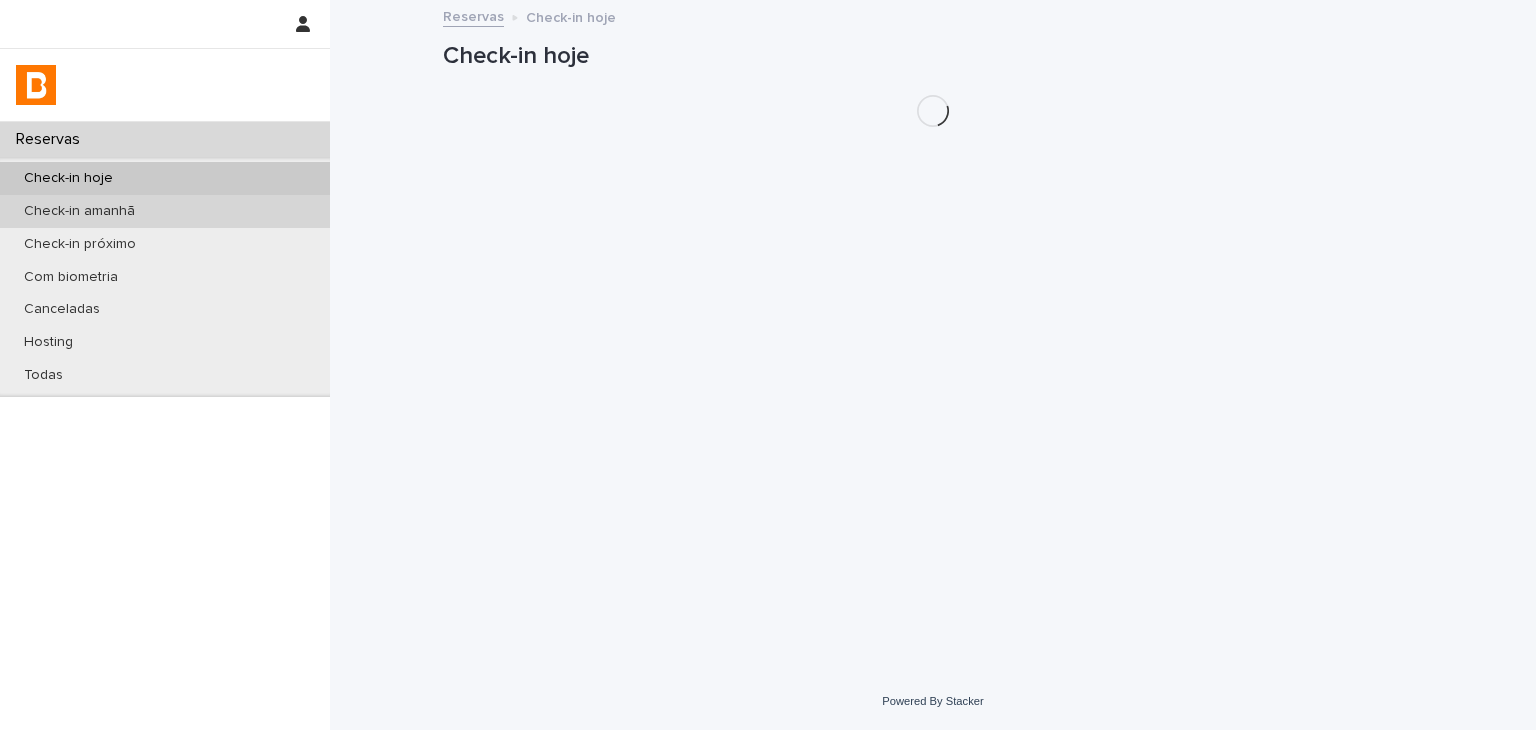 click on "Check-in amanhã" at bounding box center [79, 211] 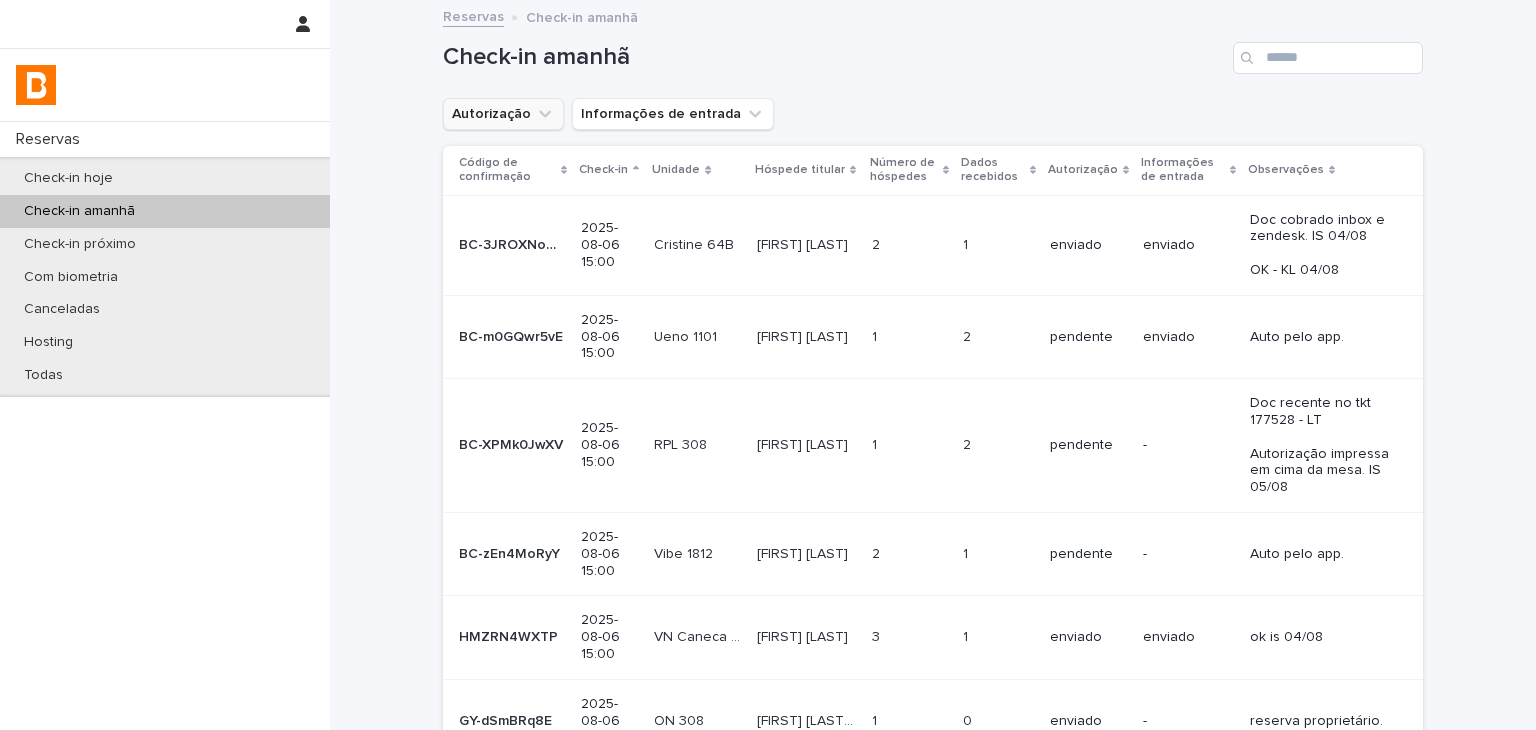 click on "Autorização" at bounding box center (503, 114) 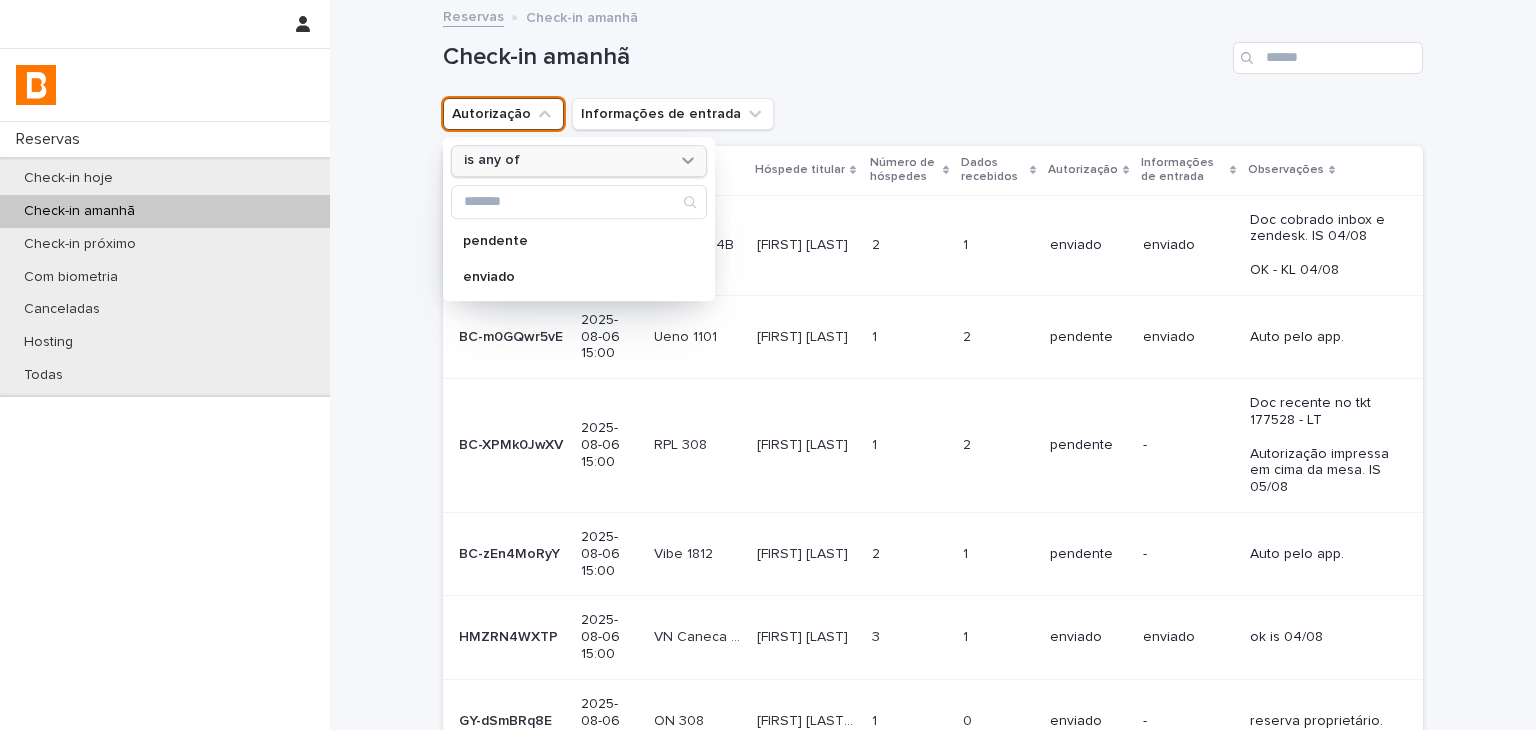 click on "is any of" at bounding box center (566, 161) 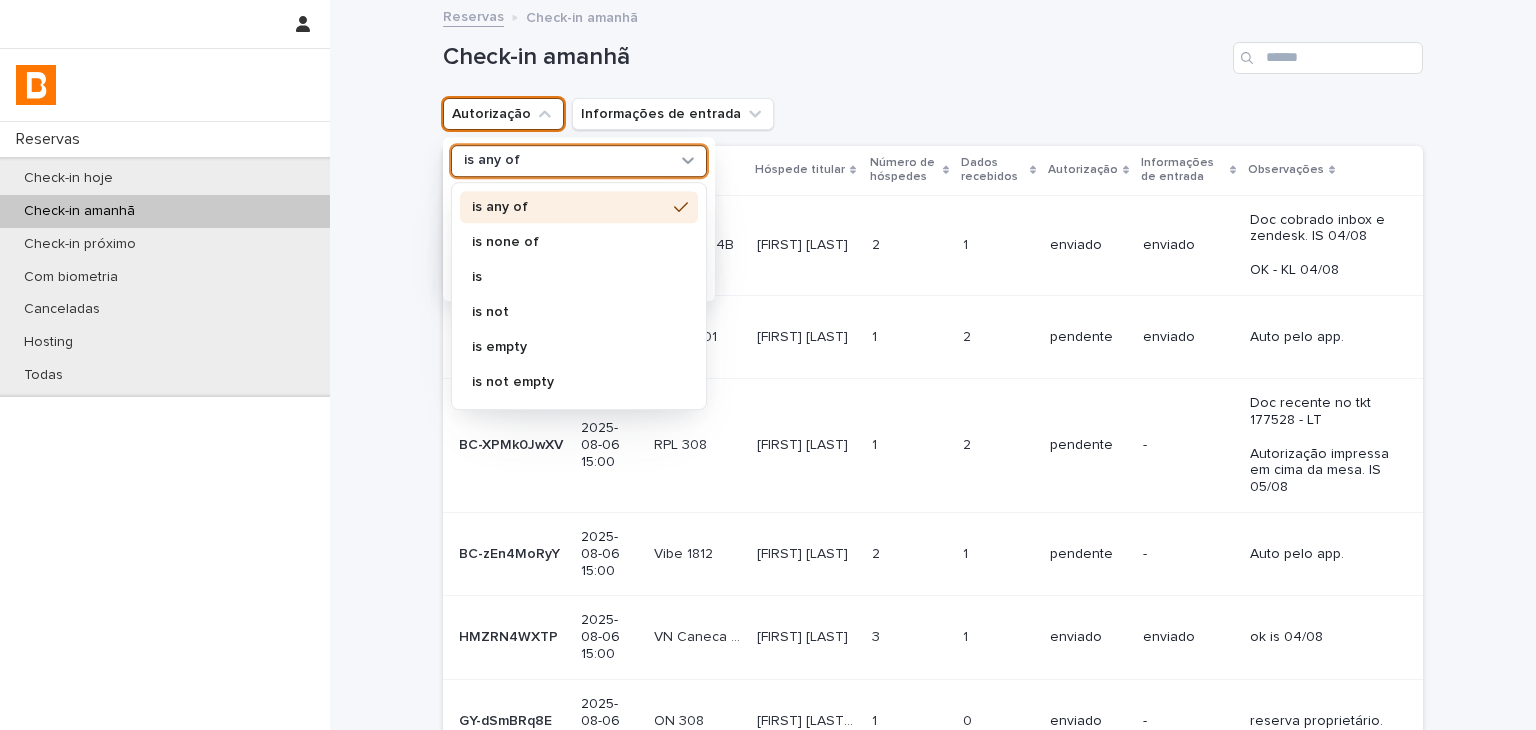 drag, startPoint x: 532, startPoint y: 234, endPoint x: 528, endPoint y: 273, distance: 39.20459 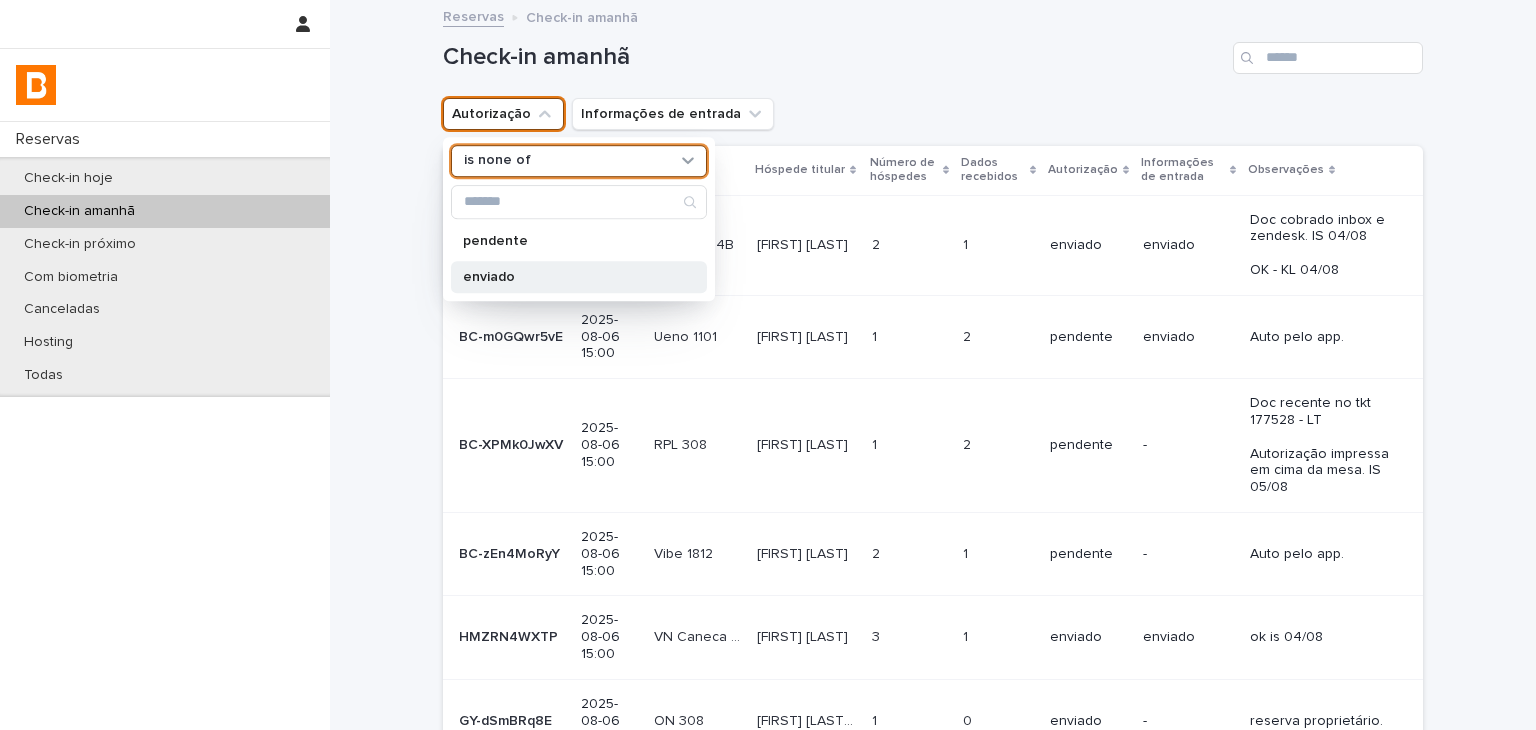 click on "enviado" at bounding box center (569, 277) 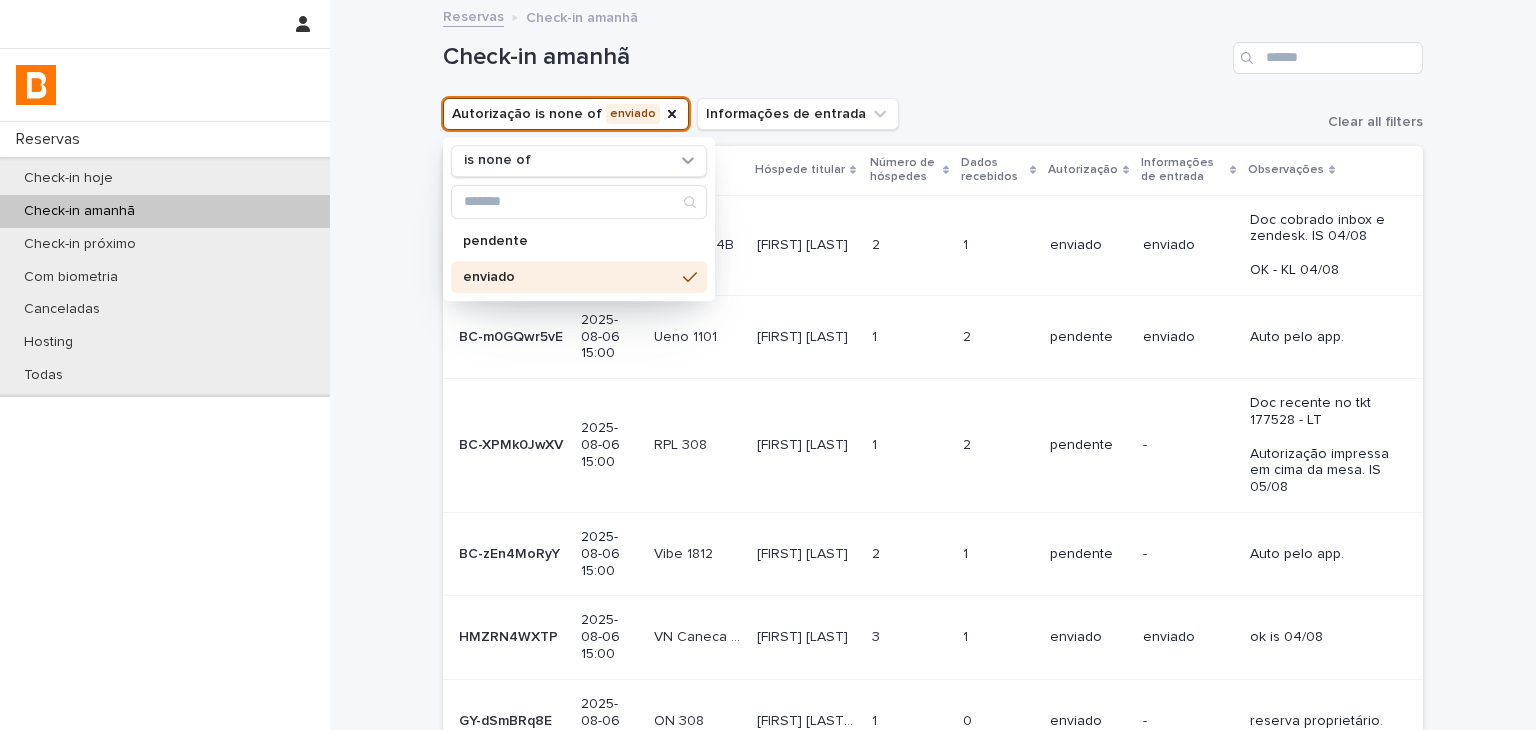 click on "Check-in amanhã" at bounding box center [933, 50] 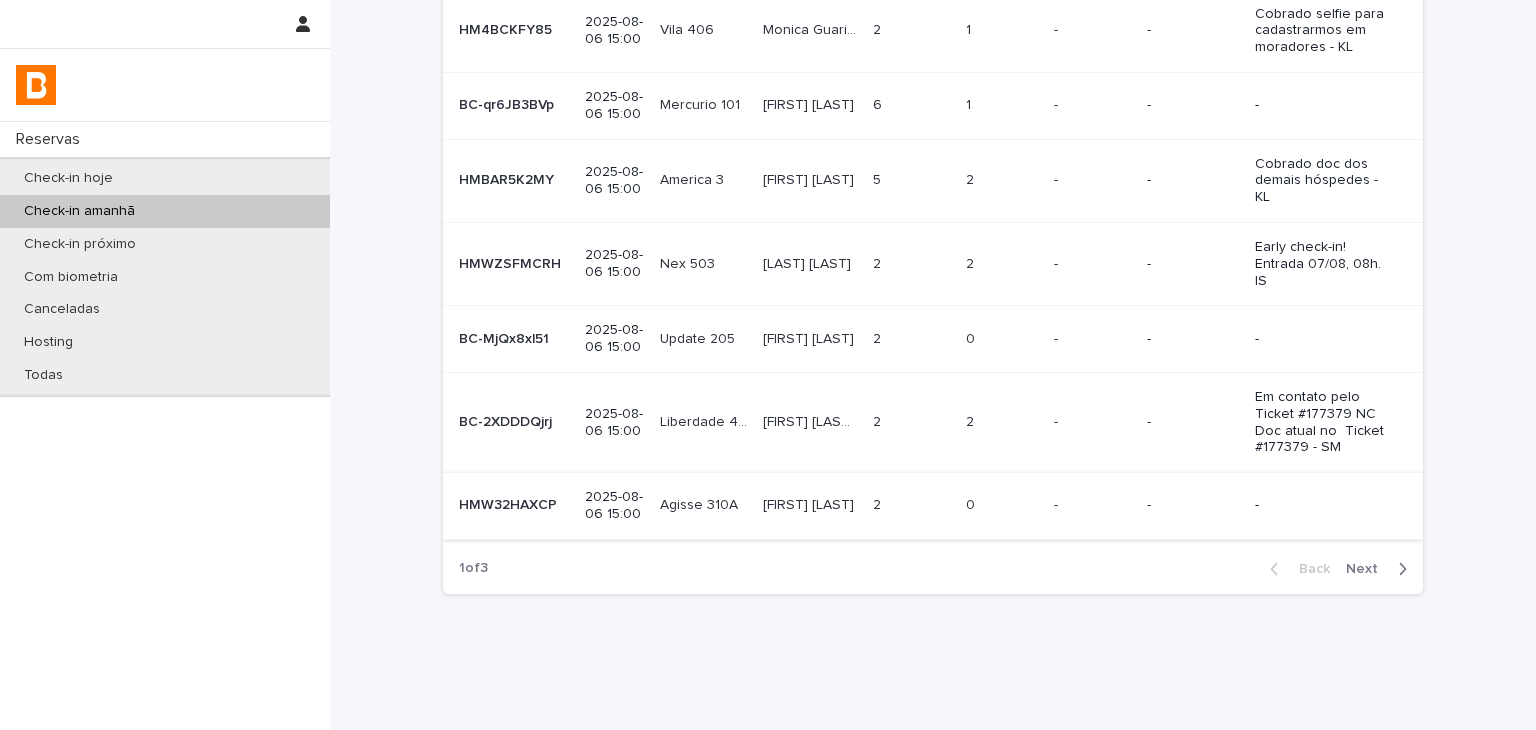 scroll, scrollTop: 73, scrollLeft: 0, axis: vertical 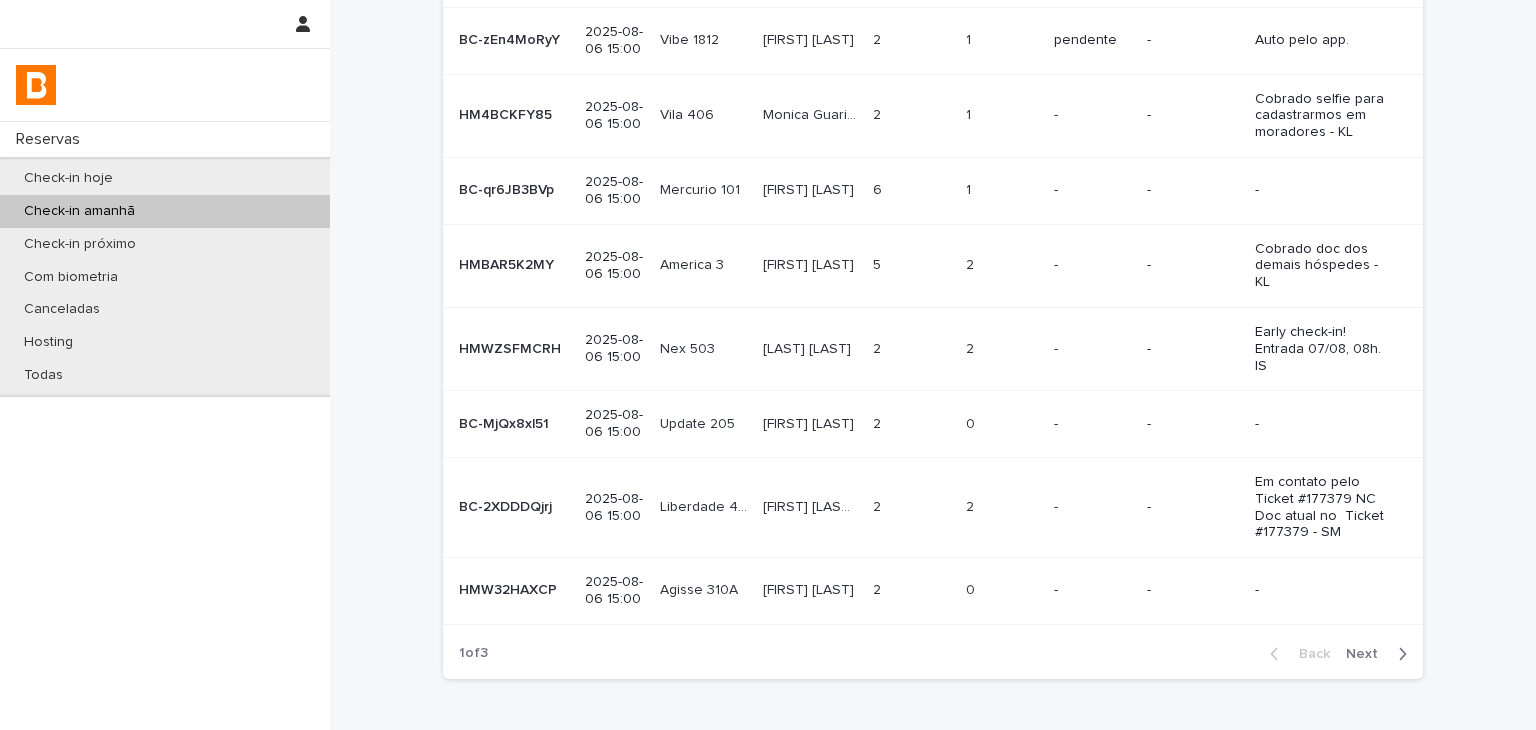 click on "Next" at bounding box center (1368, 654) 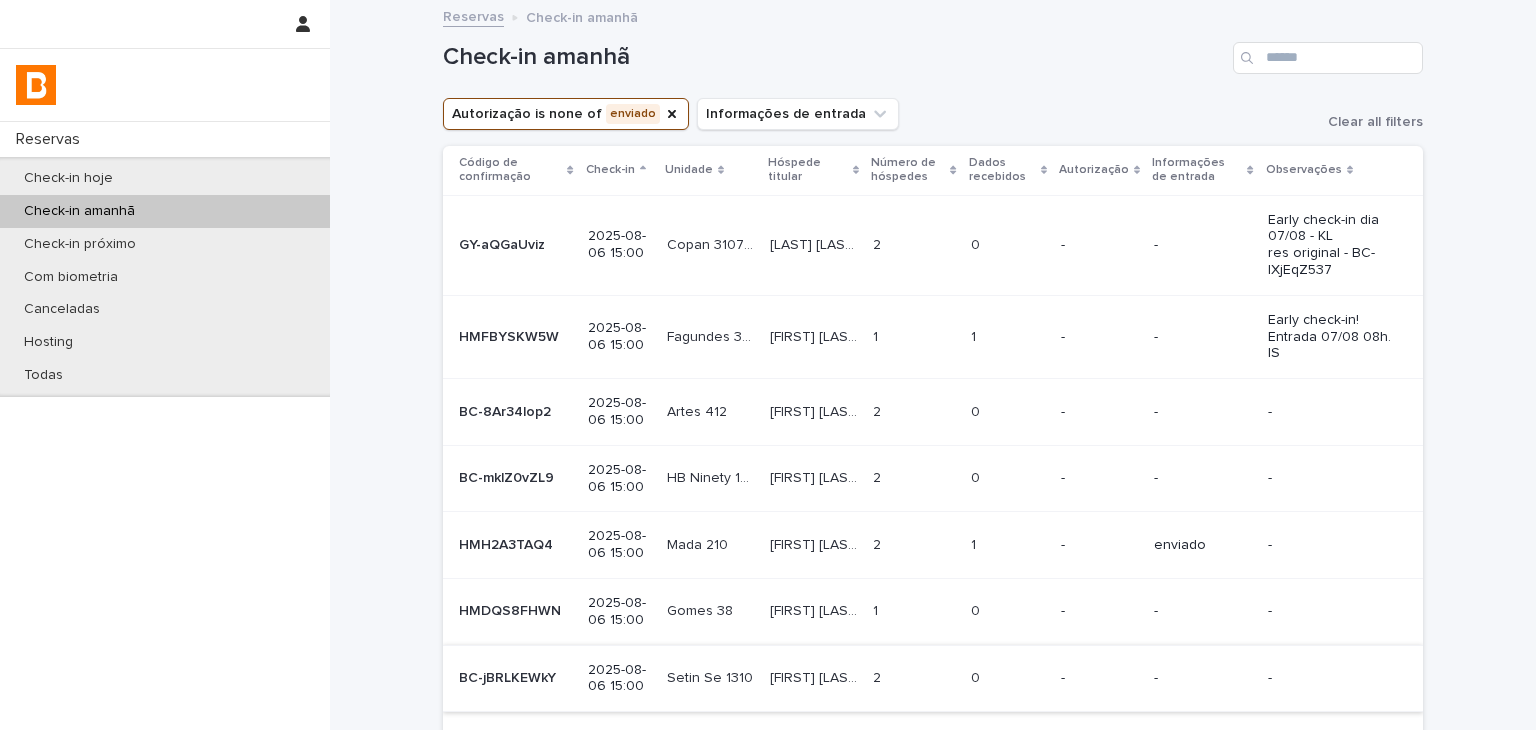 scroll, scrollTop: 400, scrollLeft: 0, axis: vertical 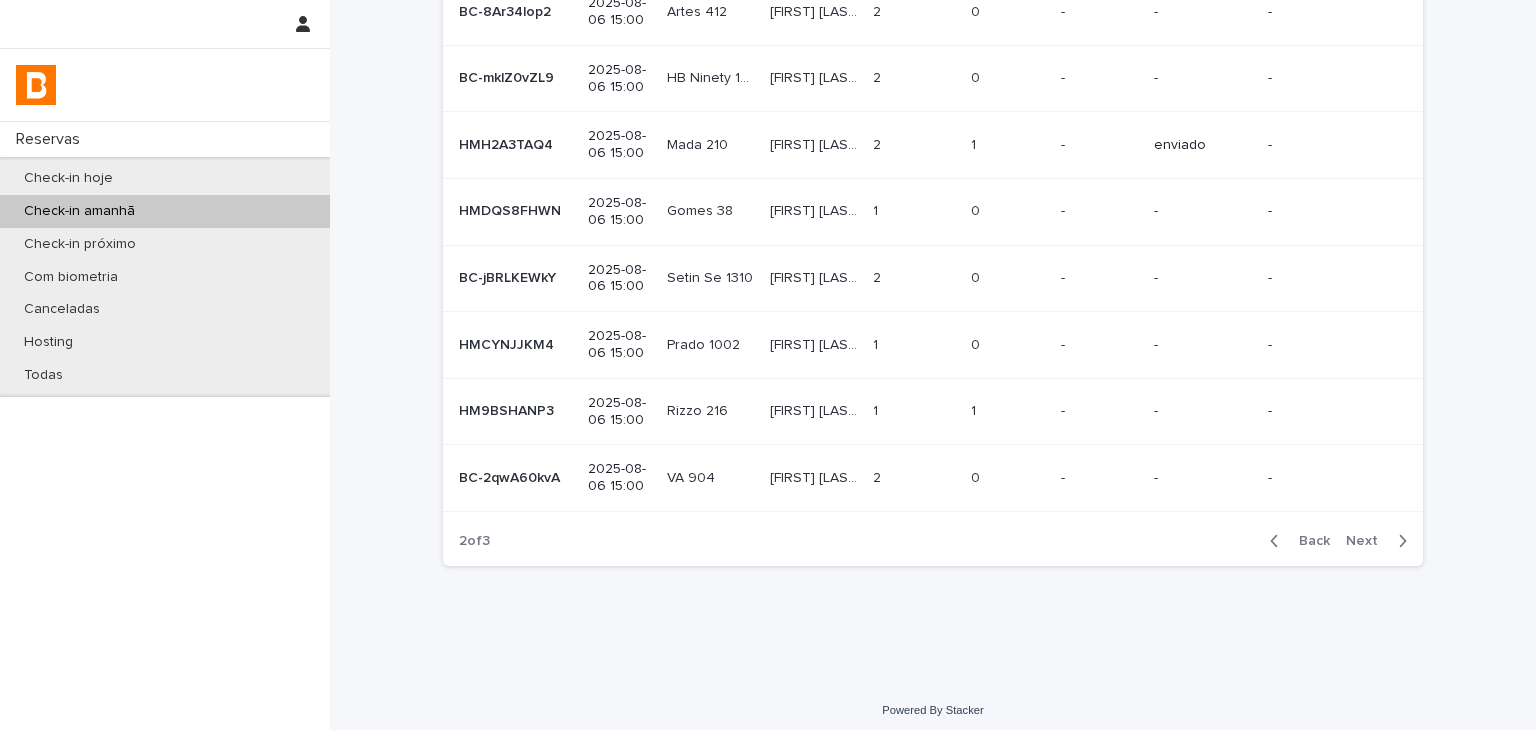 click on "Check-in hoje Check-in amanhã Check-in próximo Com biometria Canceladas Hosting Todas" at bounding box center (165, 277) 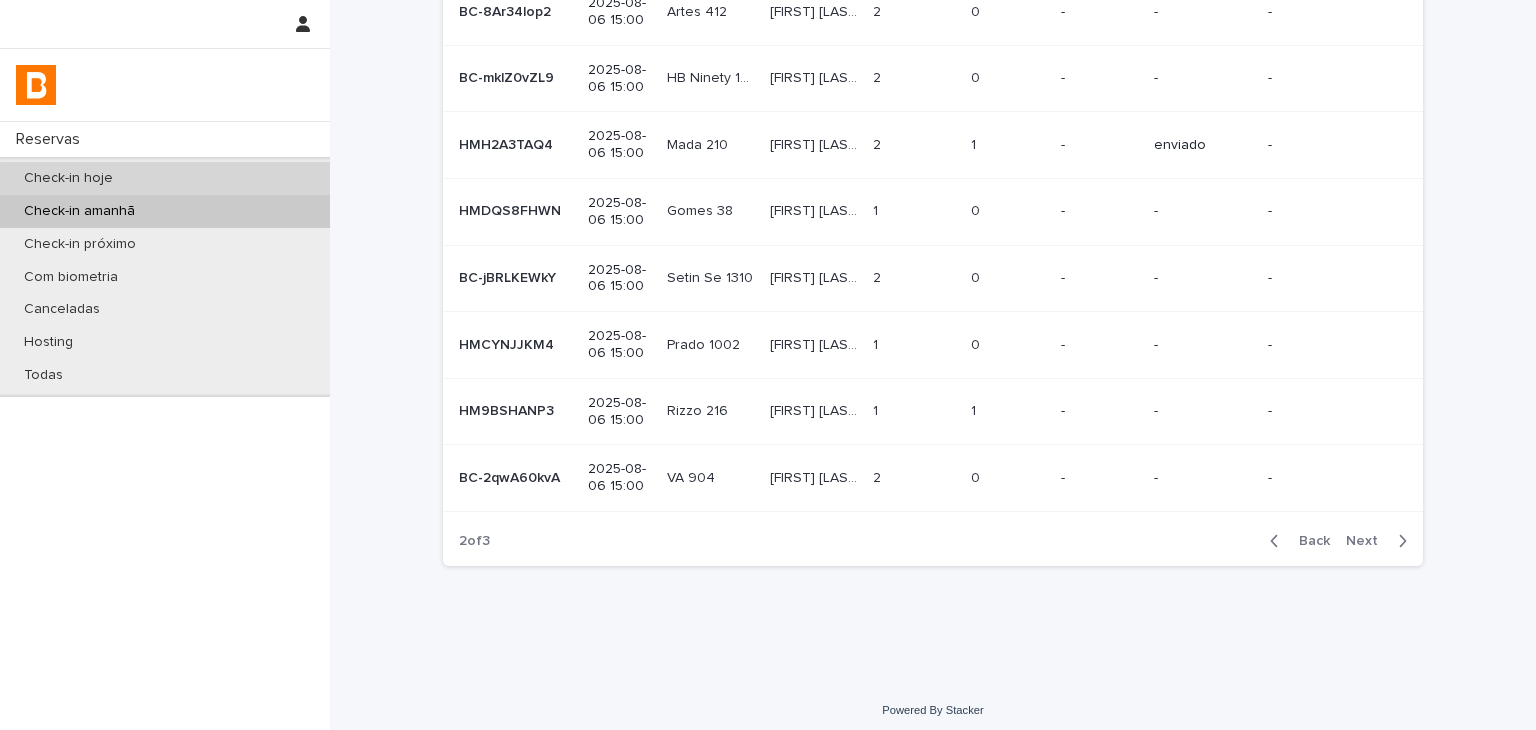 click on "Check-in hoje" at bounding box center [165, 178] 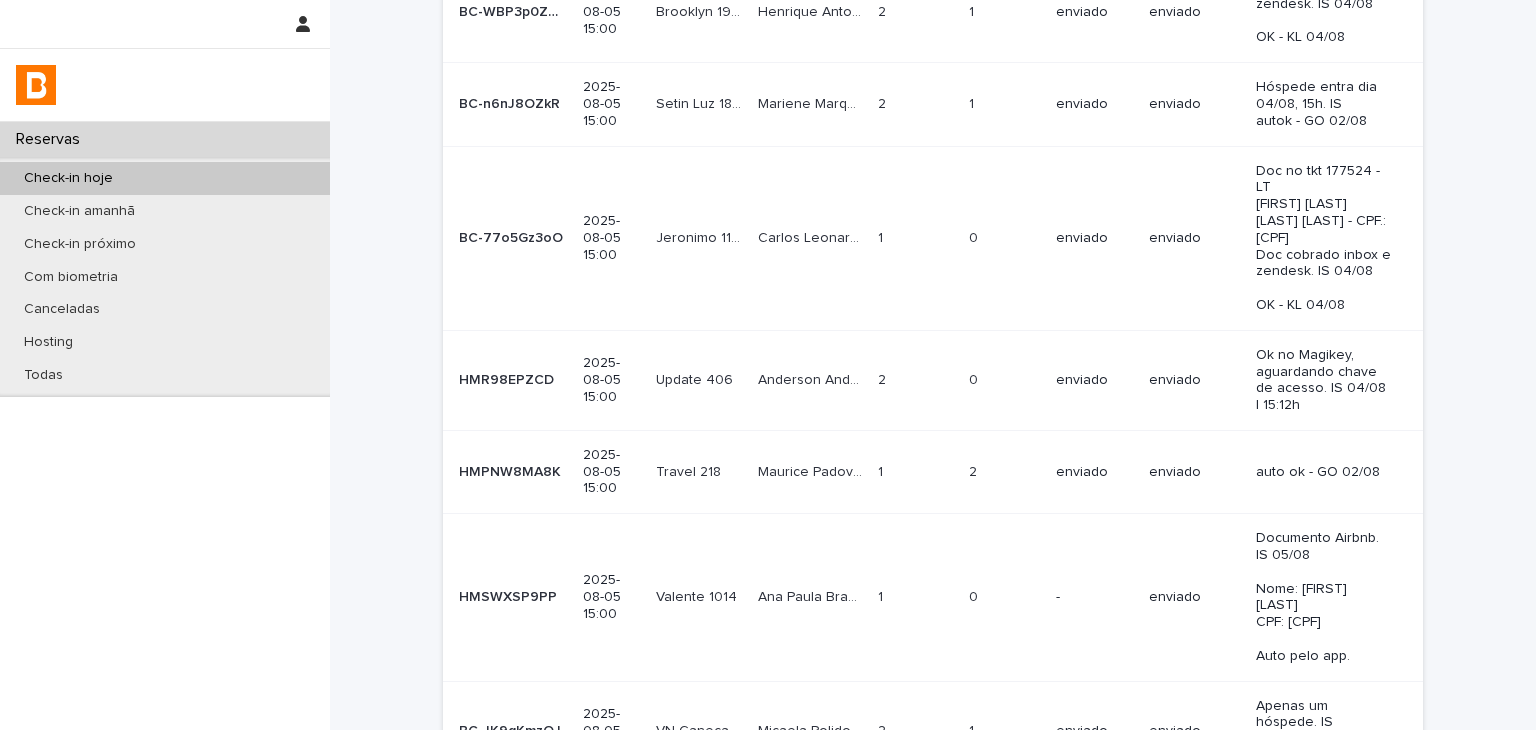 scroll, scrollTop: 0, scrollLeft: 0, axis: both 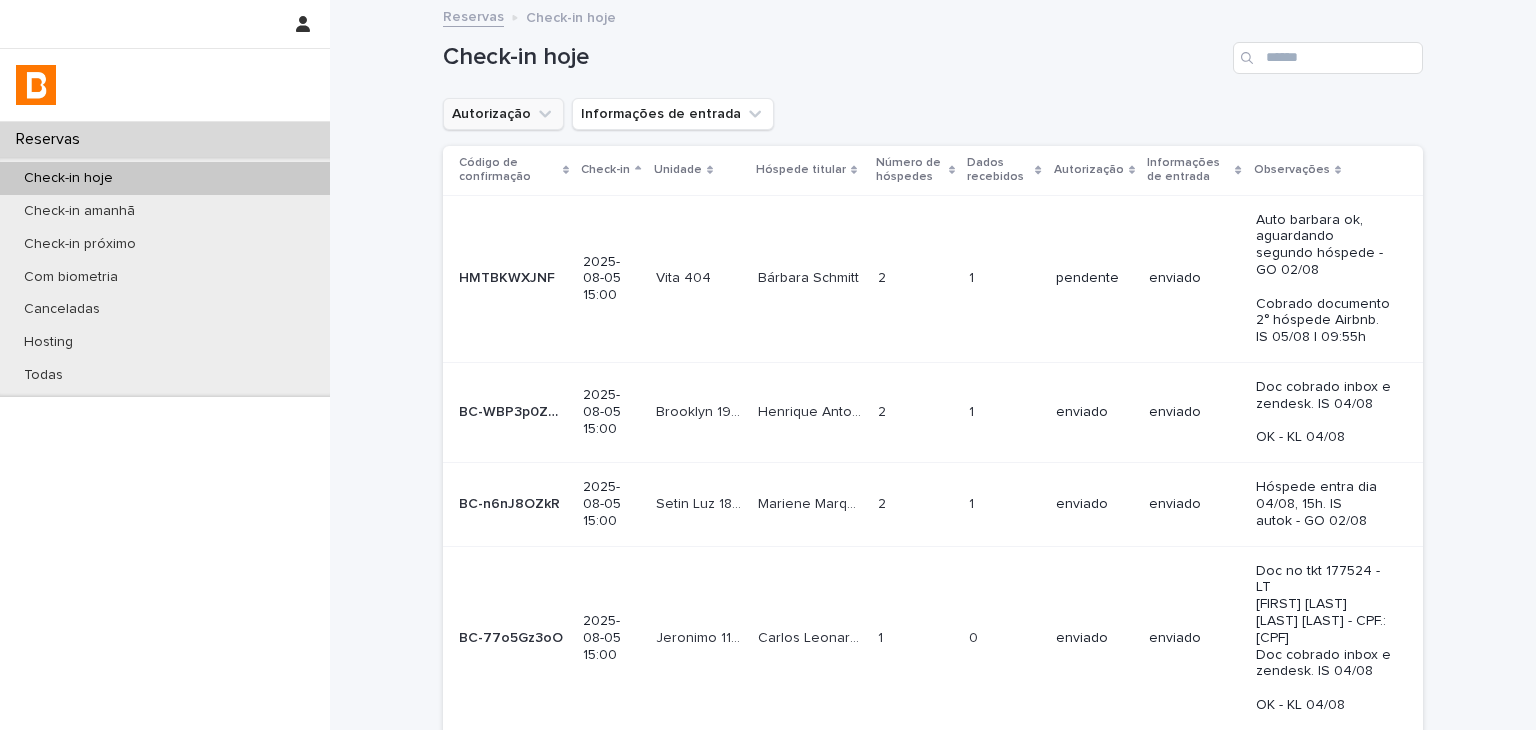 click on "Autorização" at bounding box center [503, 114] 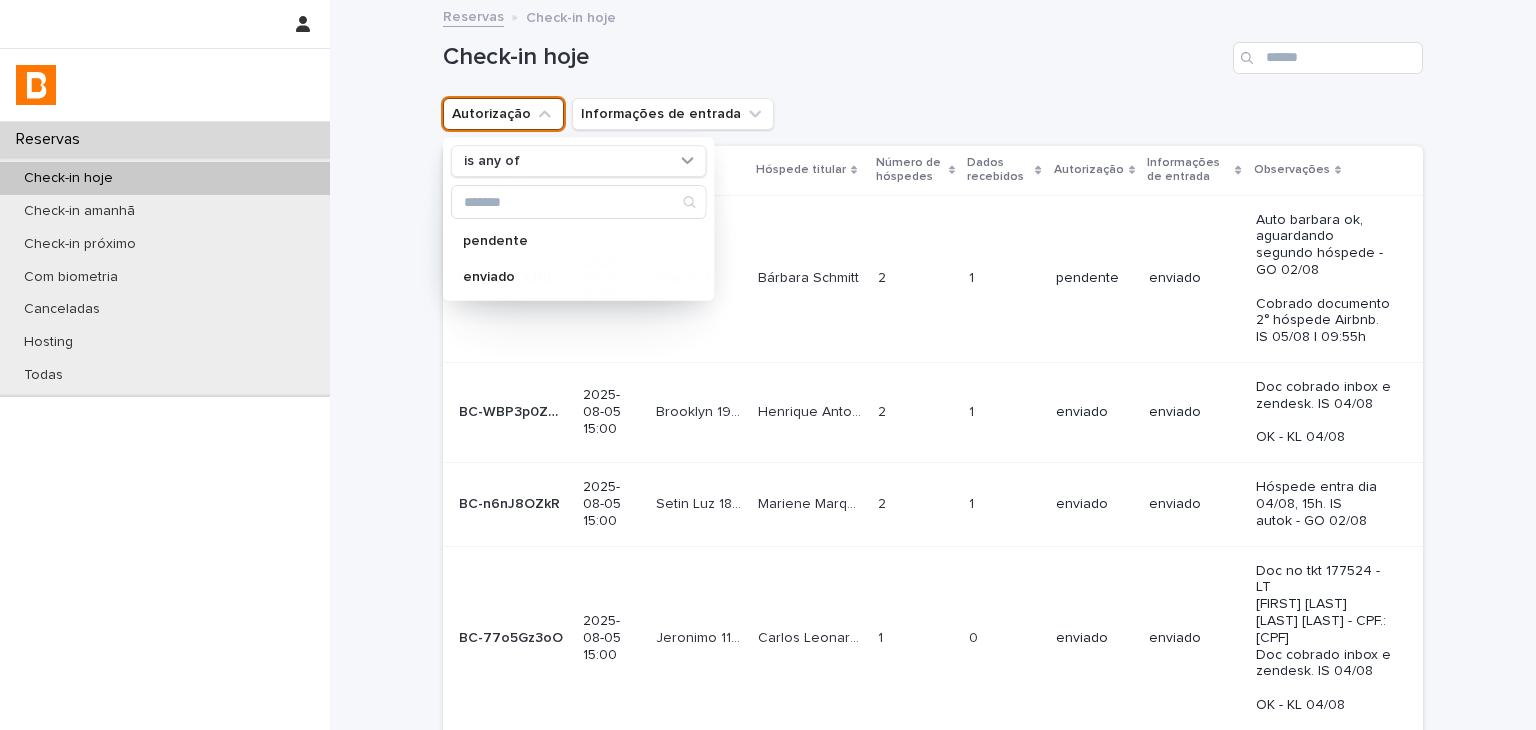 click on "is any of" at bounding box center (492, 161) 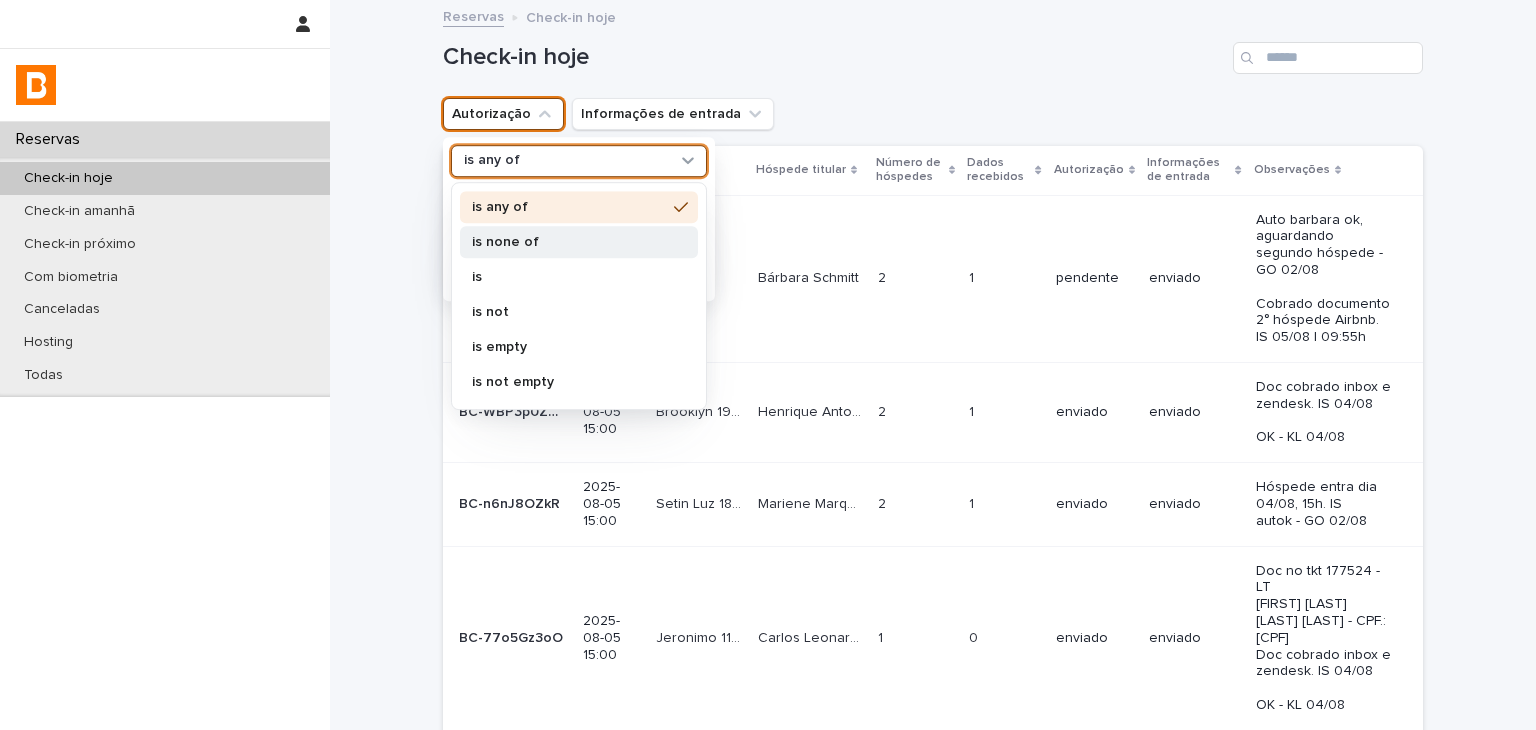 click on "is none of" at bounding box center (569, 242) 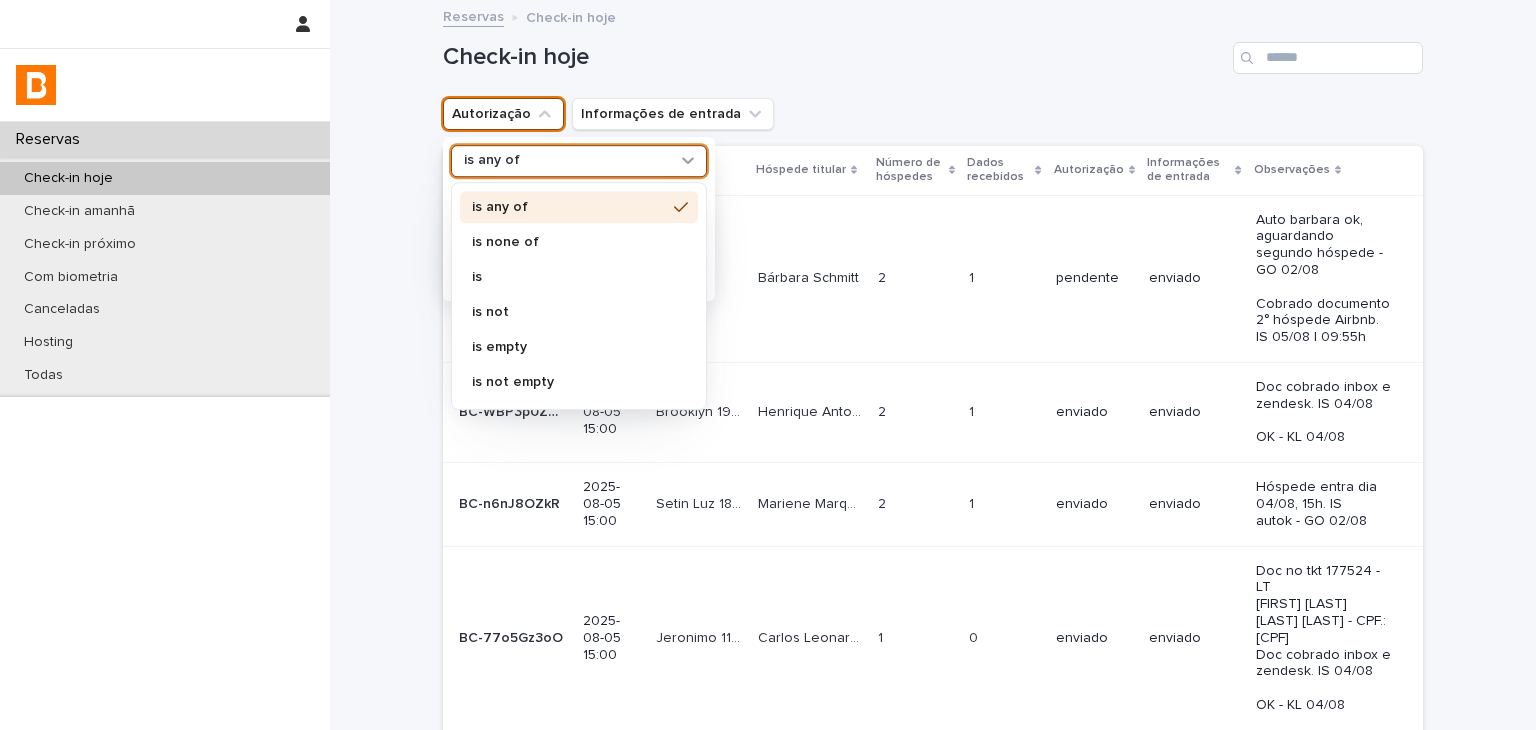 drag, startPoint x: 541, startPoint y: 268, endPoint x: 559, endPoint y: 252, distance: 24.083189 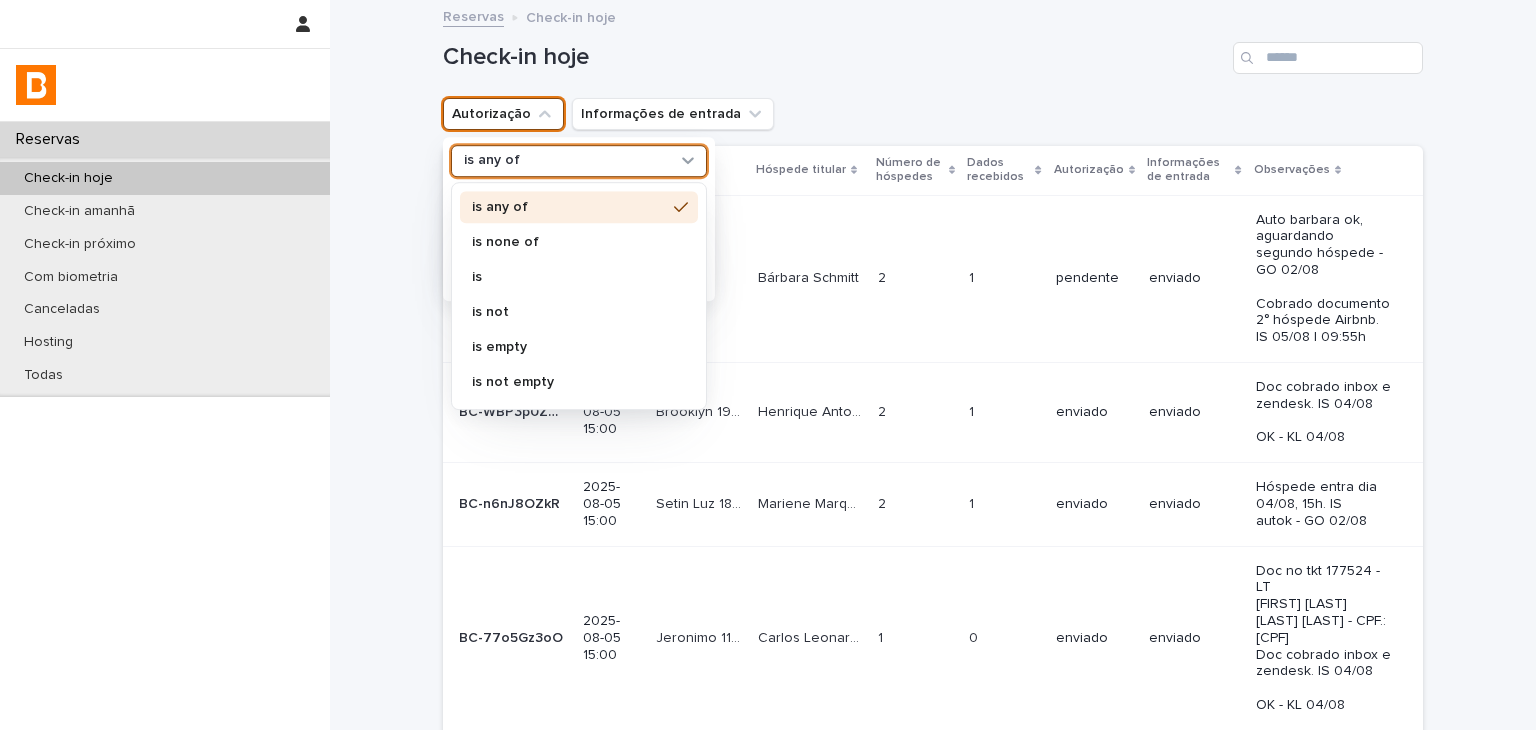 click on "enviado" at bounding box center [579, 277] 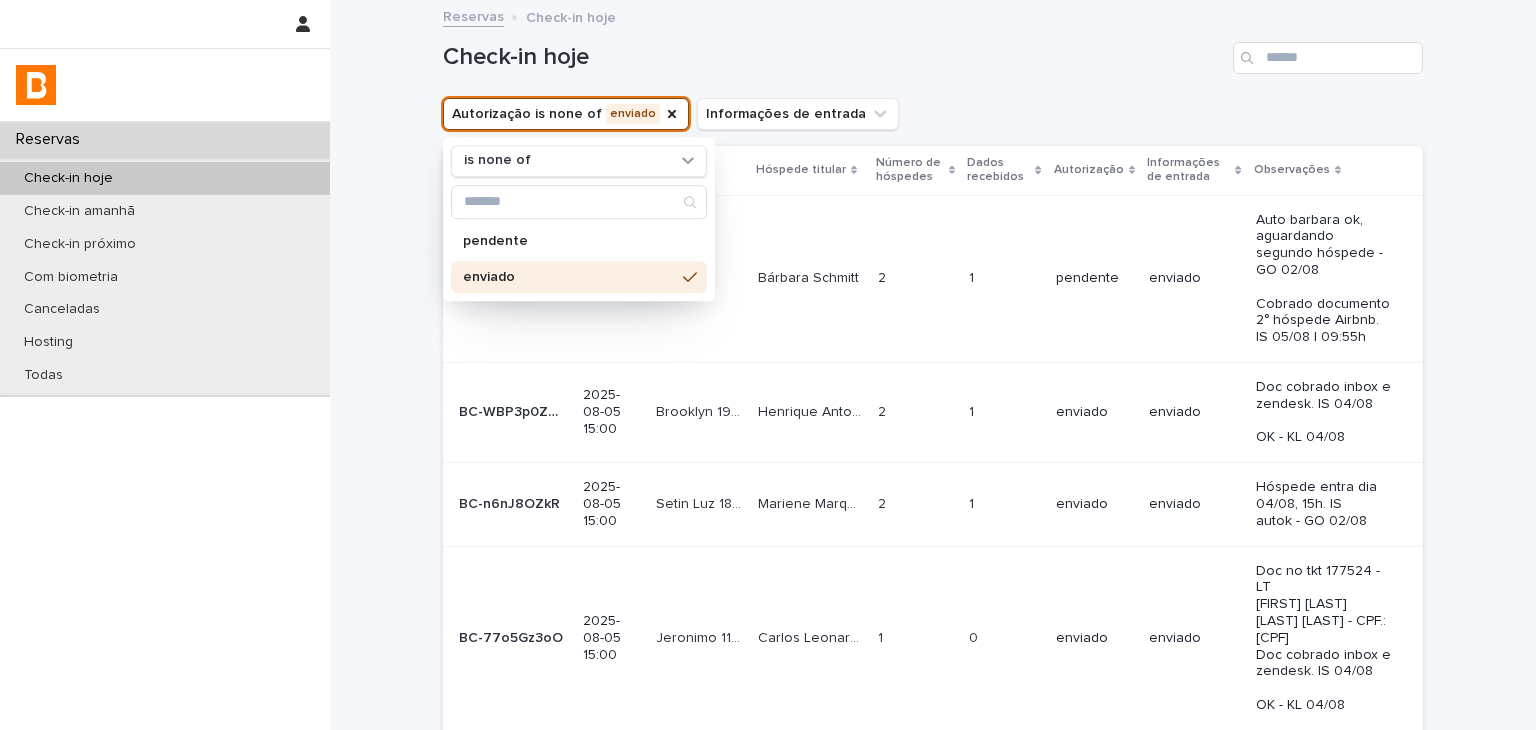 click on "Check-in hoje" at bounding box center [933, 50] 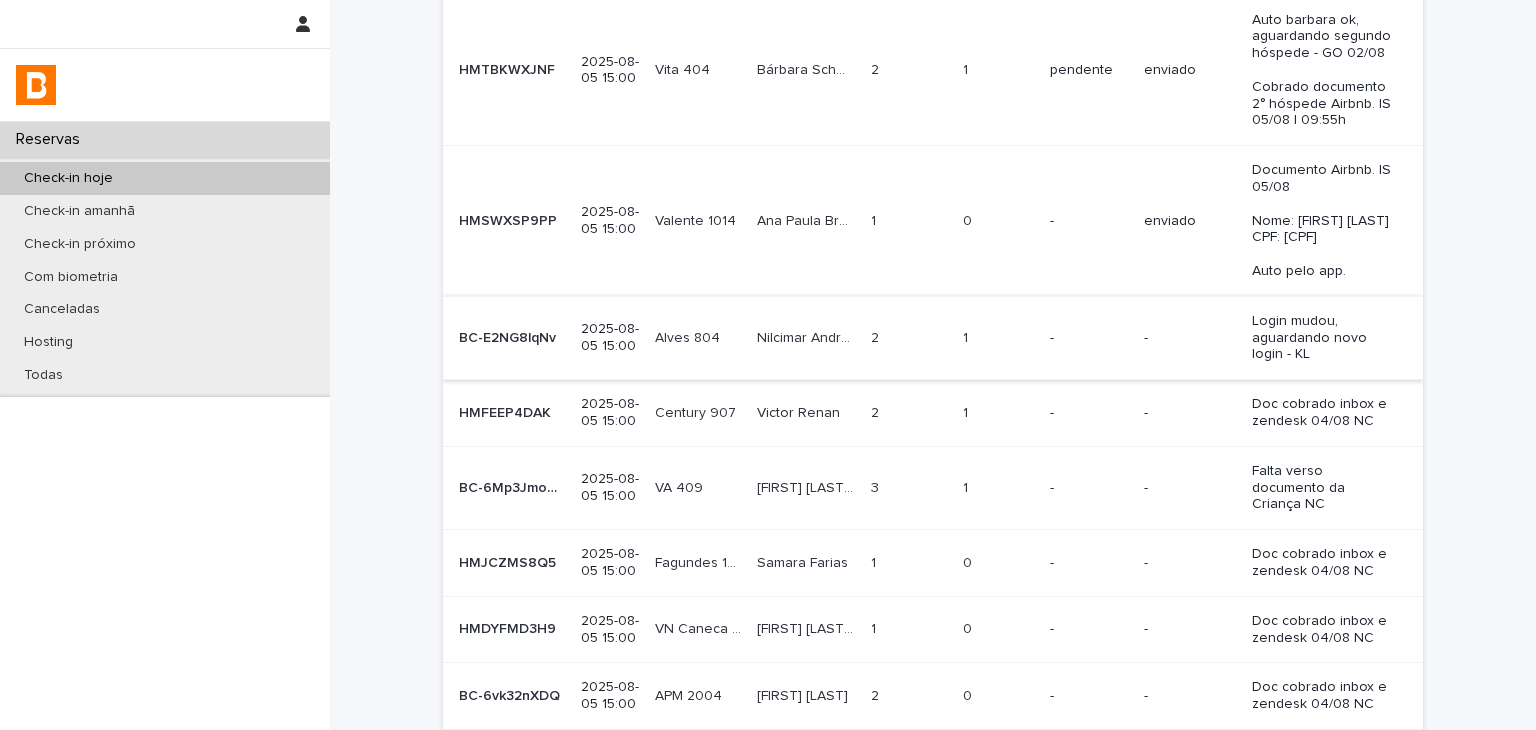 scroll, scrollTop: 424, scrollLeft: 0, axis: vertical 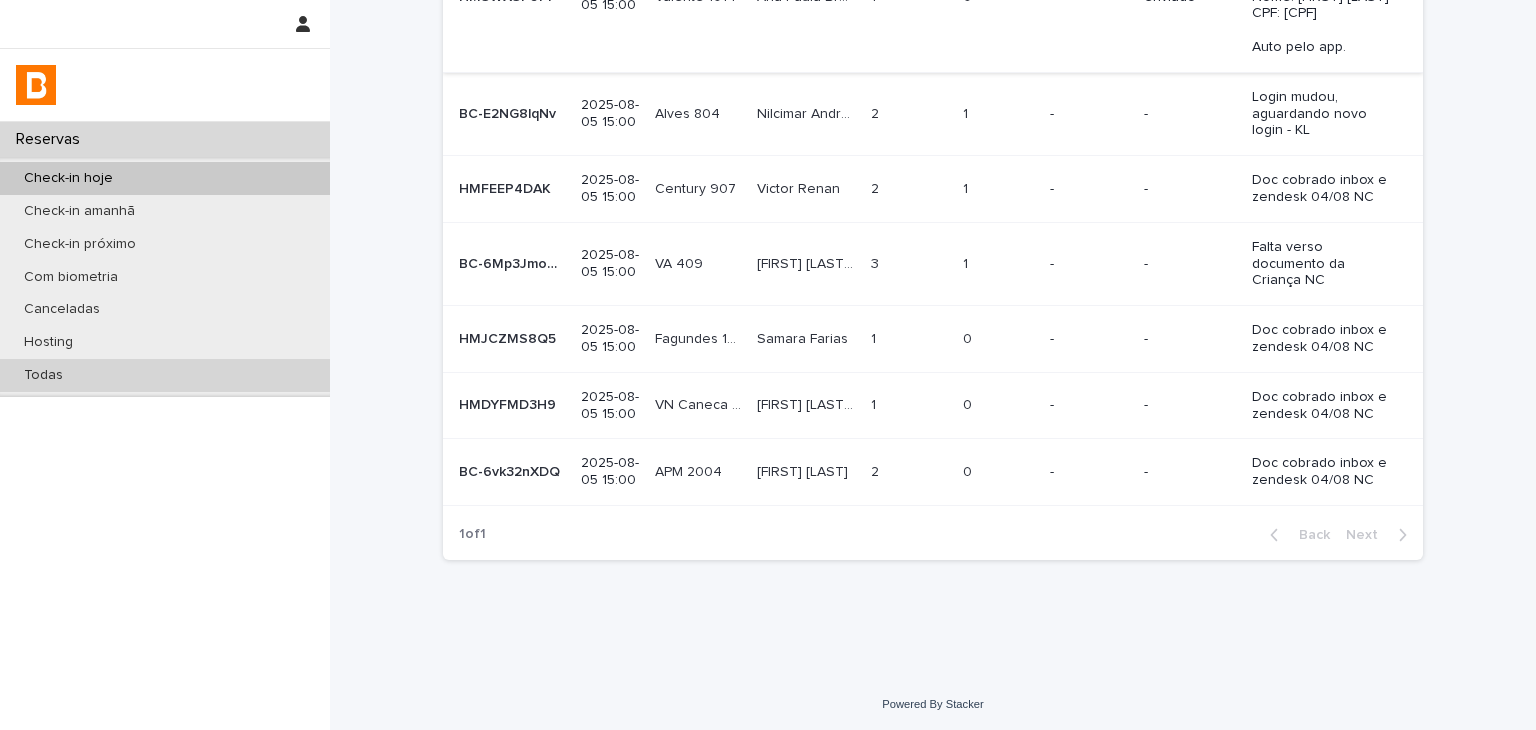 click on "Todas" at bounding box center (165, 375) 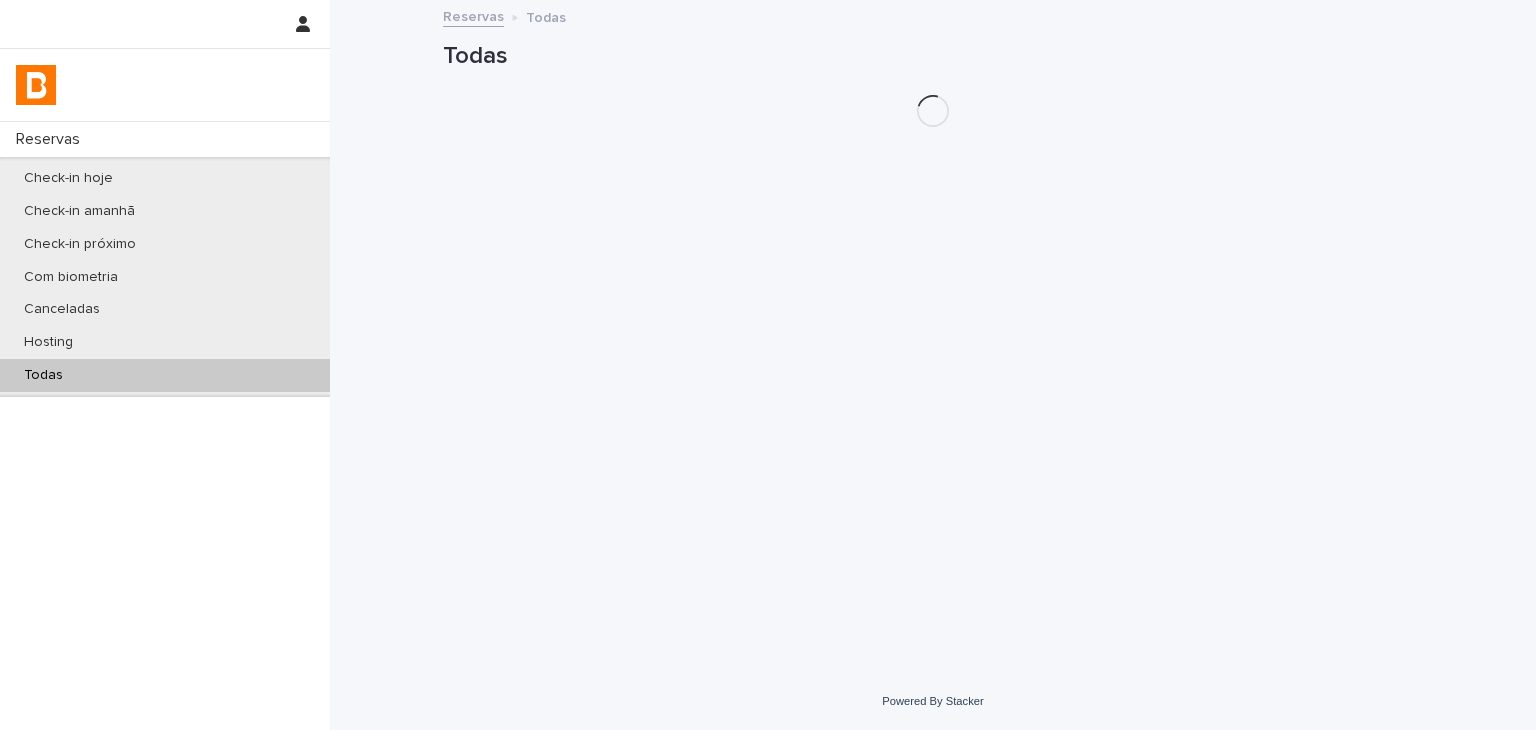 scroll, scrollTop: 0, scrollLeft: 0, axis: both 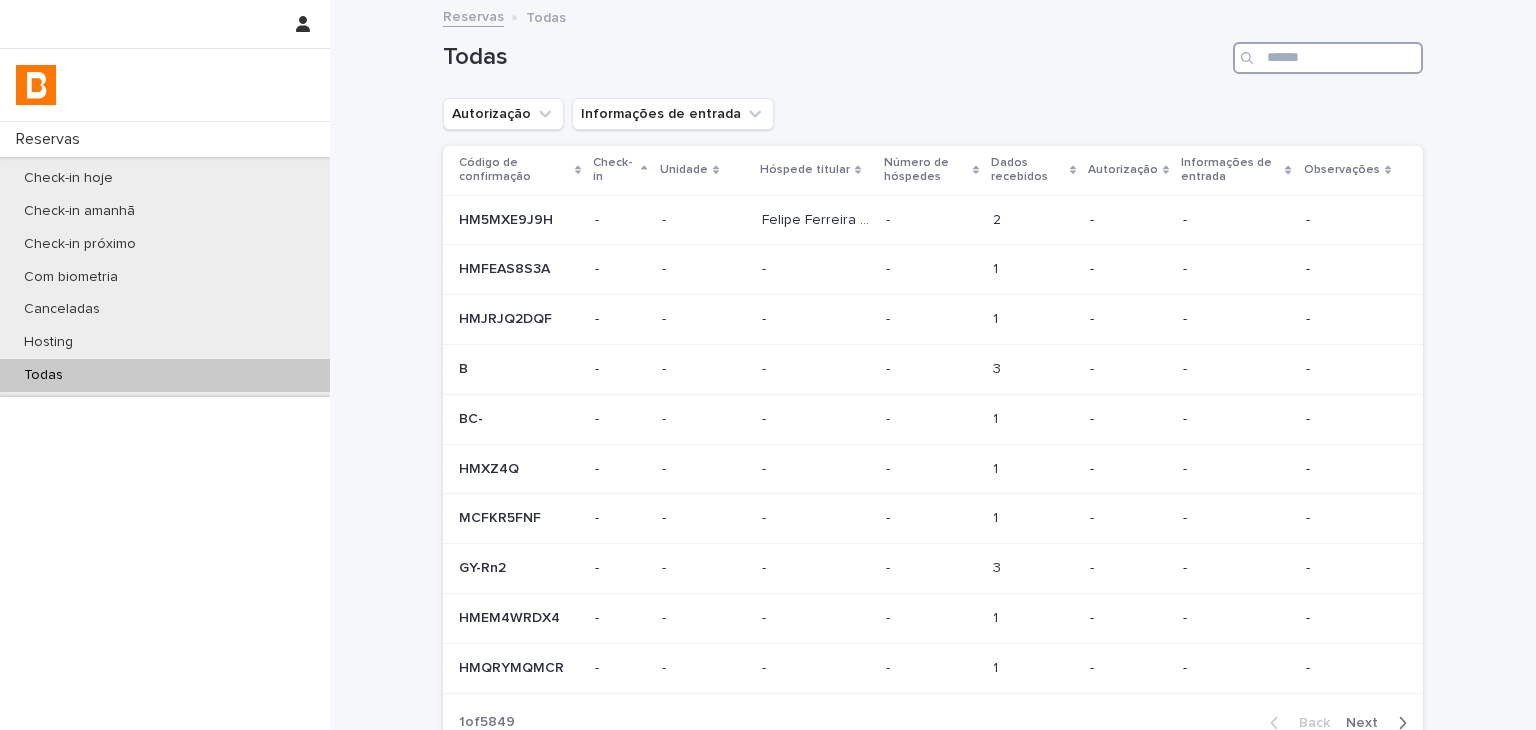 click at bounding box center [1328, 58] 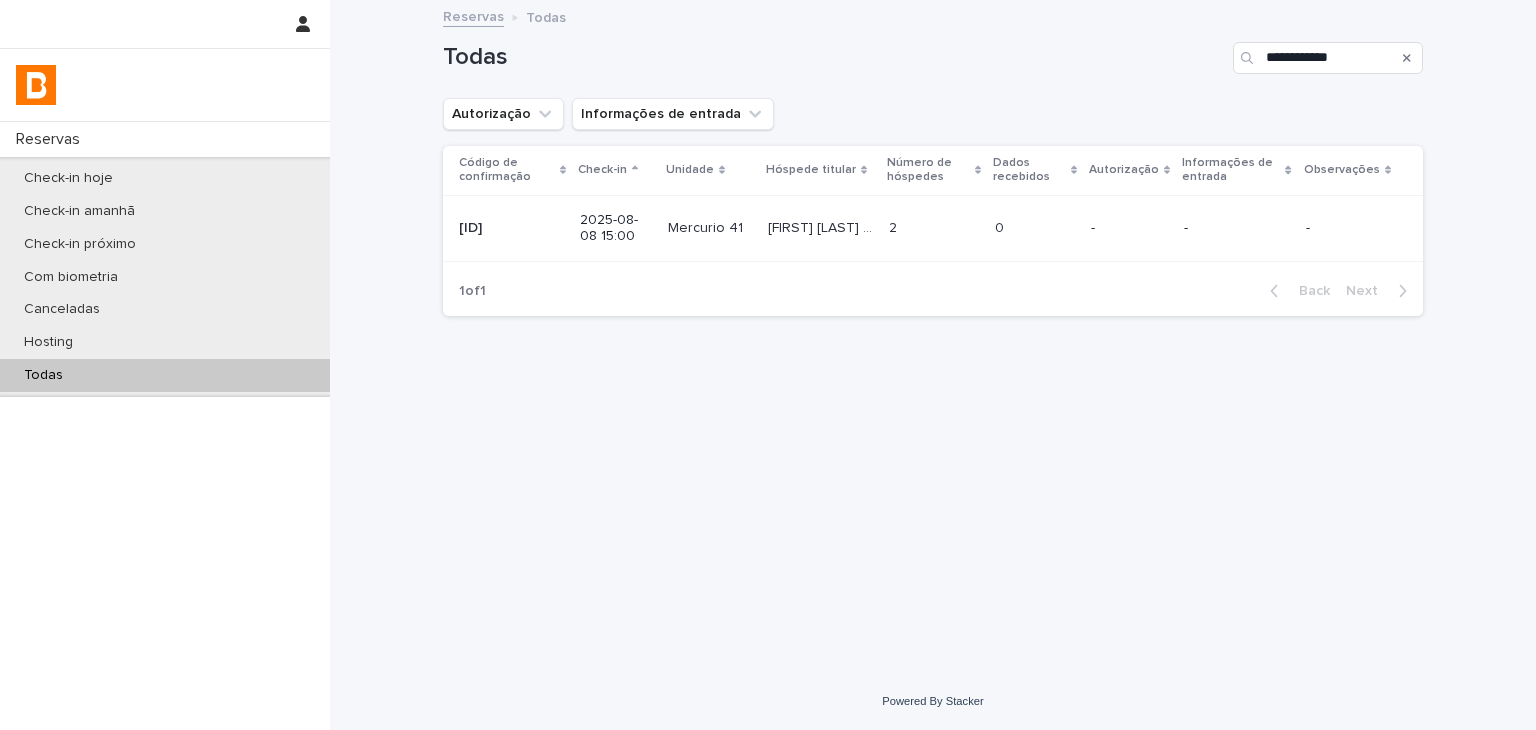 click at bounding box center (1035, 228) 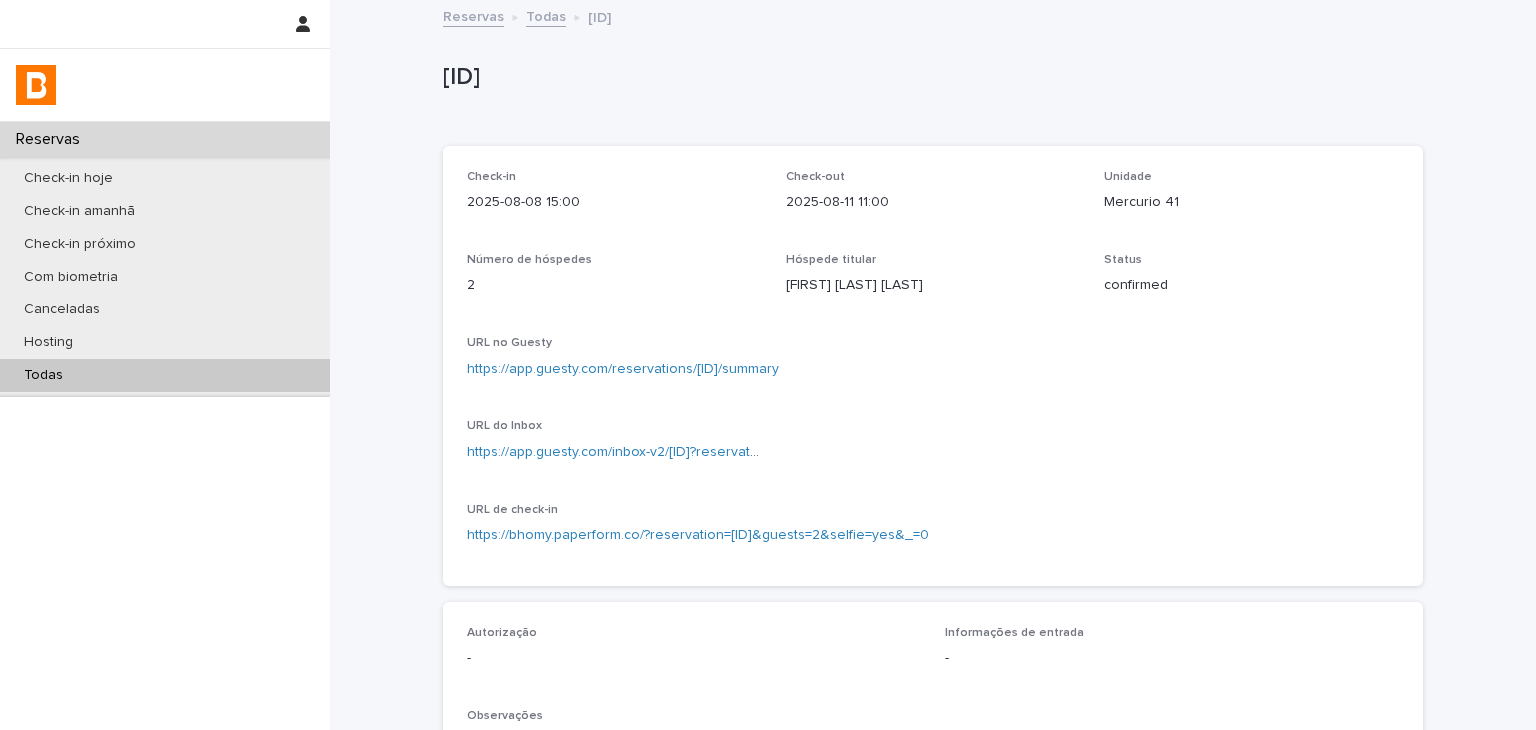 scroll, scrollTop: 300, scrollLeft: 0, axis: vertical 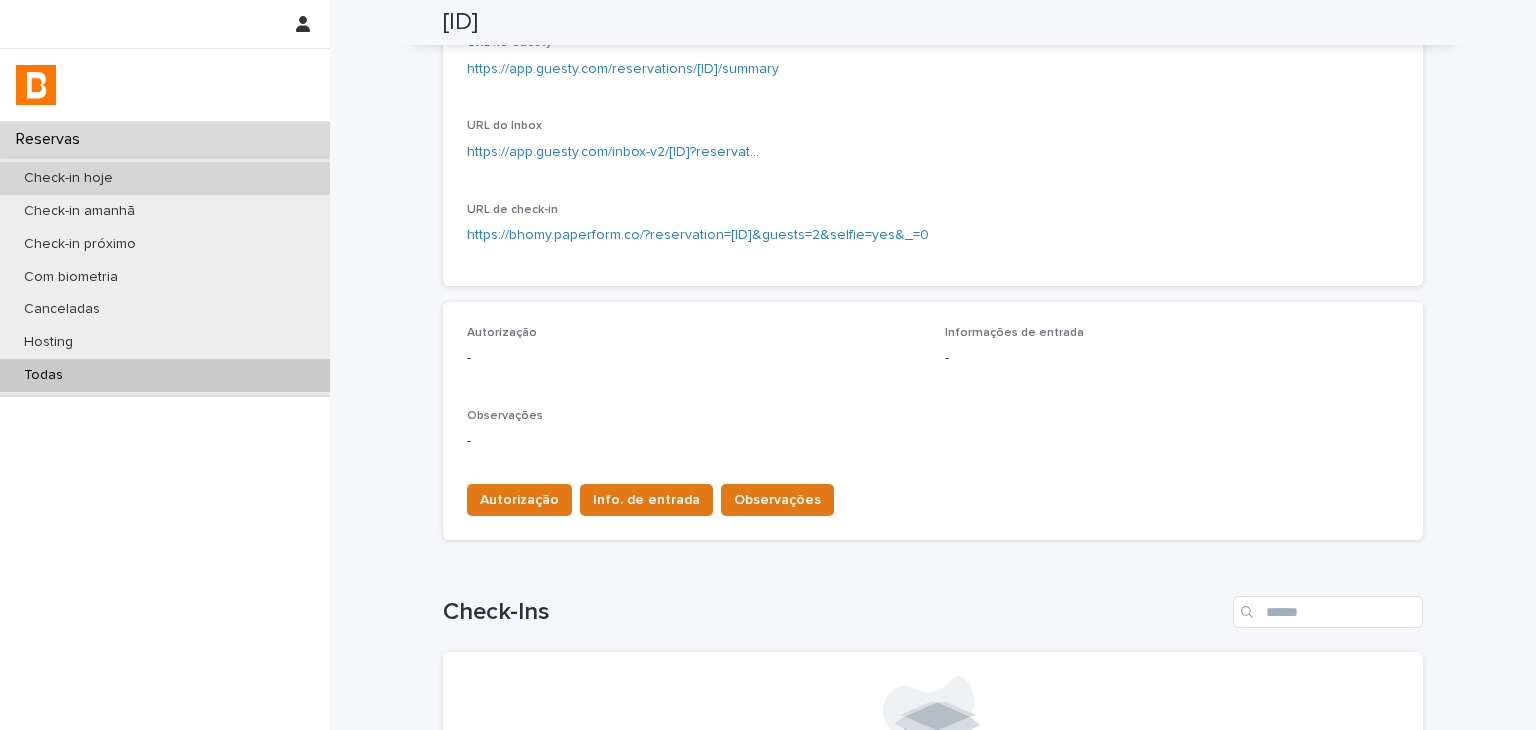click on "Check-in hoje" at bounding box center (165, 178) 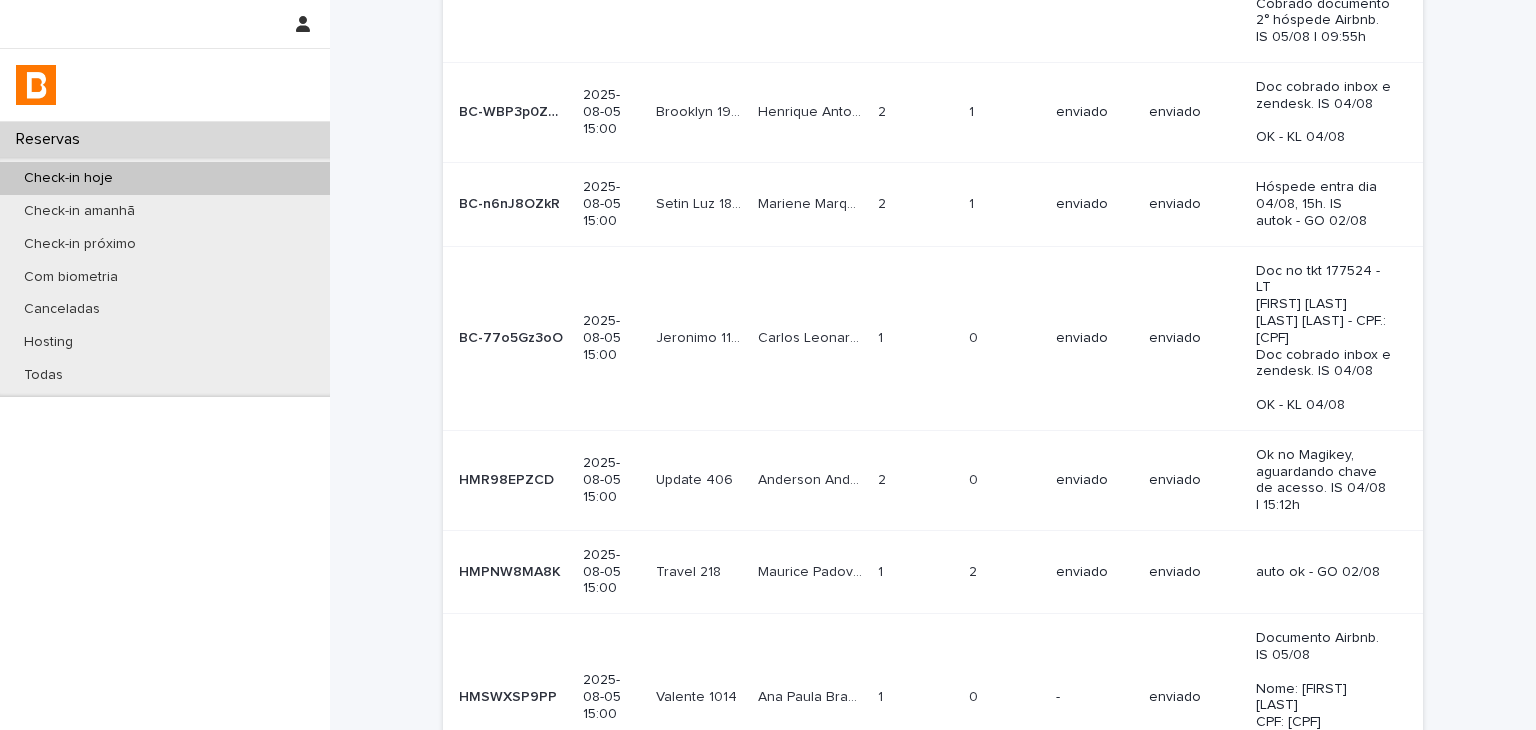 scroll, scrollTop: 0, scrollLeft: 0, axis: both 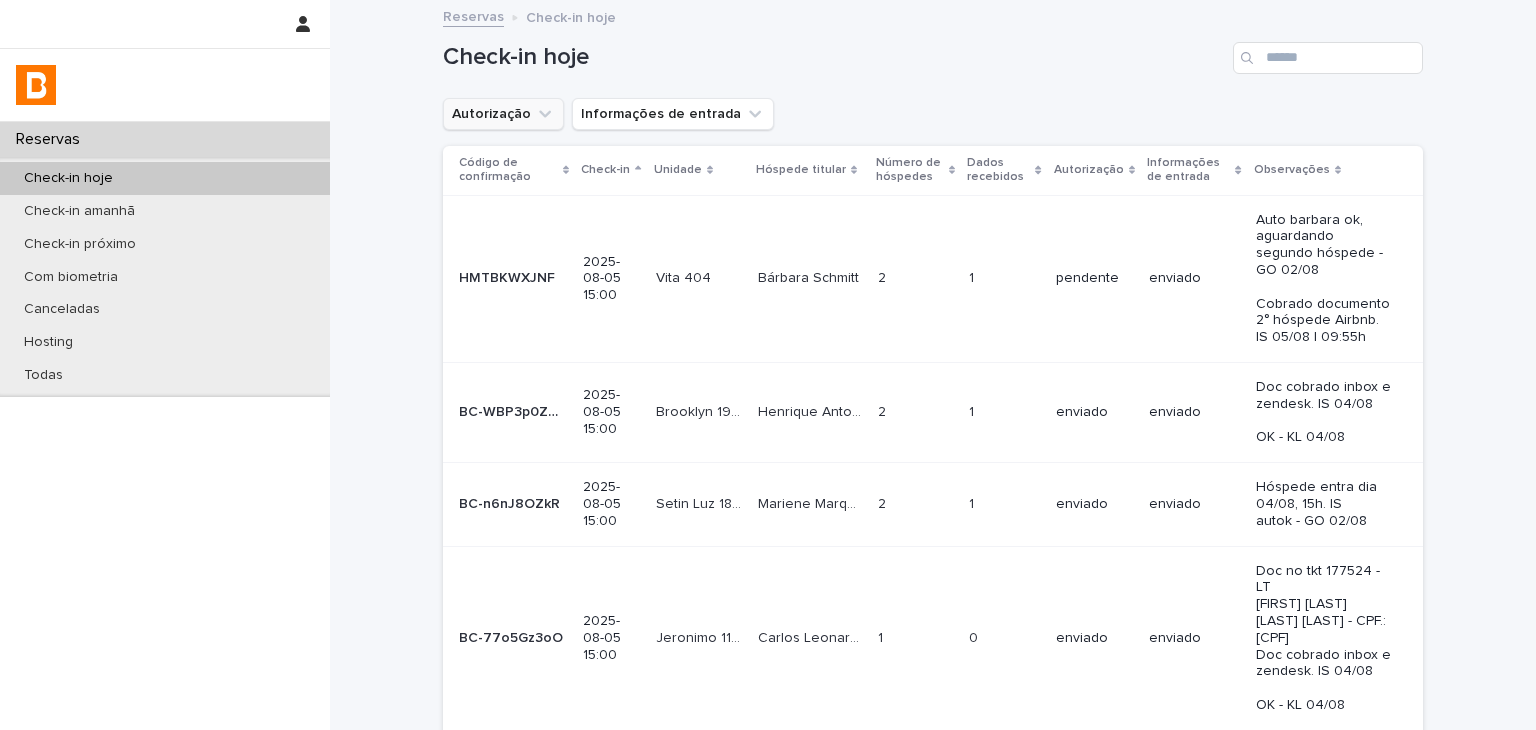 click on "Autorização" at bounding box center [503, 114] 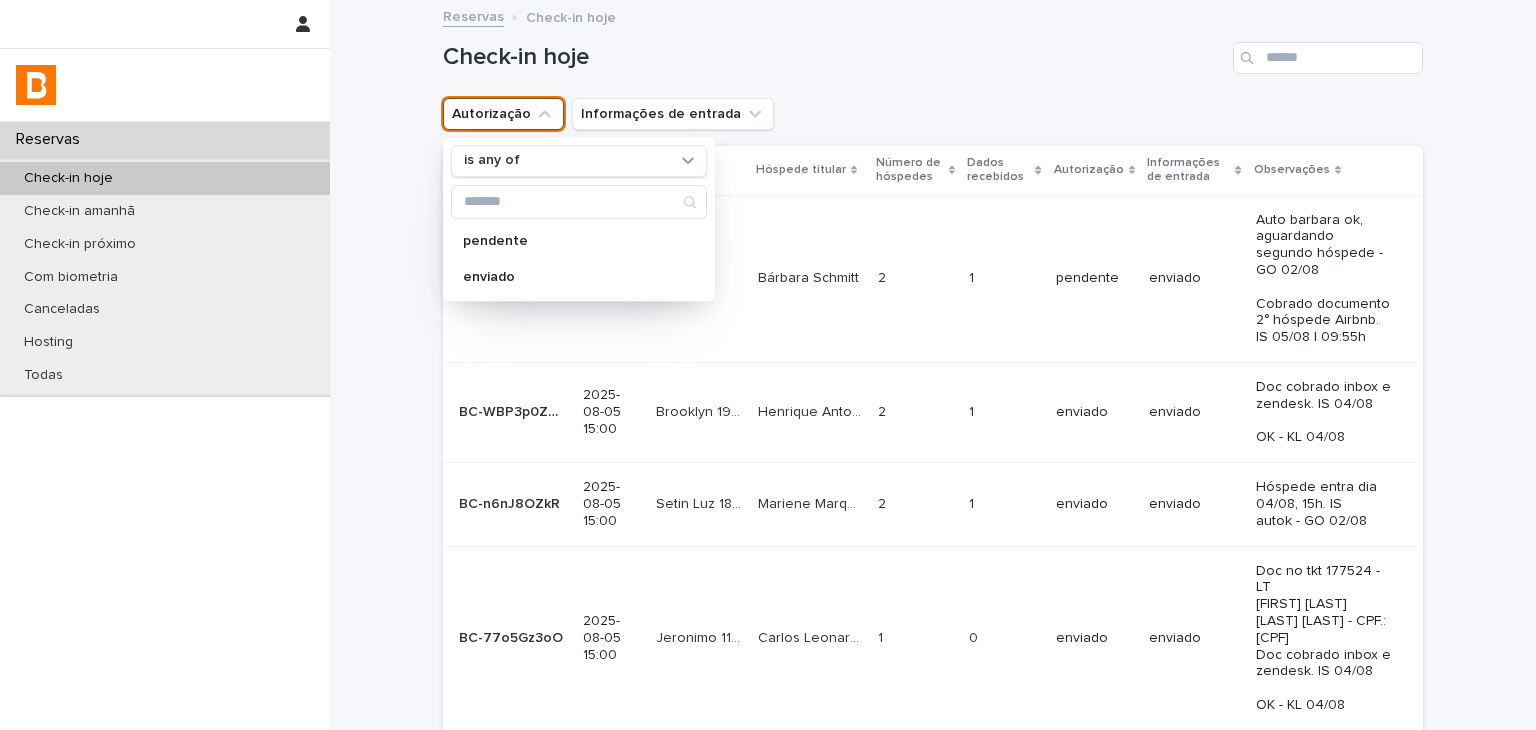 drag, startPoint x: 495, startPoint y: 157, endPoint x: 501, endPoint y: 178, distance: 21.84033 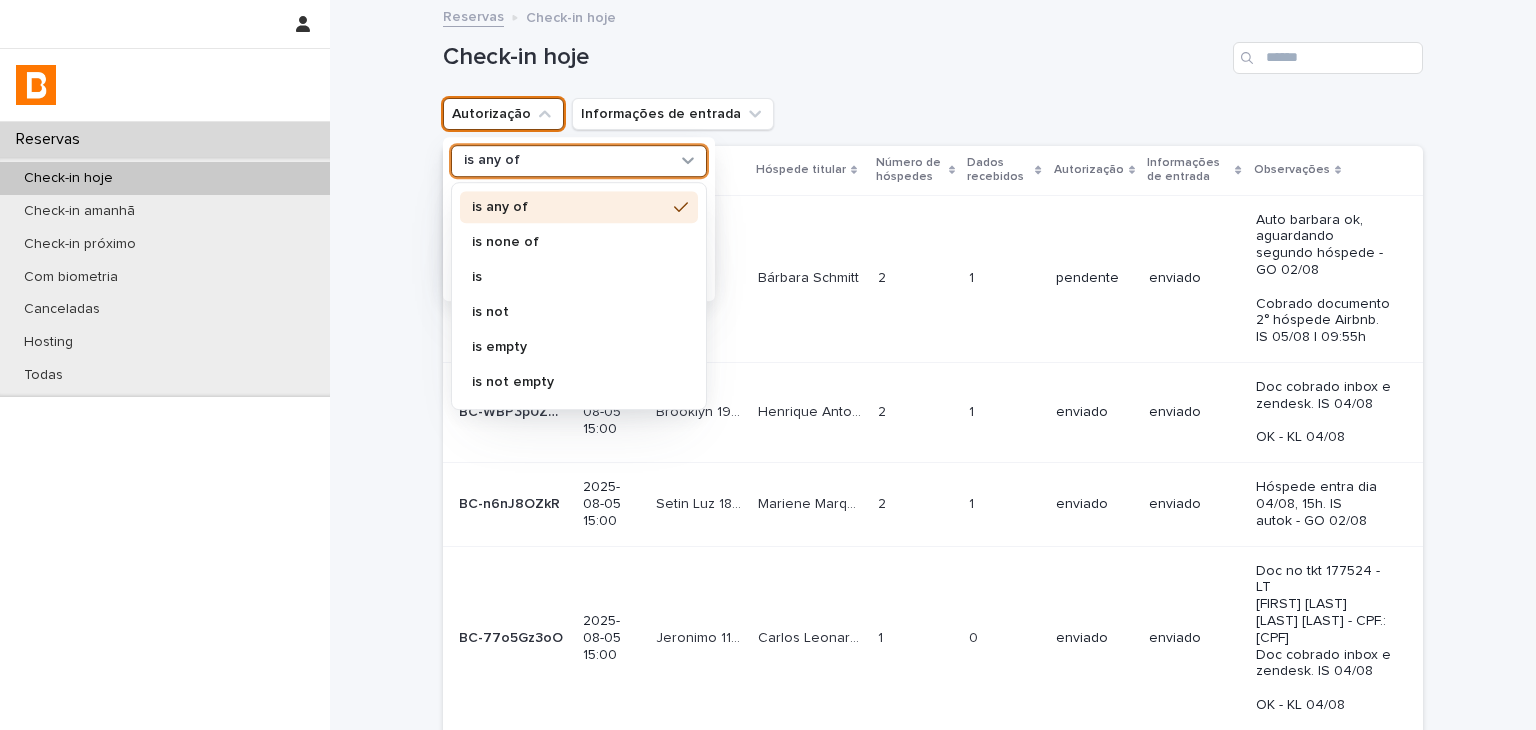 click on "is none of" at bounding box center [569, 242] 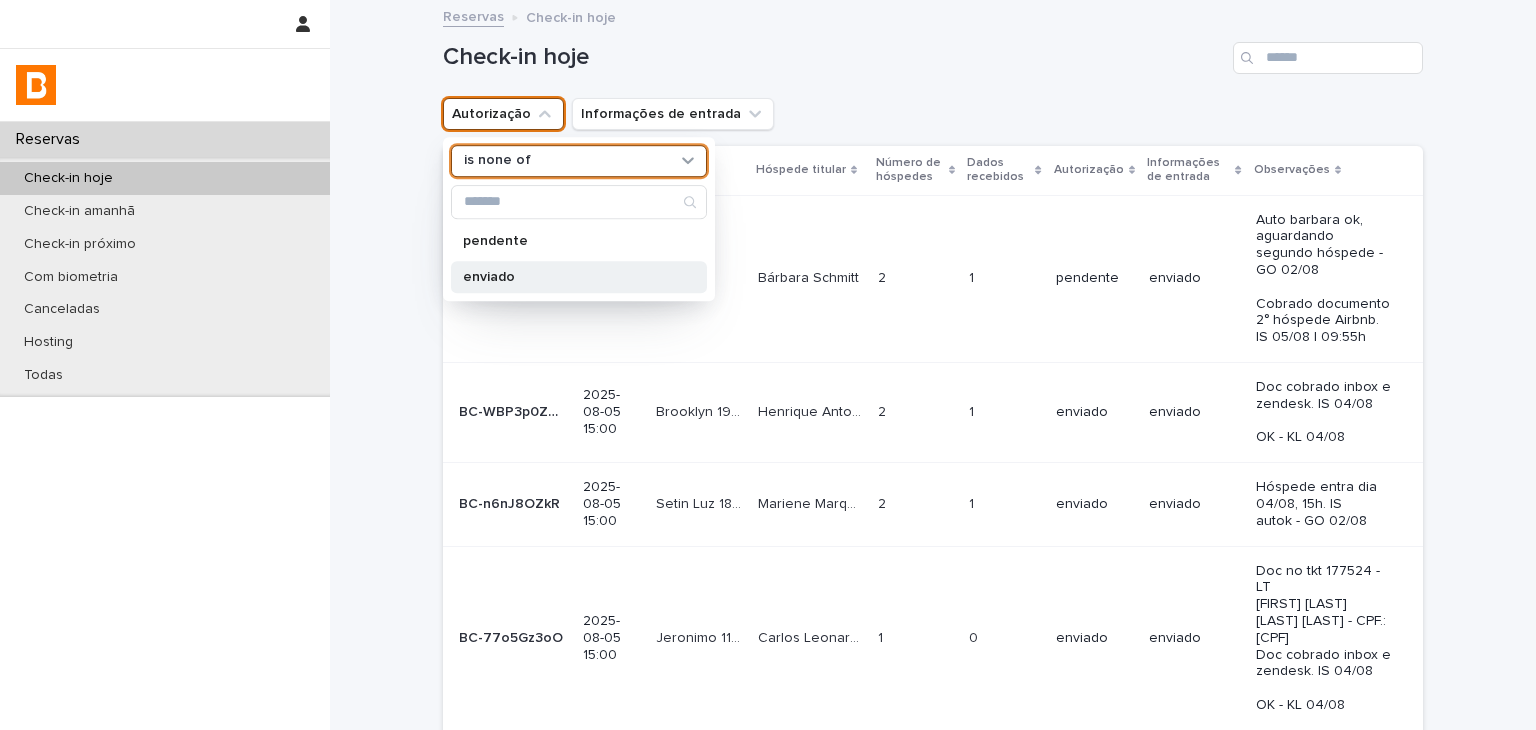 click on "enviado" at bounding box center [569, 277] 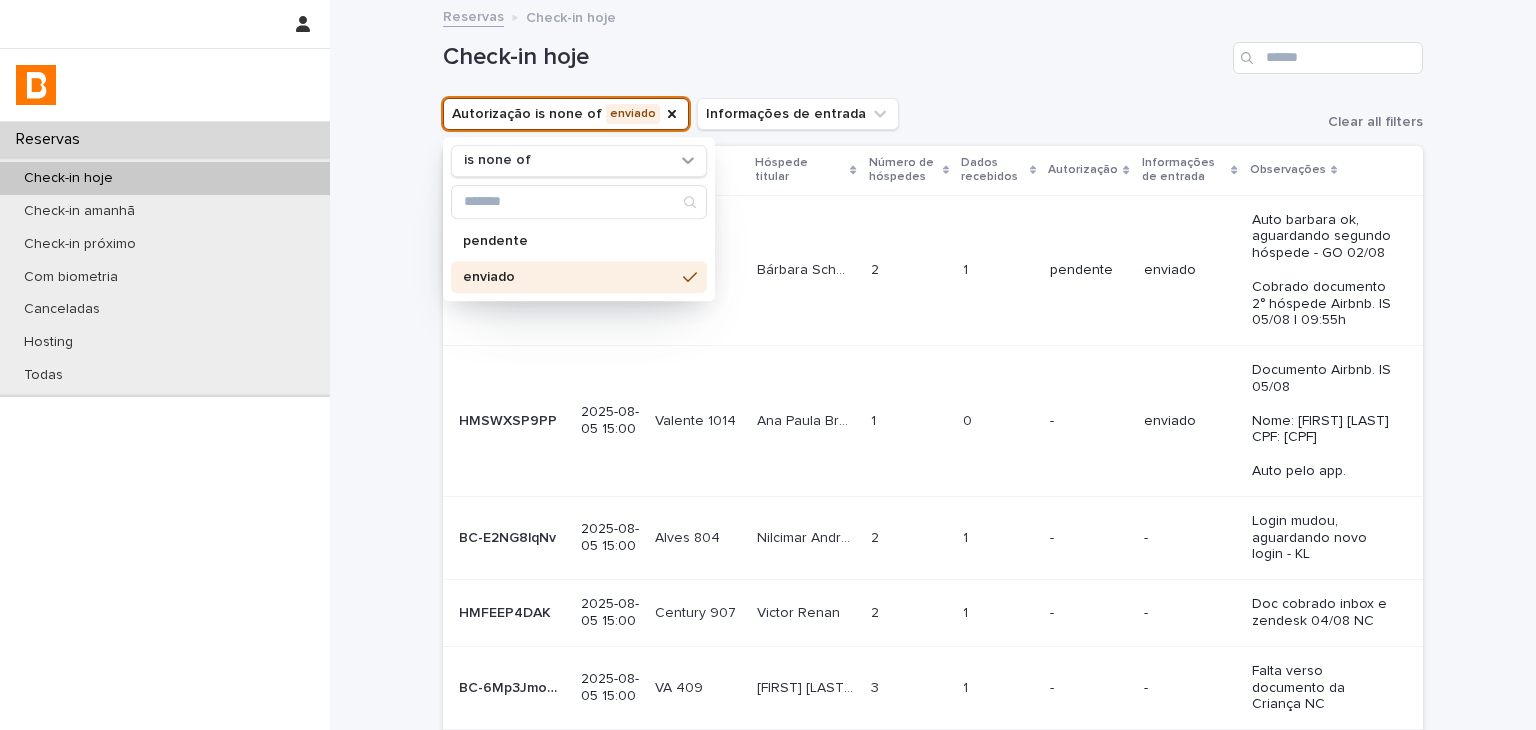 click on "Check-in hoje" at bounding box center [933, 58] 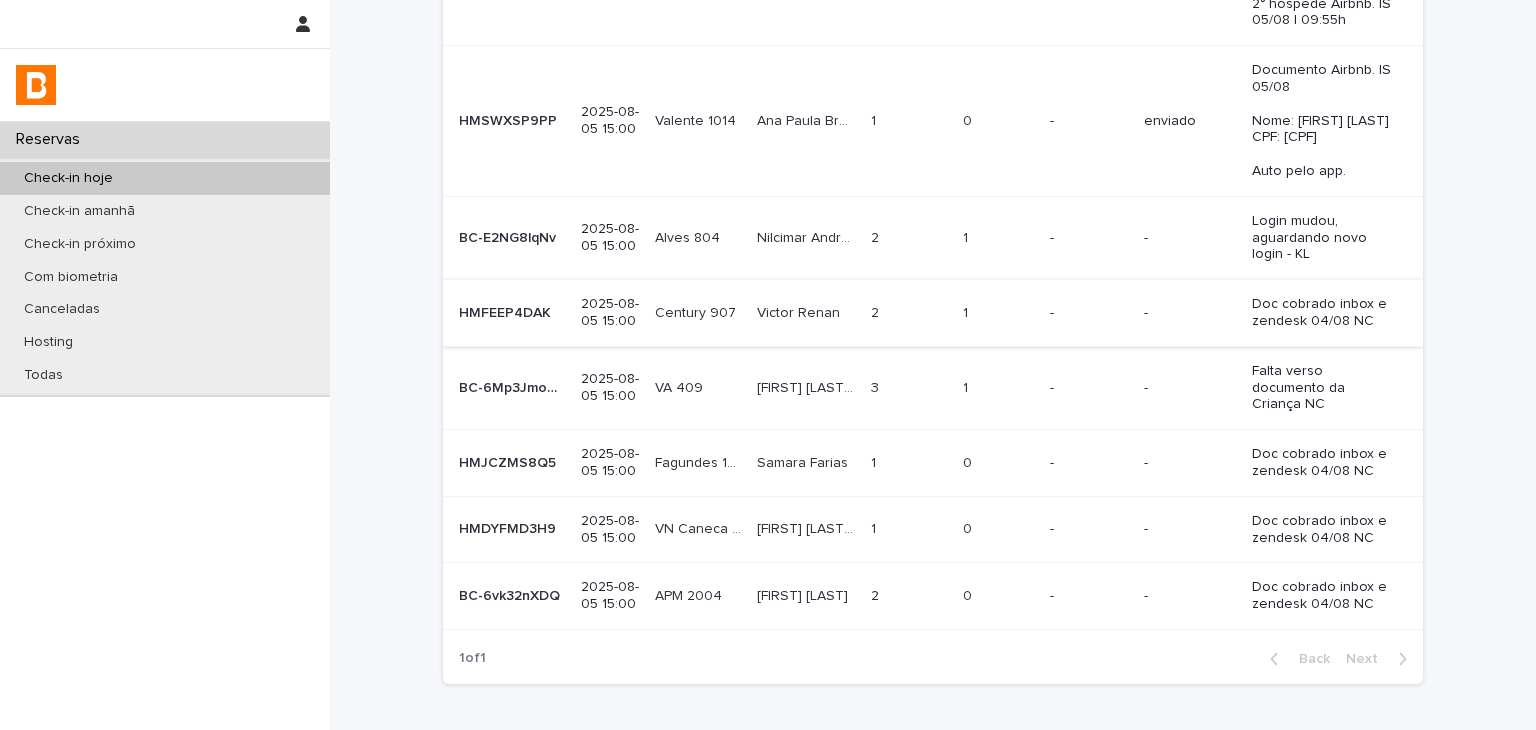 scroll, scrollTop: 424, scrollLeft: 0, axis: vertical 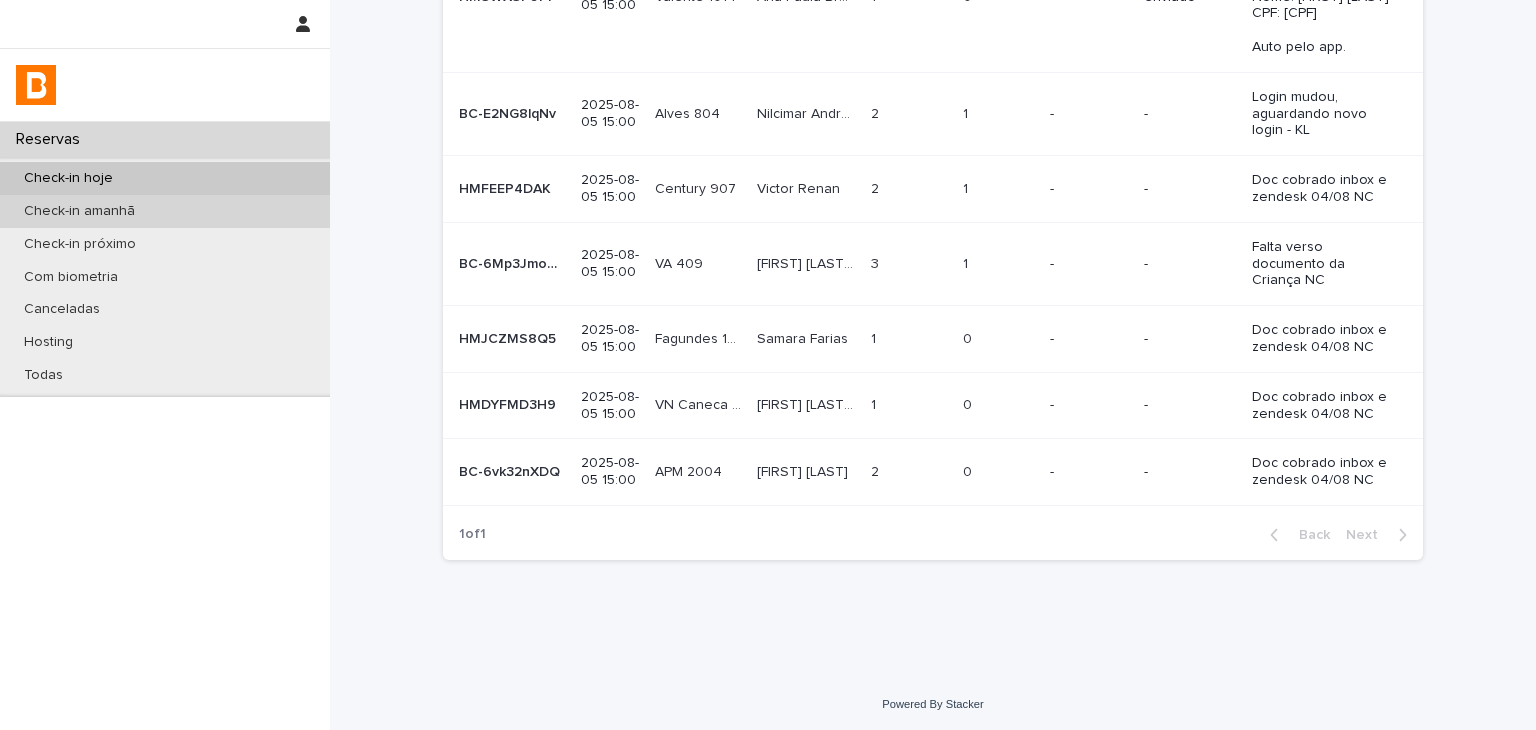 click on "Check-in amanhã" at bounding box center [79, 211] 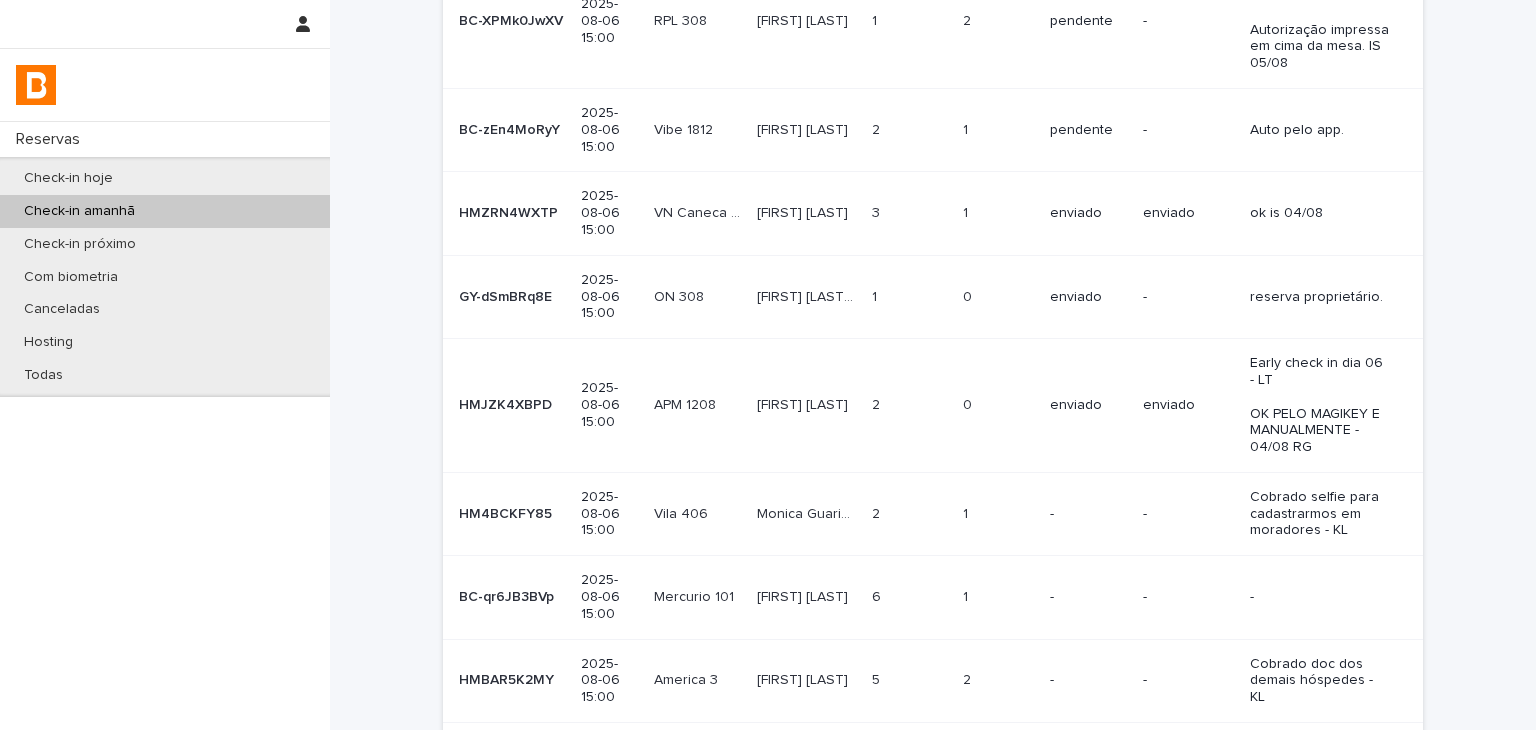 scroll, scrollTop: 0, scrollLeft: 0, axis: both 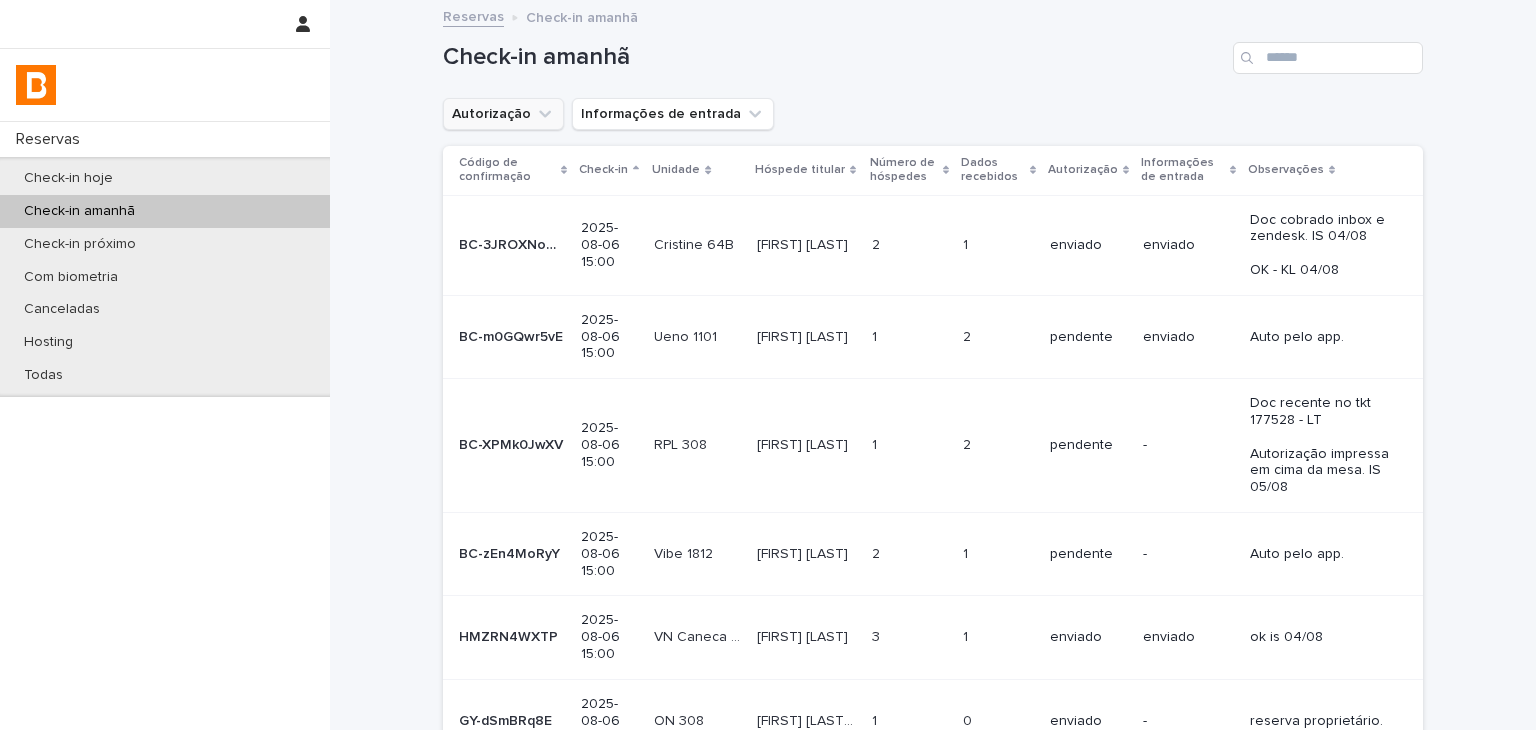 click on "Autorização" at bounding box center [503, 114] 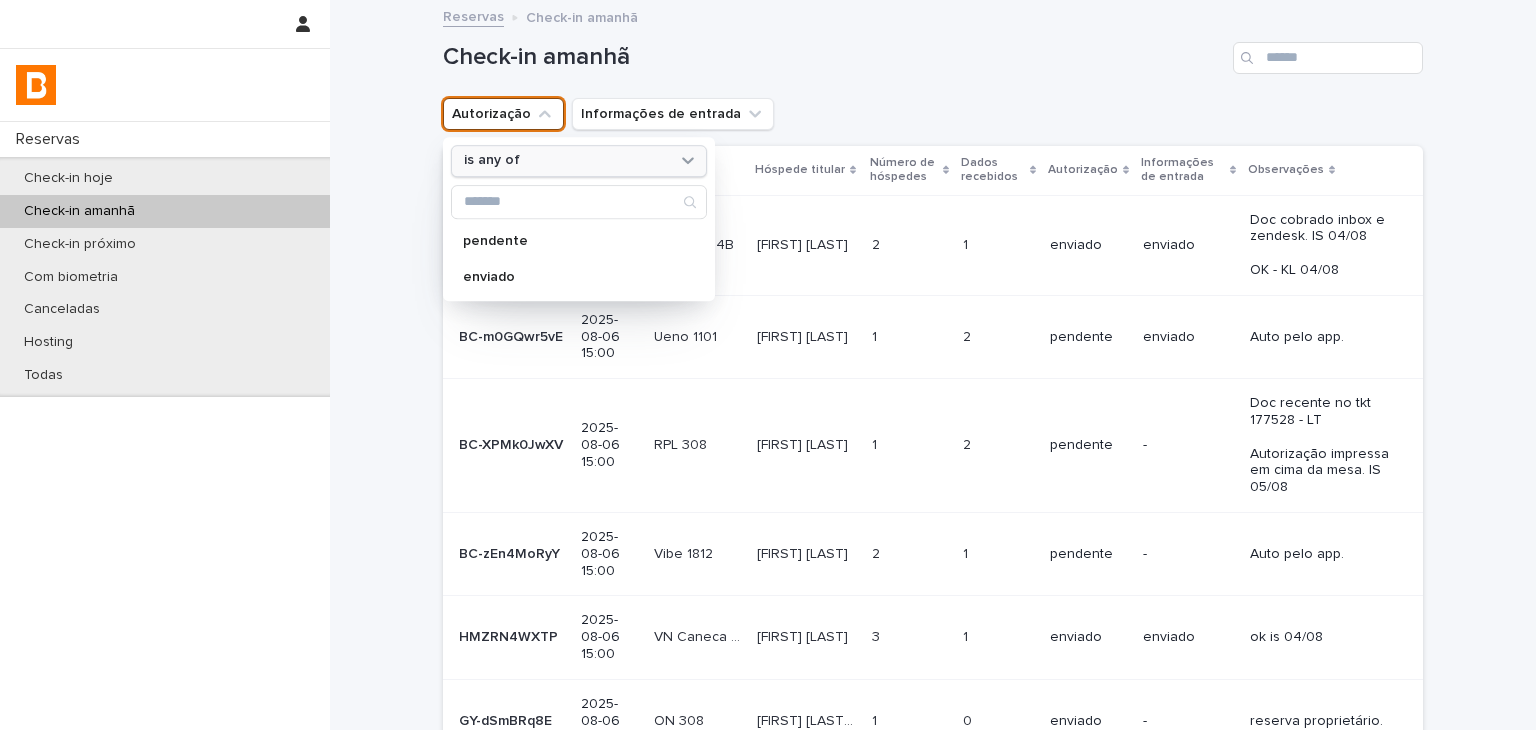 click on "is any of" at bounding box center [566, 161] 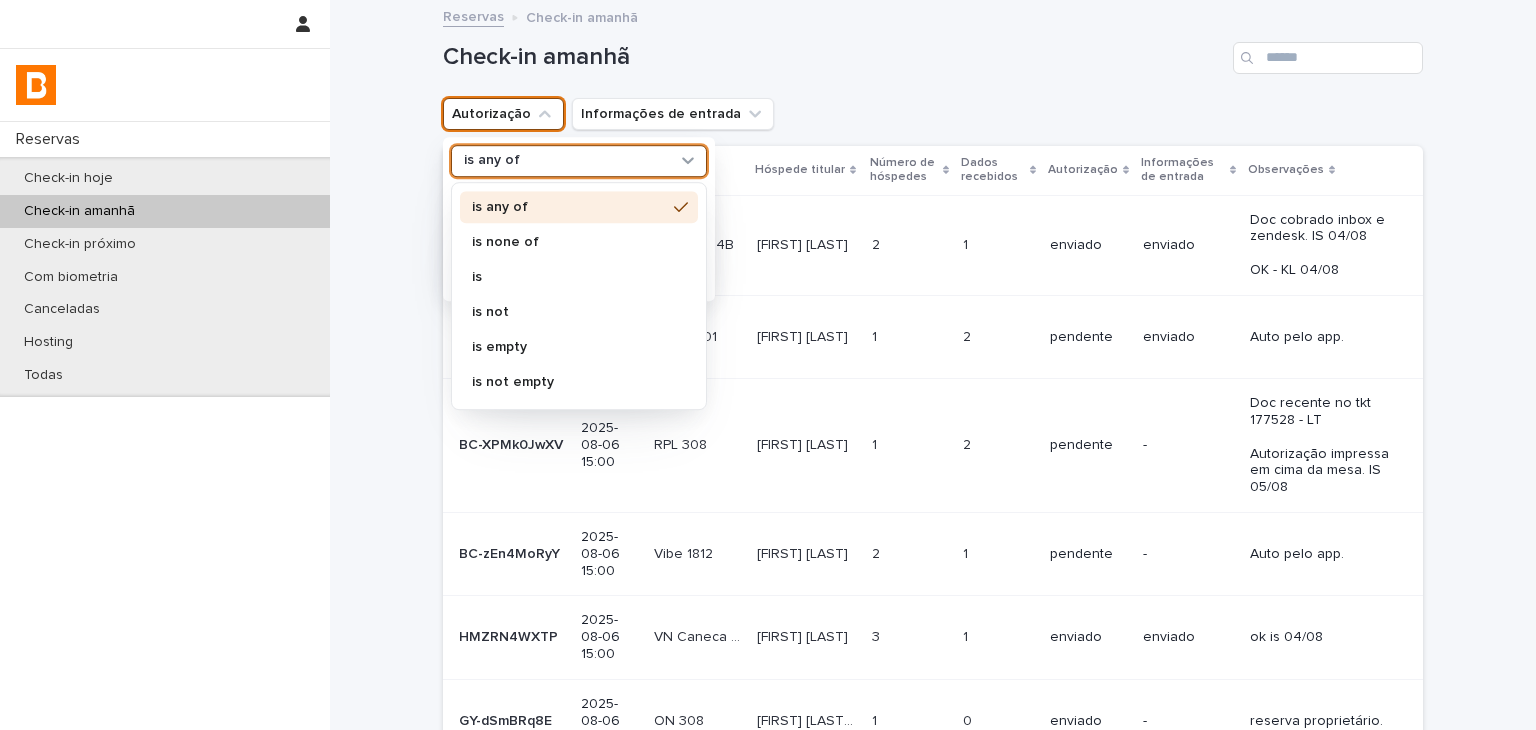click on "is none of" at bounding box center (569, 242) 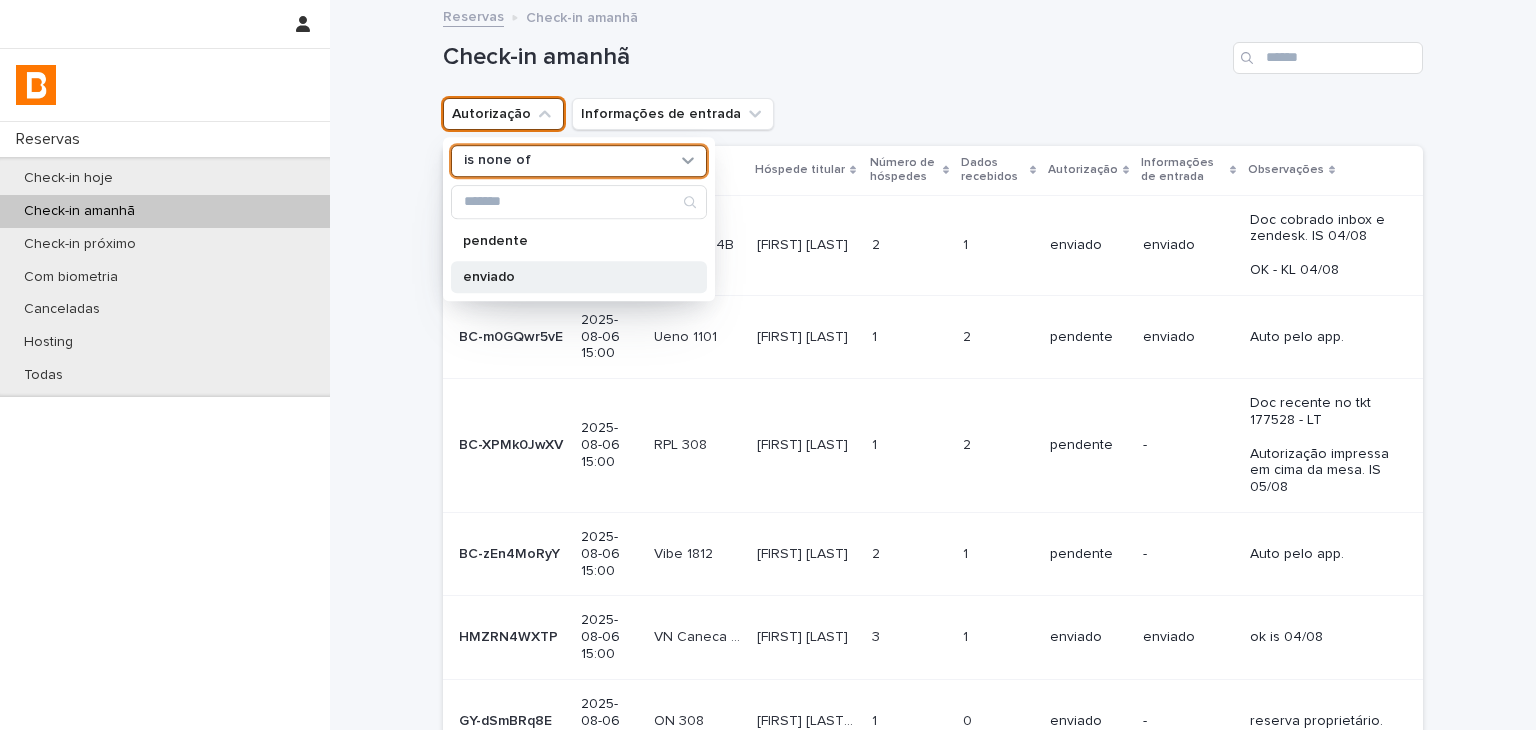 click on "enviado" at bounding box center (569, 277) 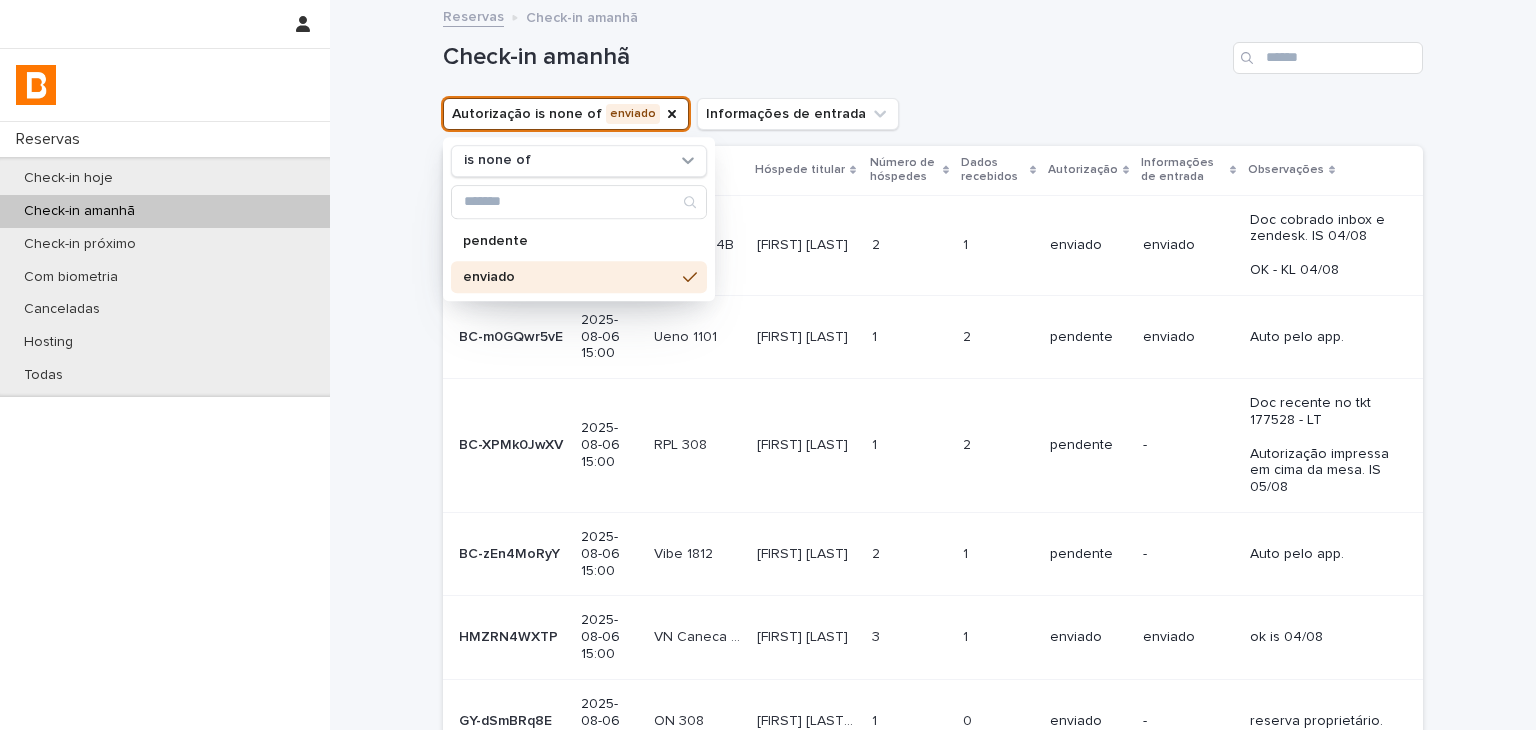 click on "Check-in amanhã" at bounding box center [933, 50] 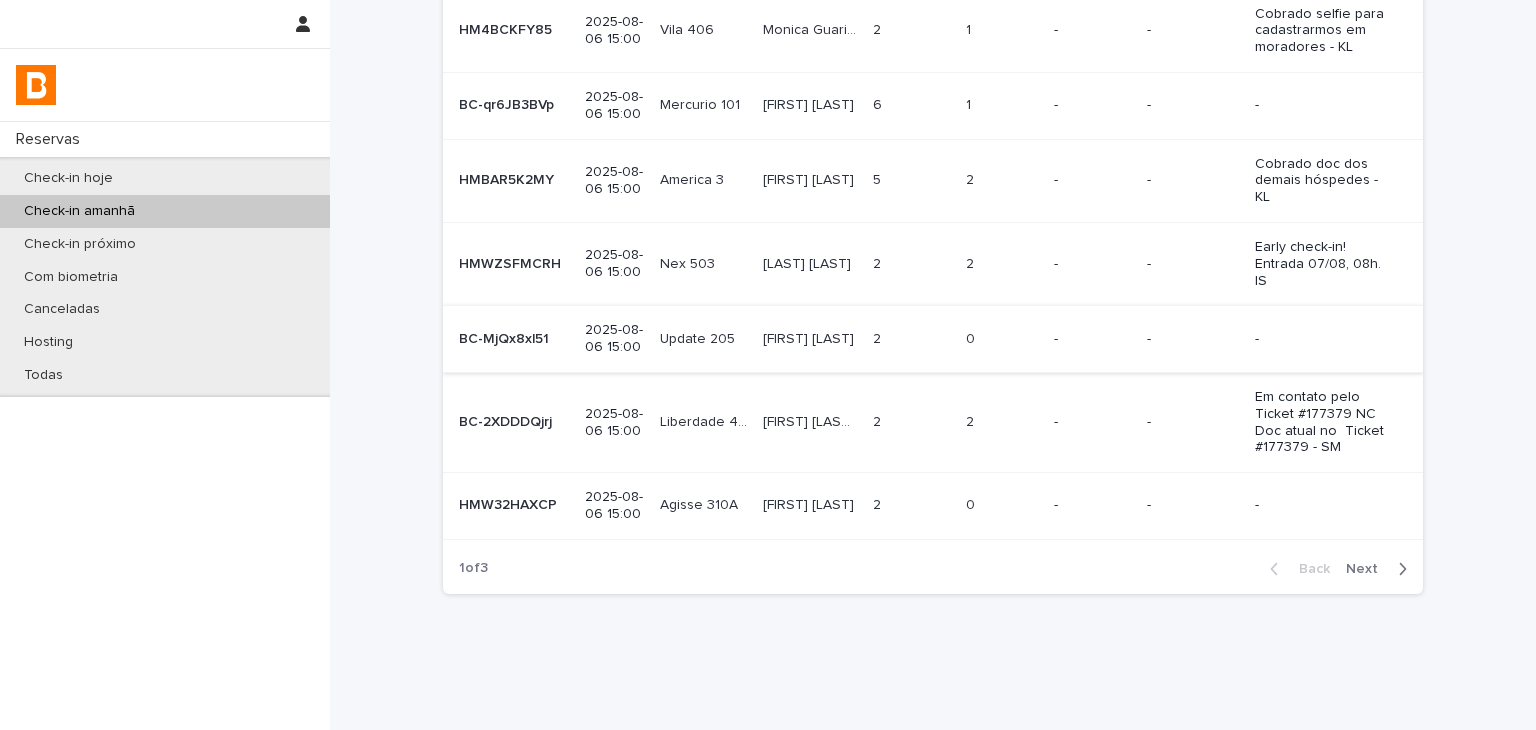 scroll, scrollTop: 173, scrollLeft: 0, axis: vertical 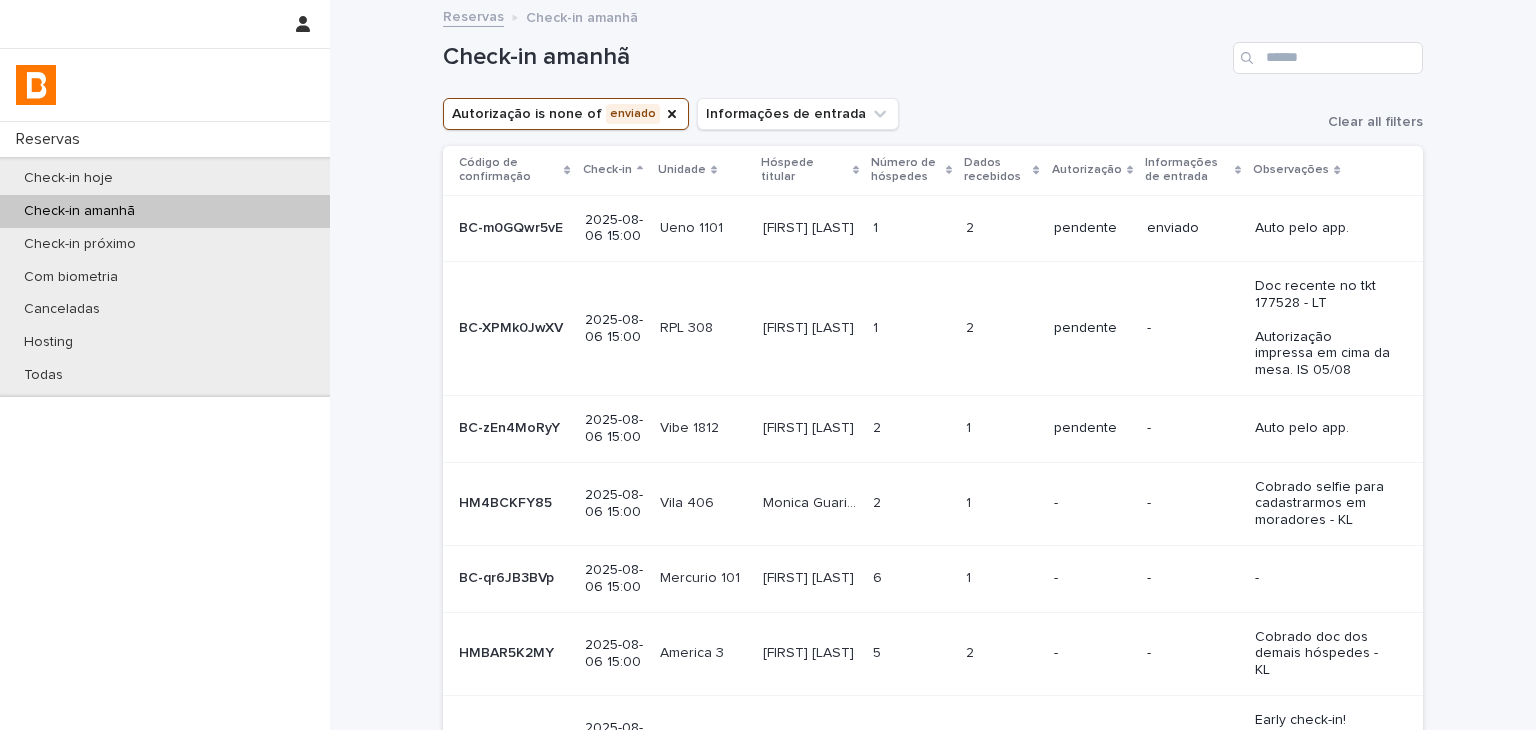 drag, startPoint x: 1000, startPoint y: 89, endPoint x: 952, endPoint y: 76, distance: 49.729267 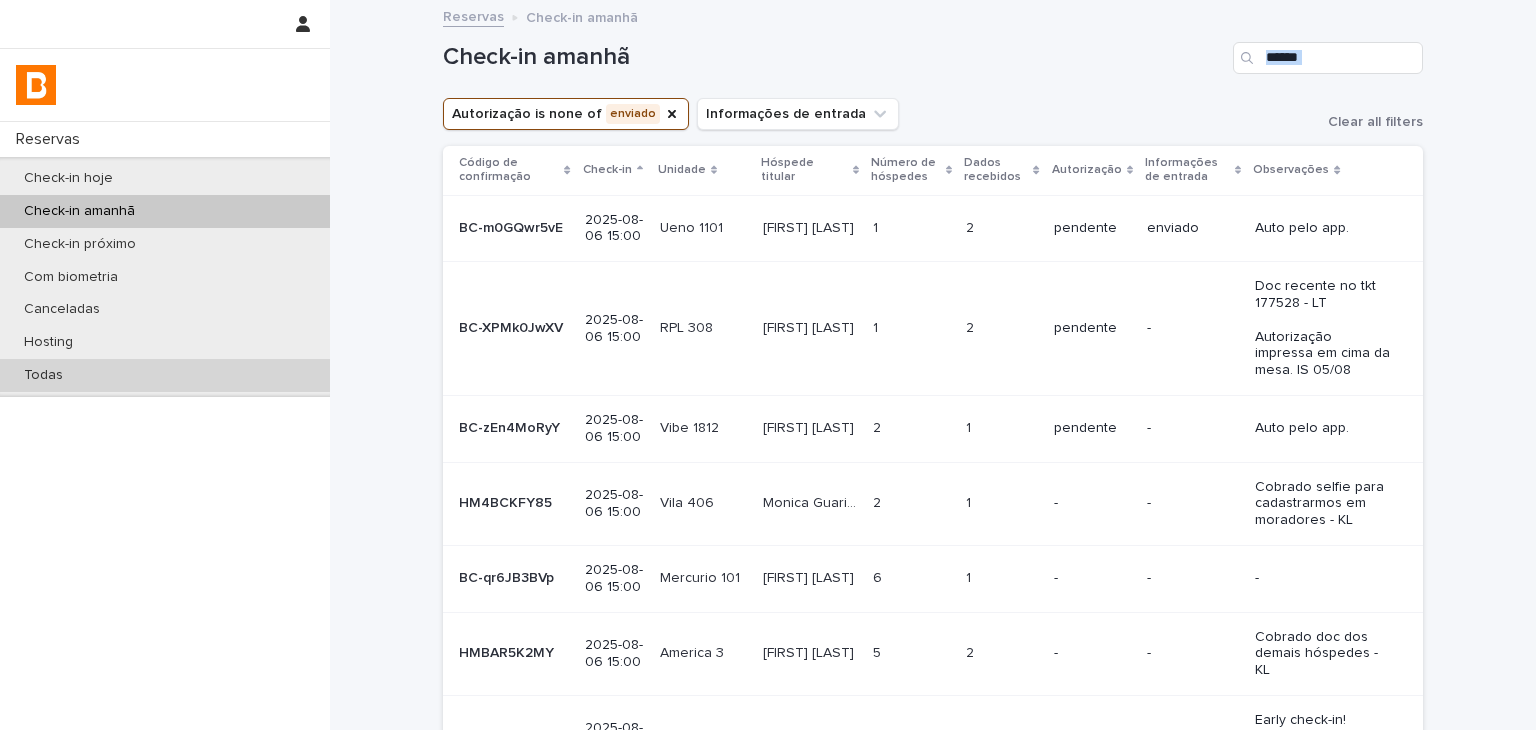 click on "Todas" at bounding box center [165, 375] 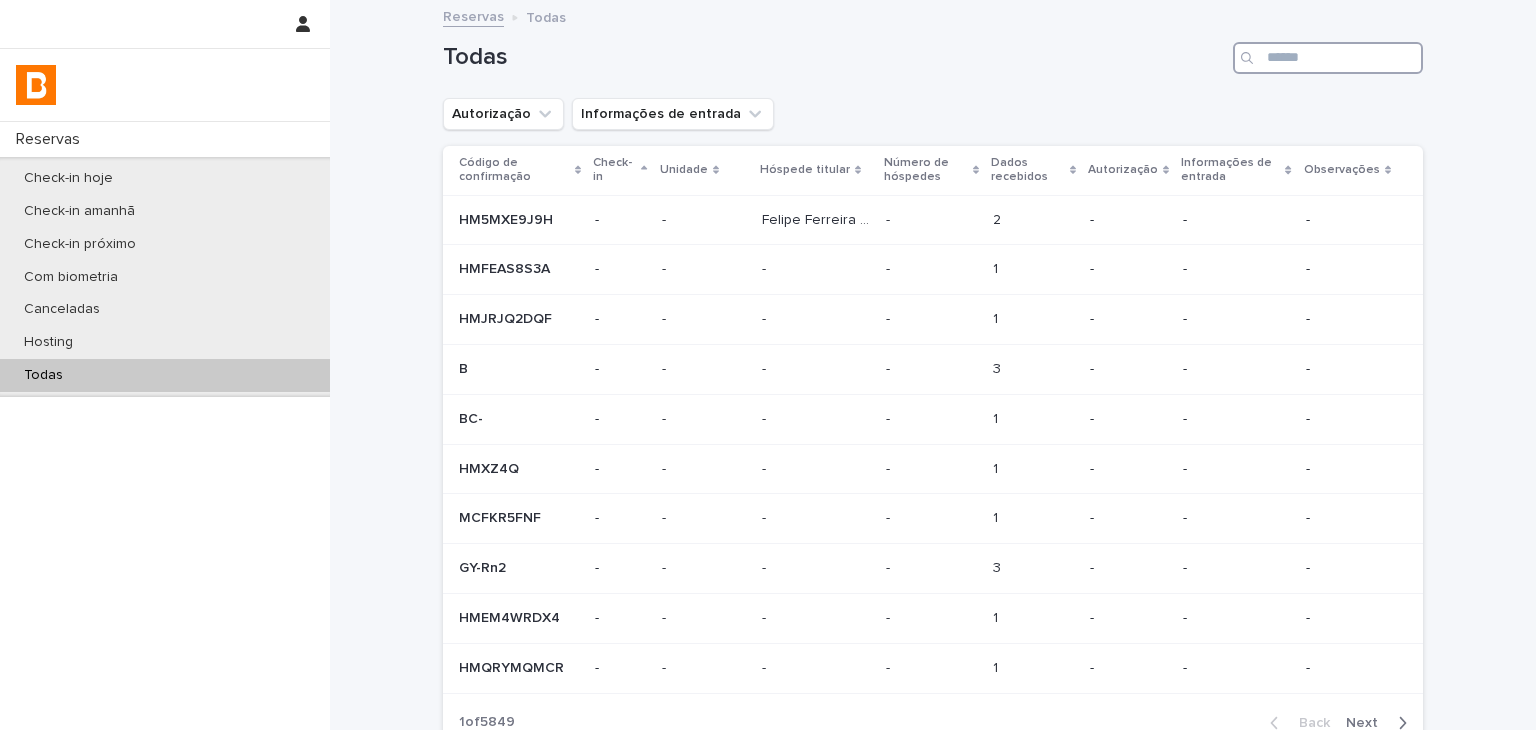 click at bounding box center [1328, 58] 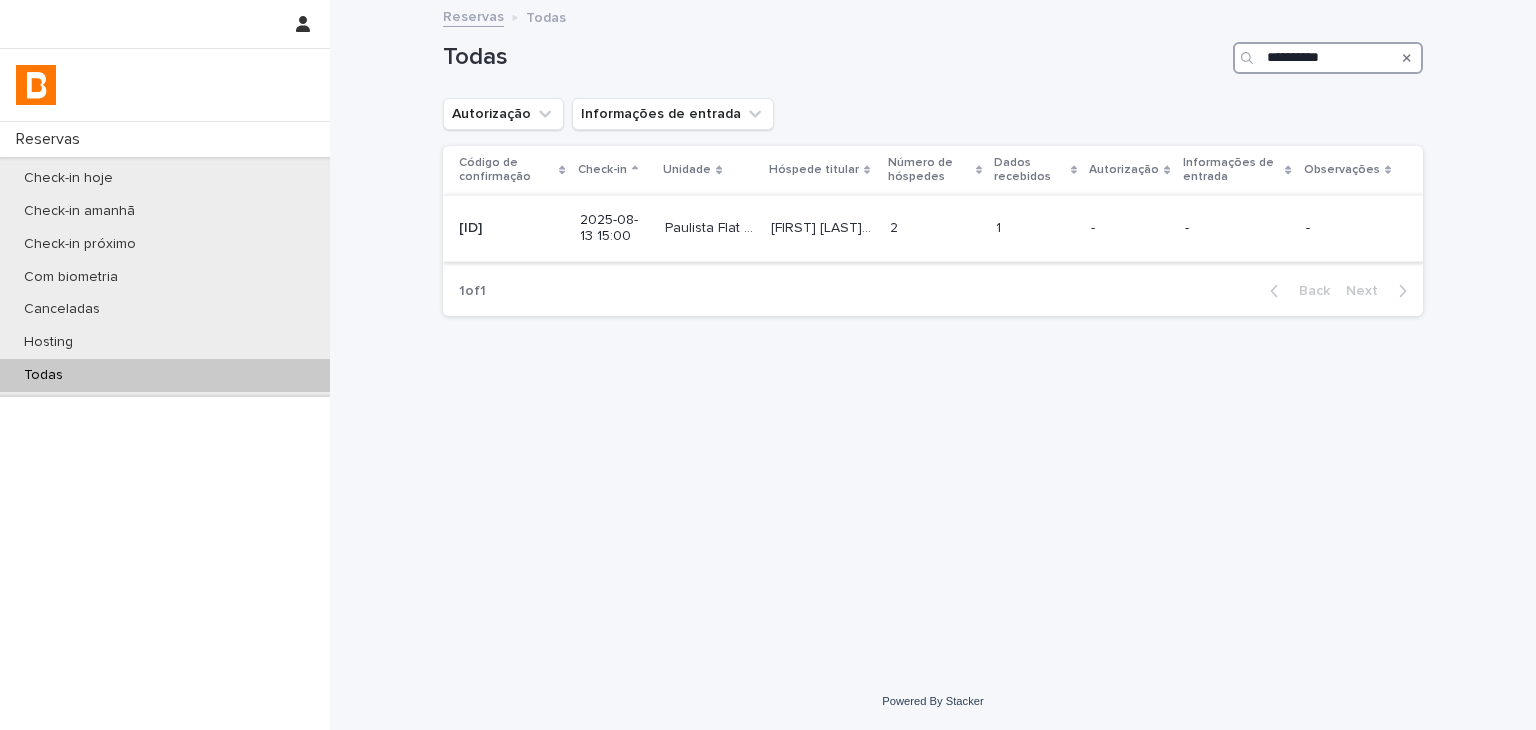 type on "**********" 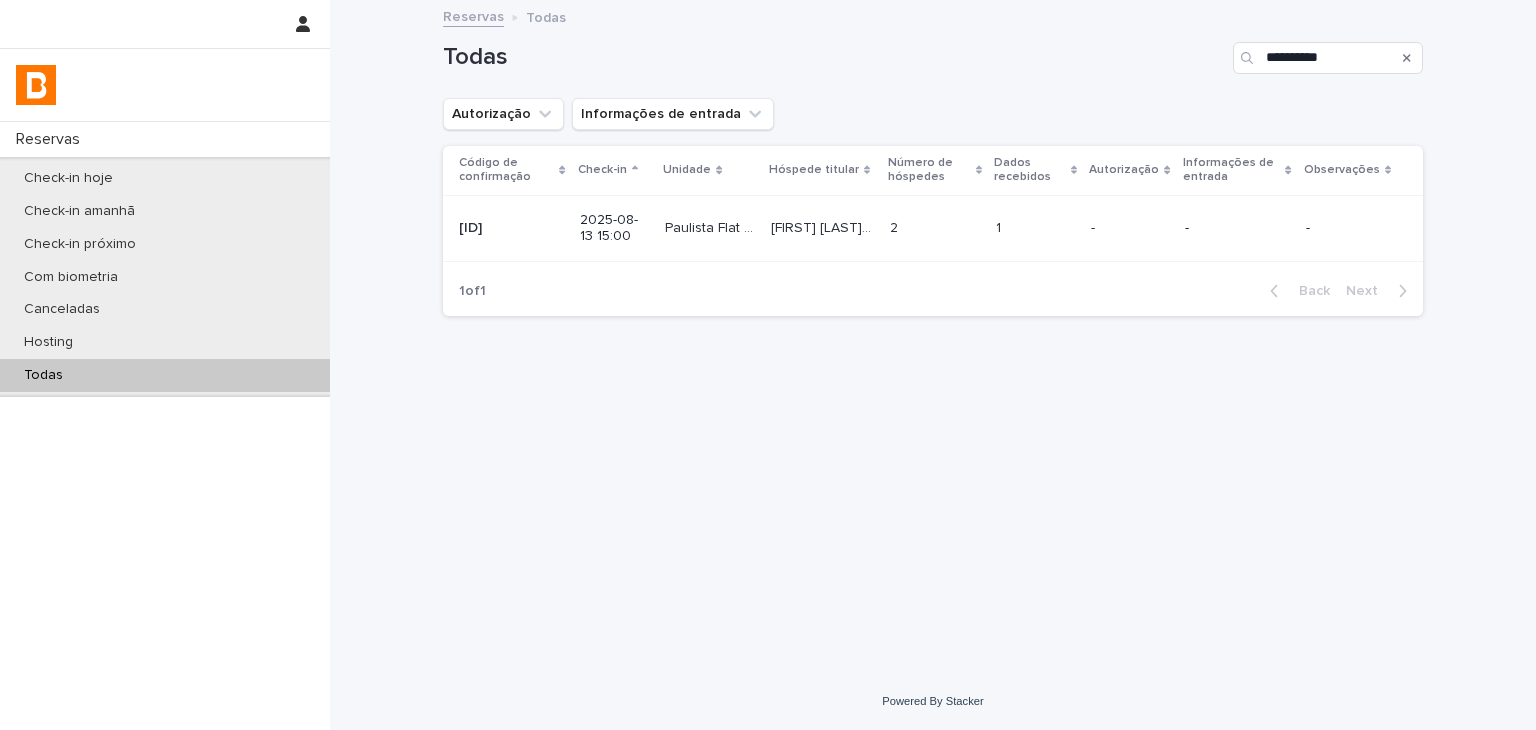 click on "1 1" at bounding box center [1035, 228] 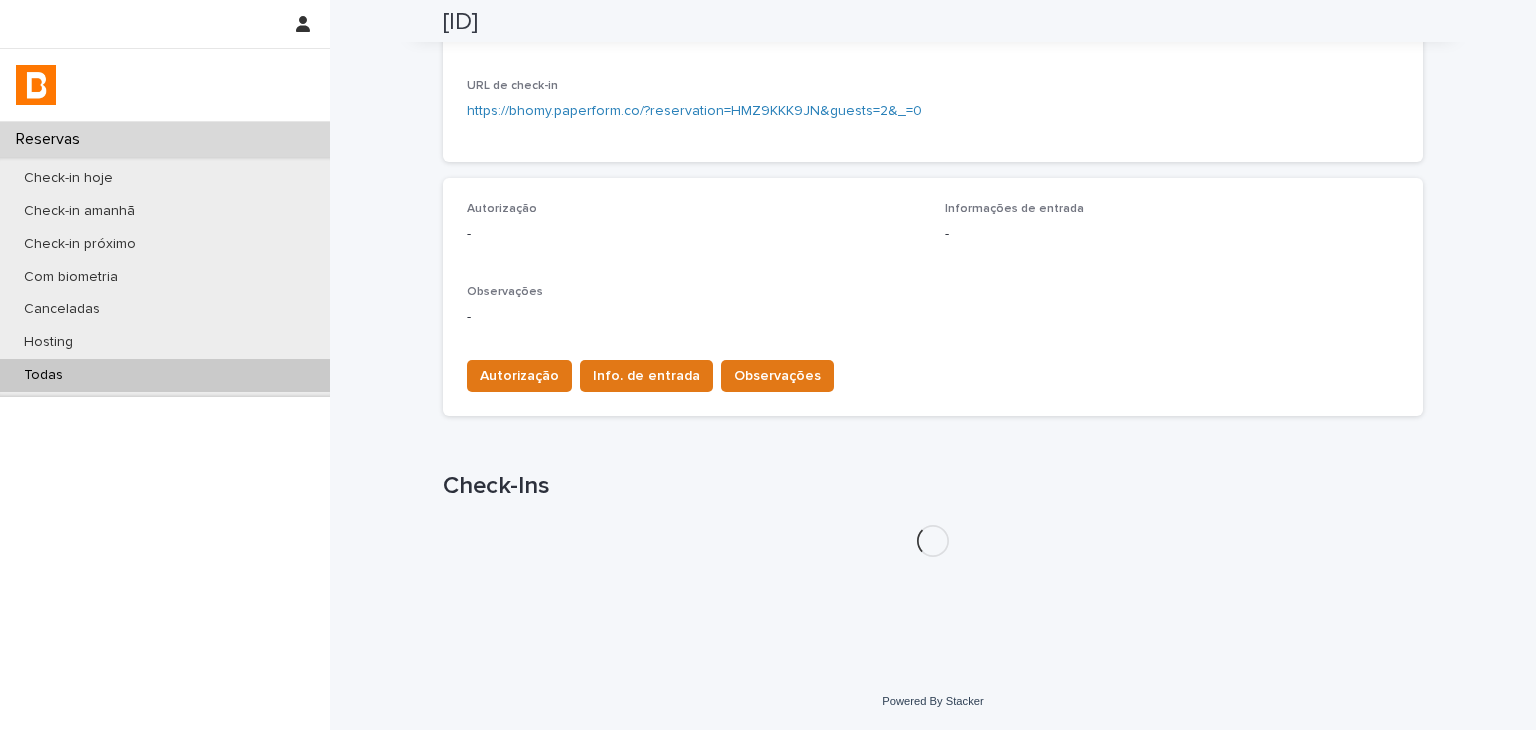 scroll, scrollTop: 478, scrollLeft: 0, axis: vertical 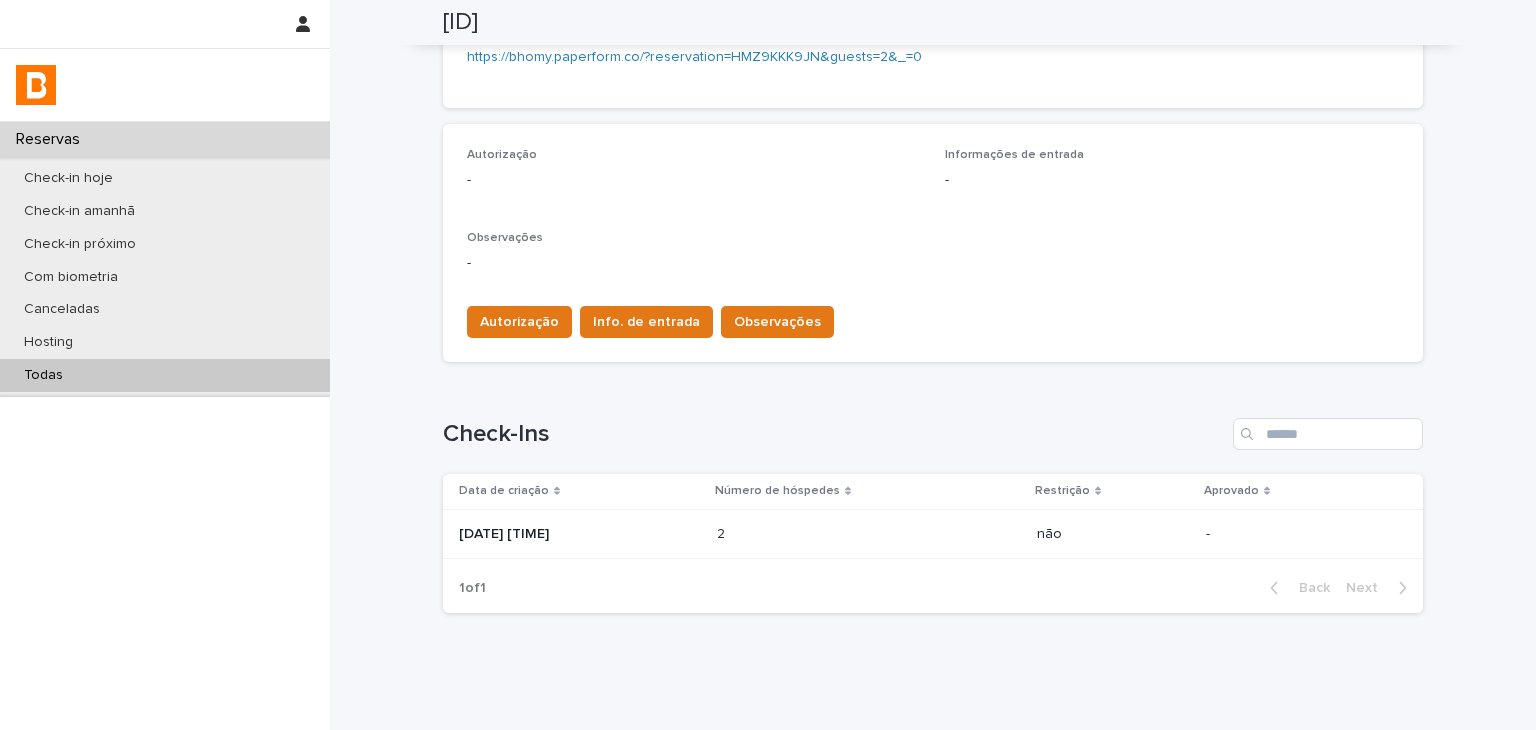 click at bounding box center (804, 534) 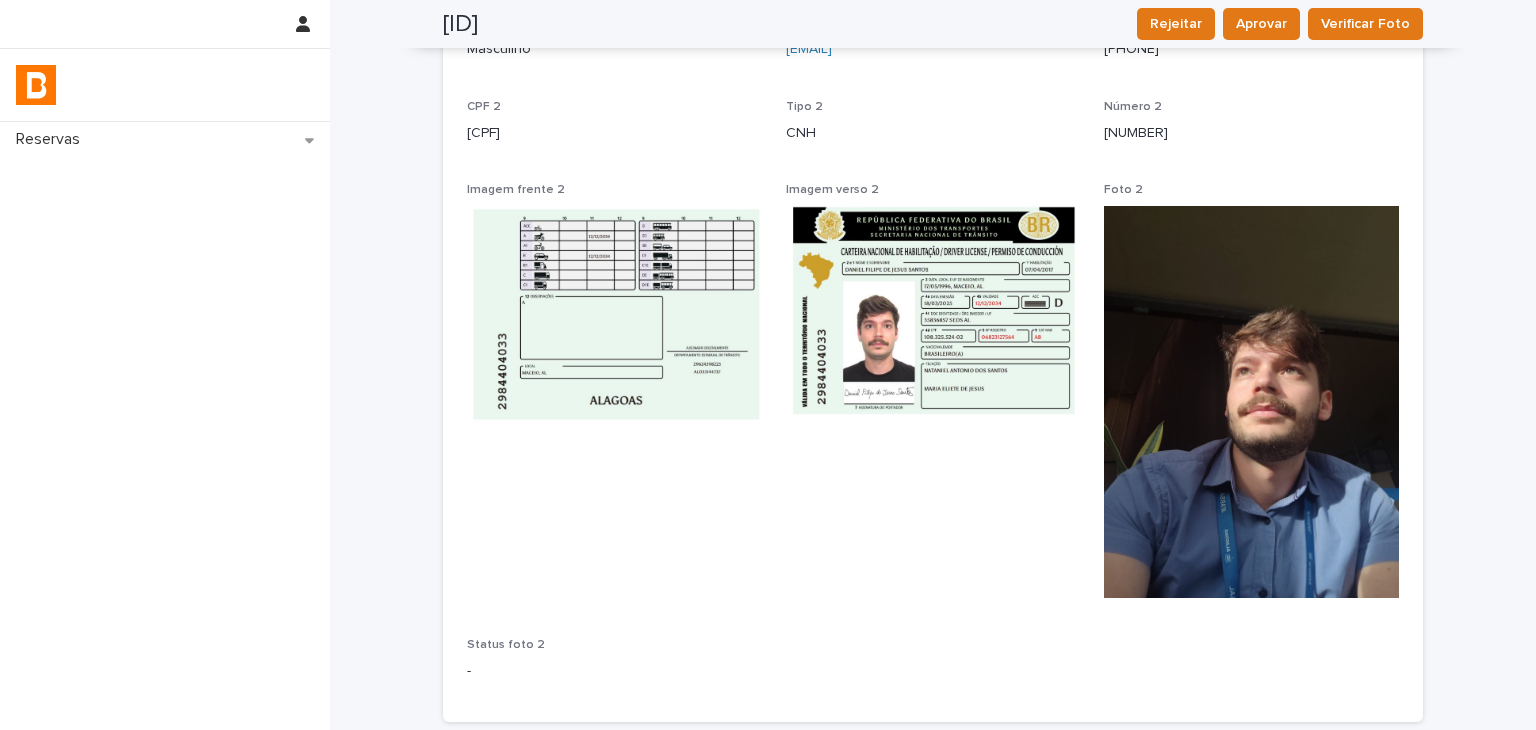scroll, scrollTop: 1100, scrollLeft: 0, axis: vertical 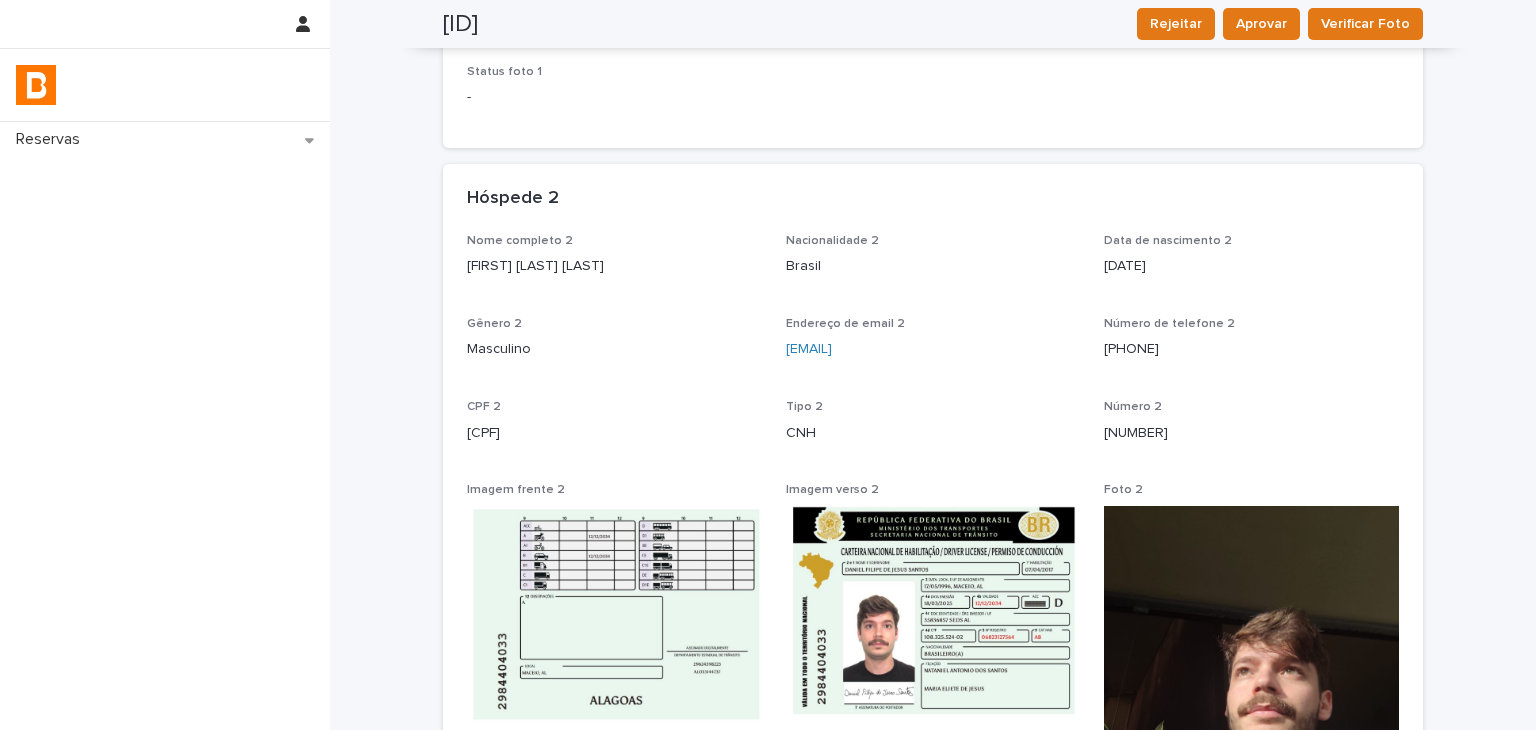 click on "[FIRST] [LAST] [LAST]" at bounding box center [614, 266] 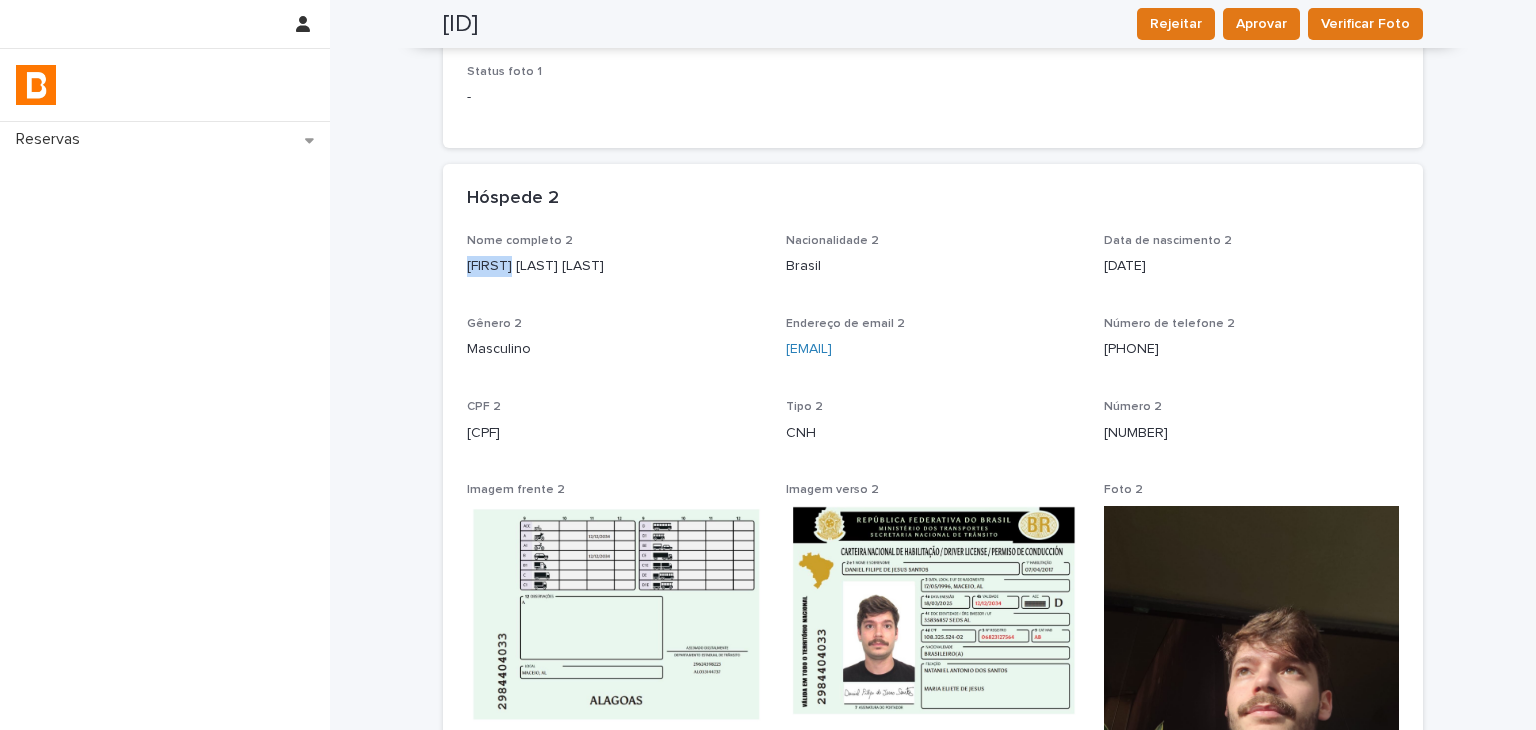 copy on "[FIRST]" 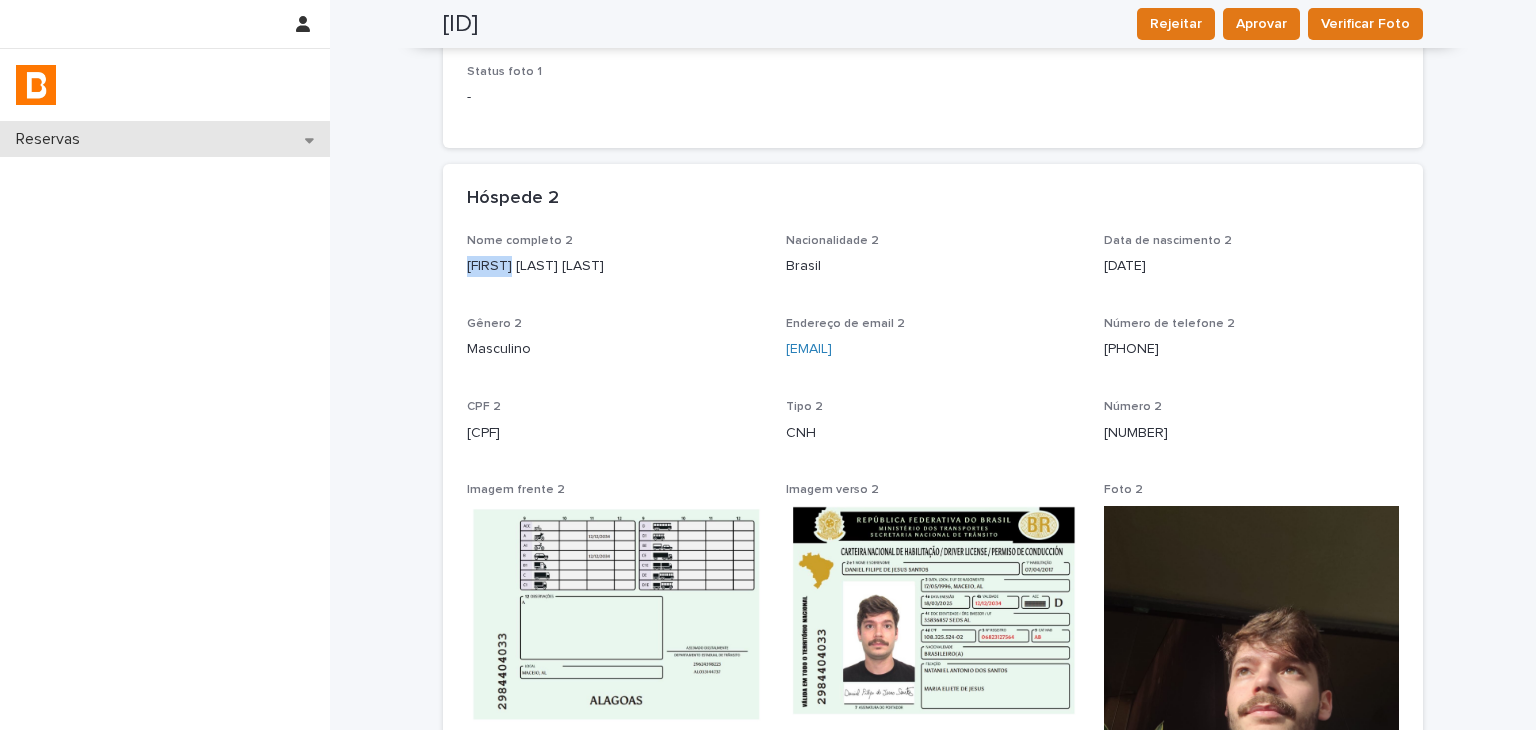click on "Reservas" at bounding box center (165, 139) 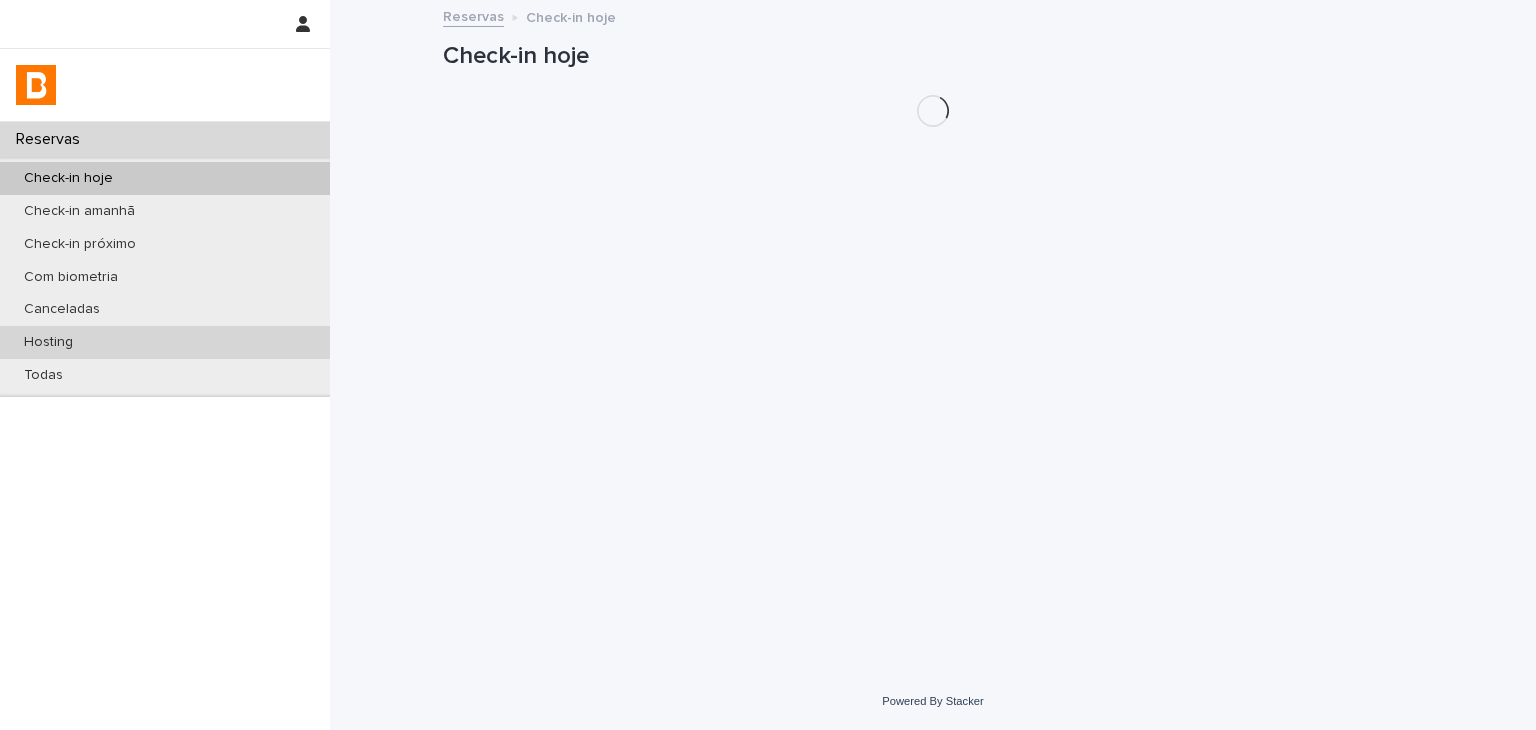 scroll, scrollTop: 0, scrollLeft: 0, axis: both 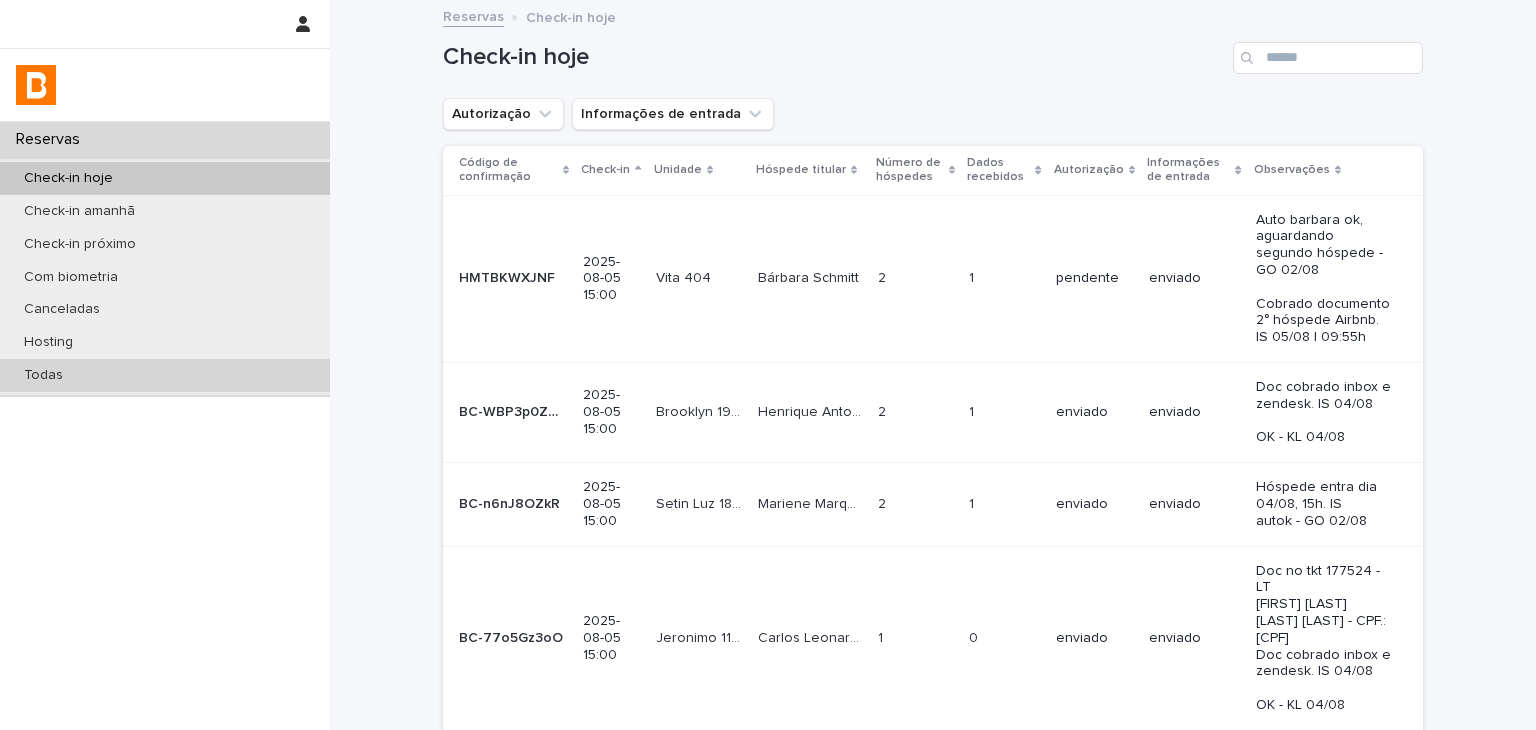 click on "Todas" at bounding box center (165, 375) 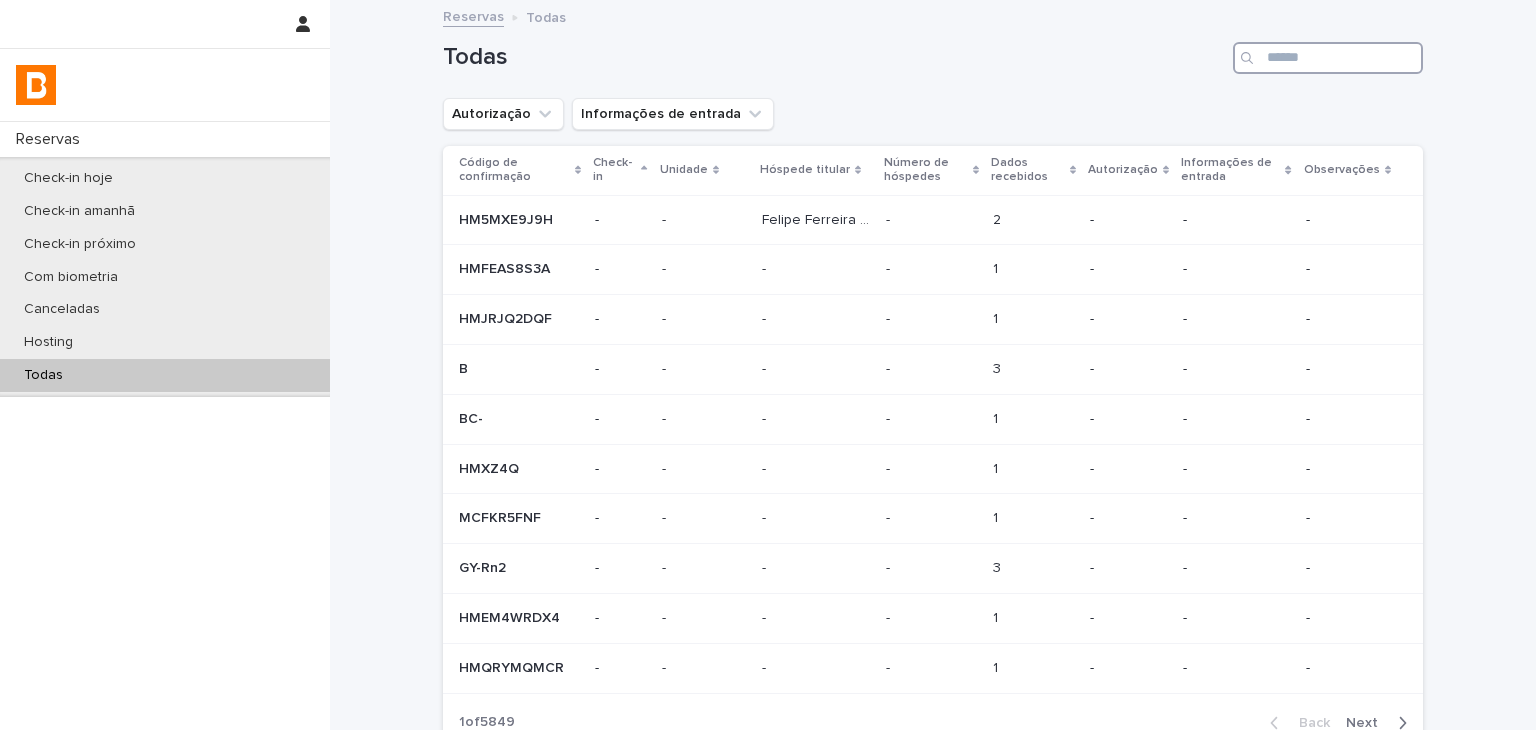 click at bounding box center (1328, 58) 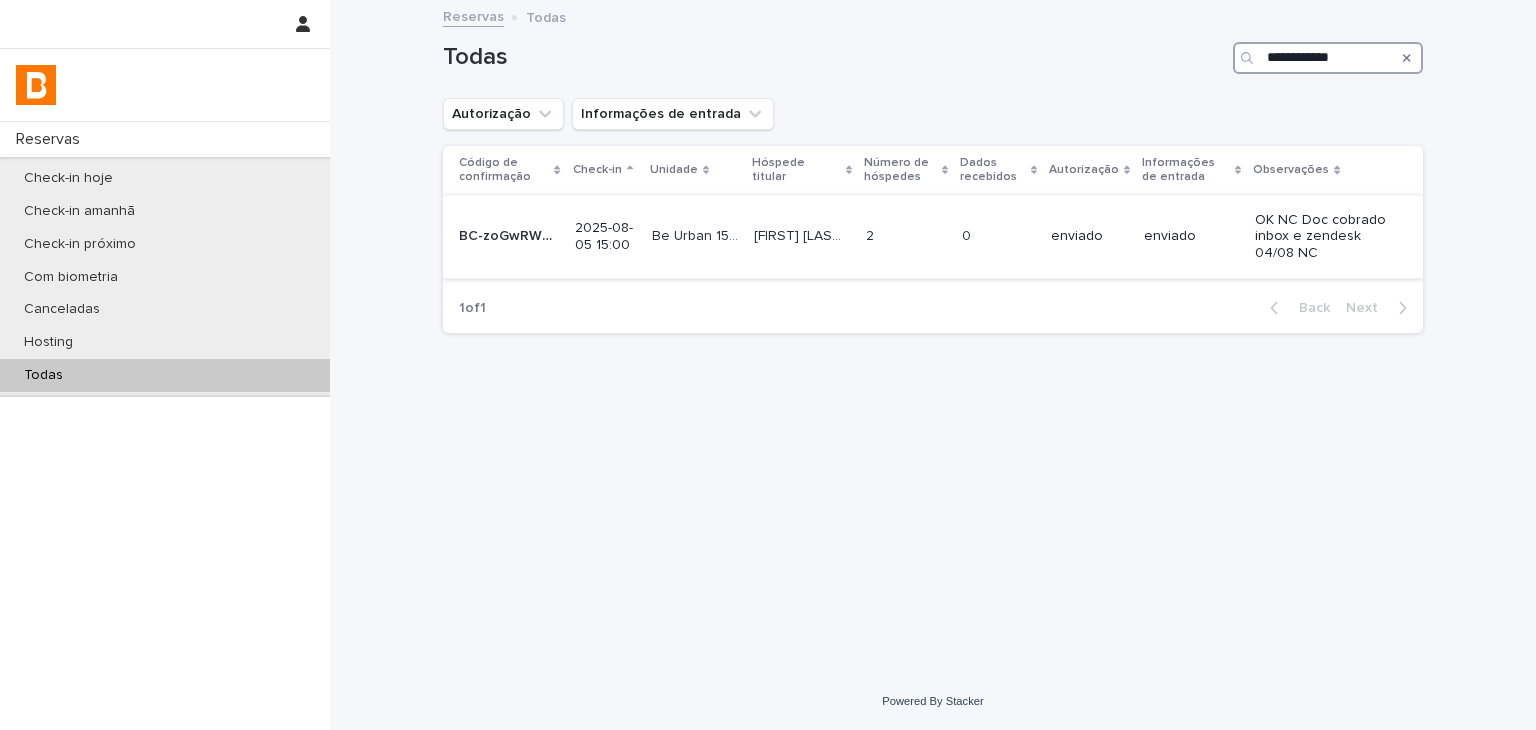 type on "**********" 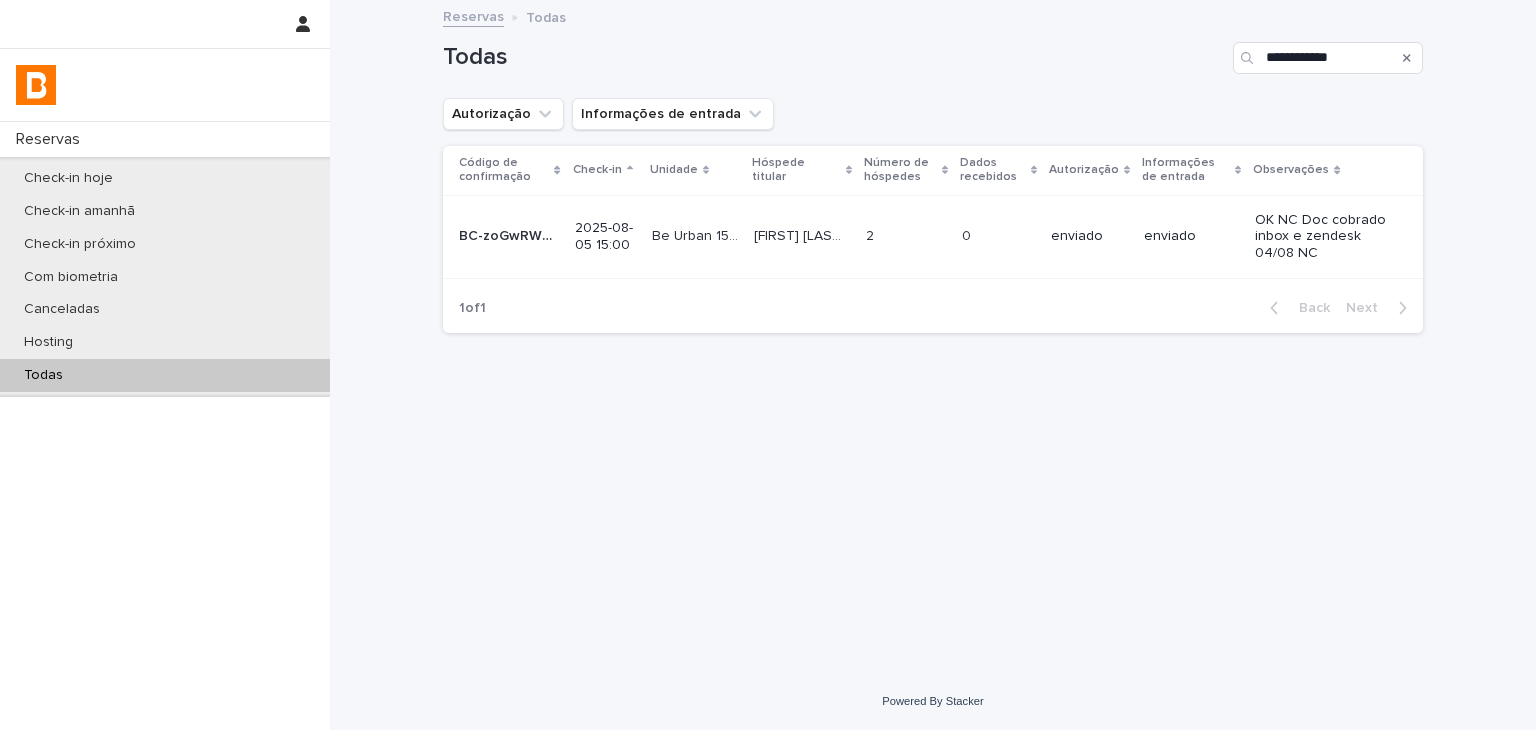 click on "enviado" at bounding box center [1191, 236] 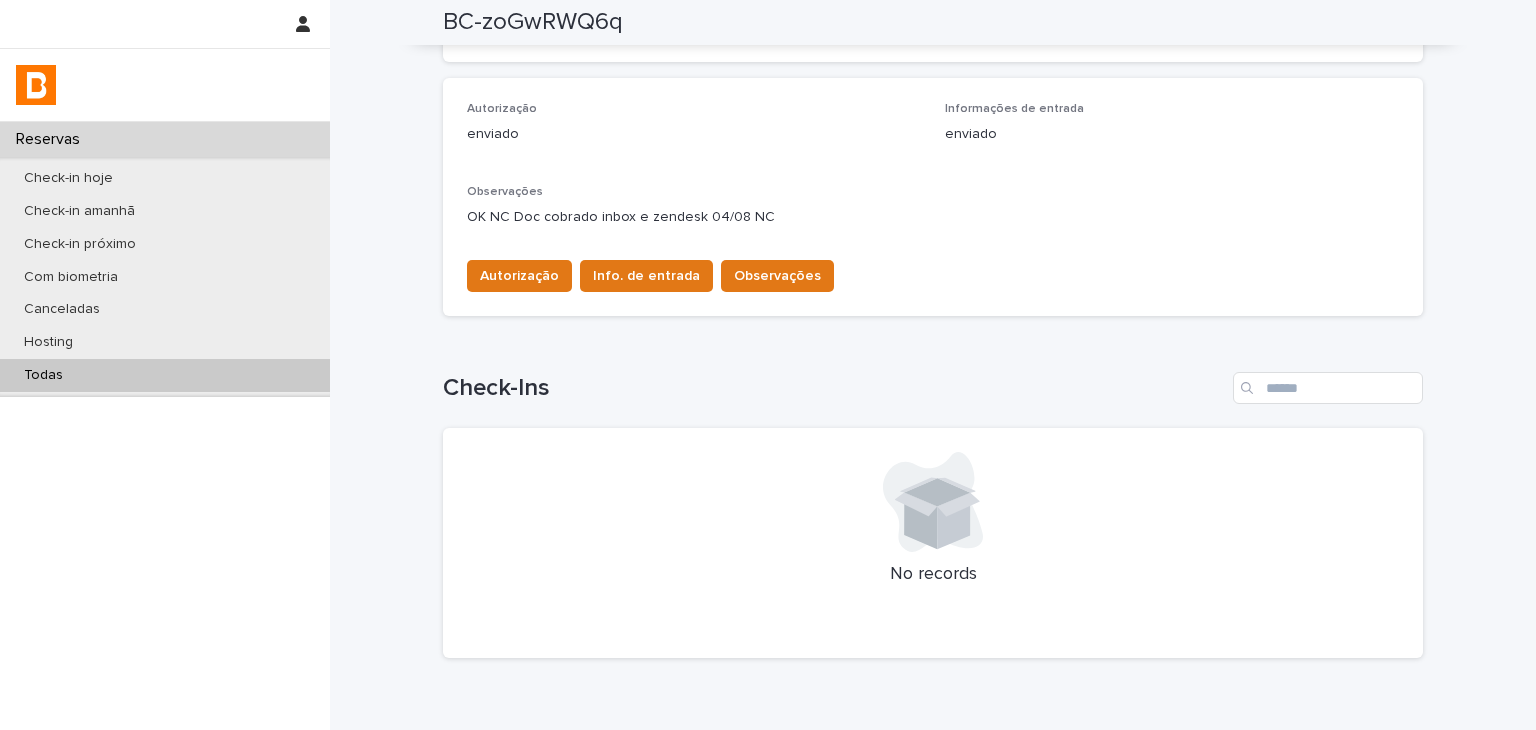 scroll, scrollTop: 224, scrollLeft: 0, axis: vertical 